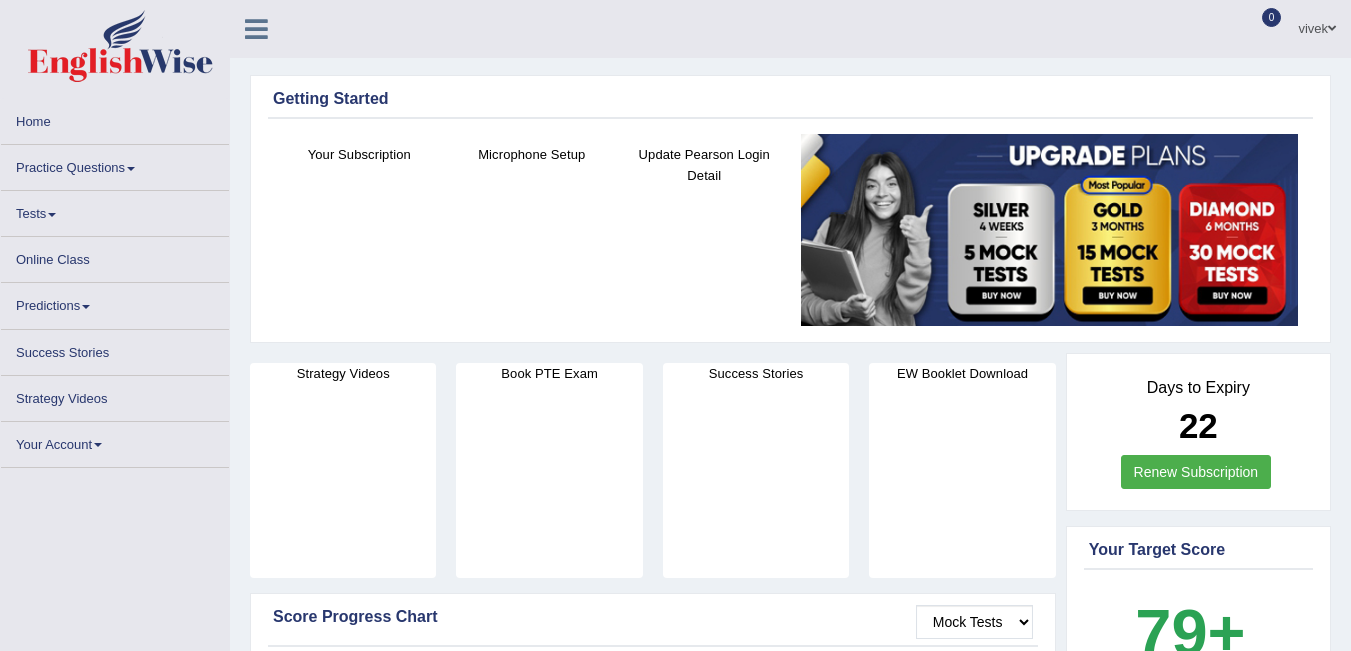 scroll, scrollTop: 0, scrollLeft: 0, axis: both 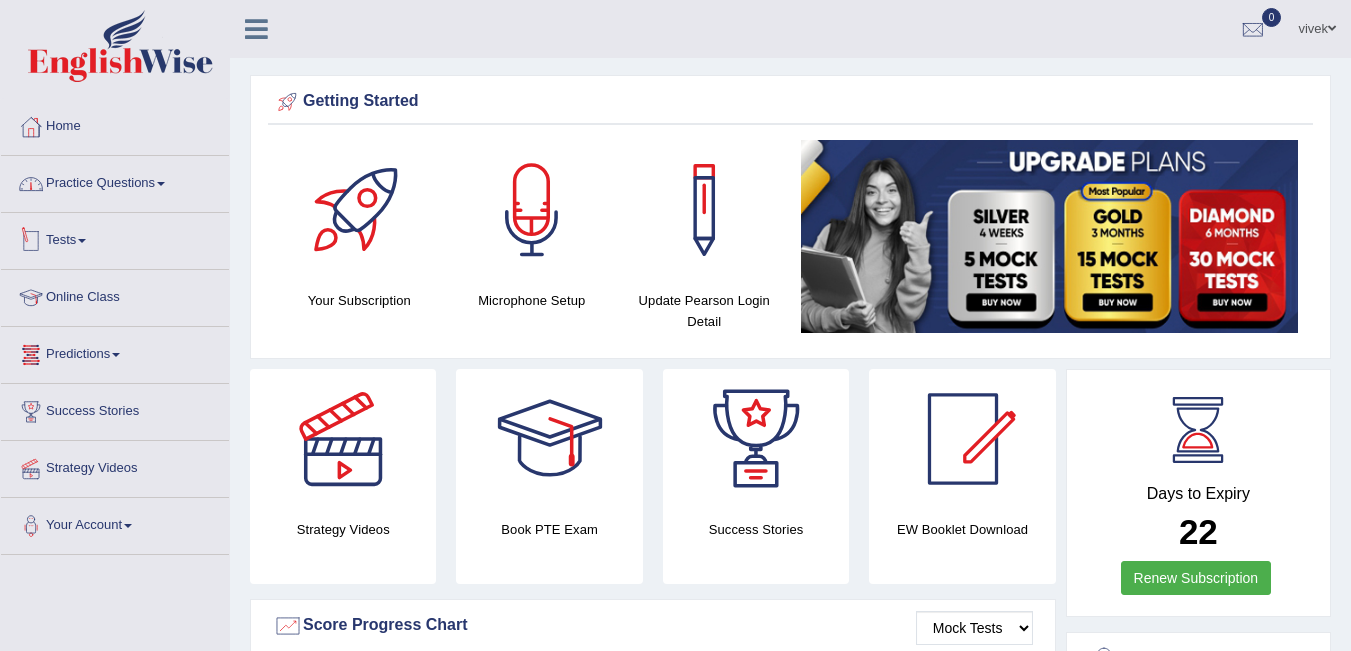 click on "Practice Questions" at bounding box center [115, 181] 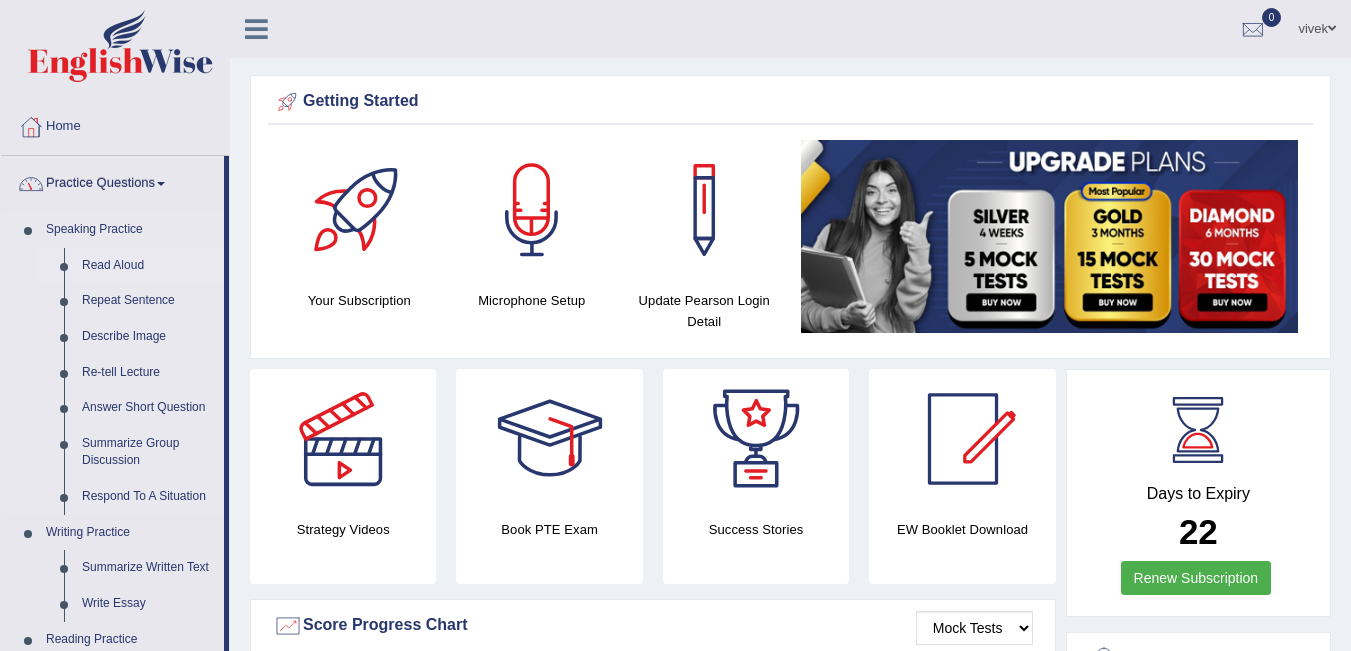 click on "Read Aloud" at bounding box center (148, 266) 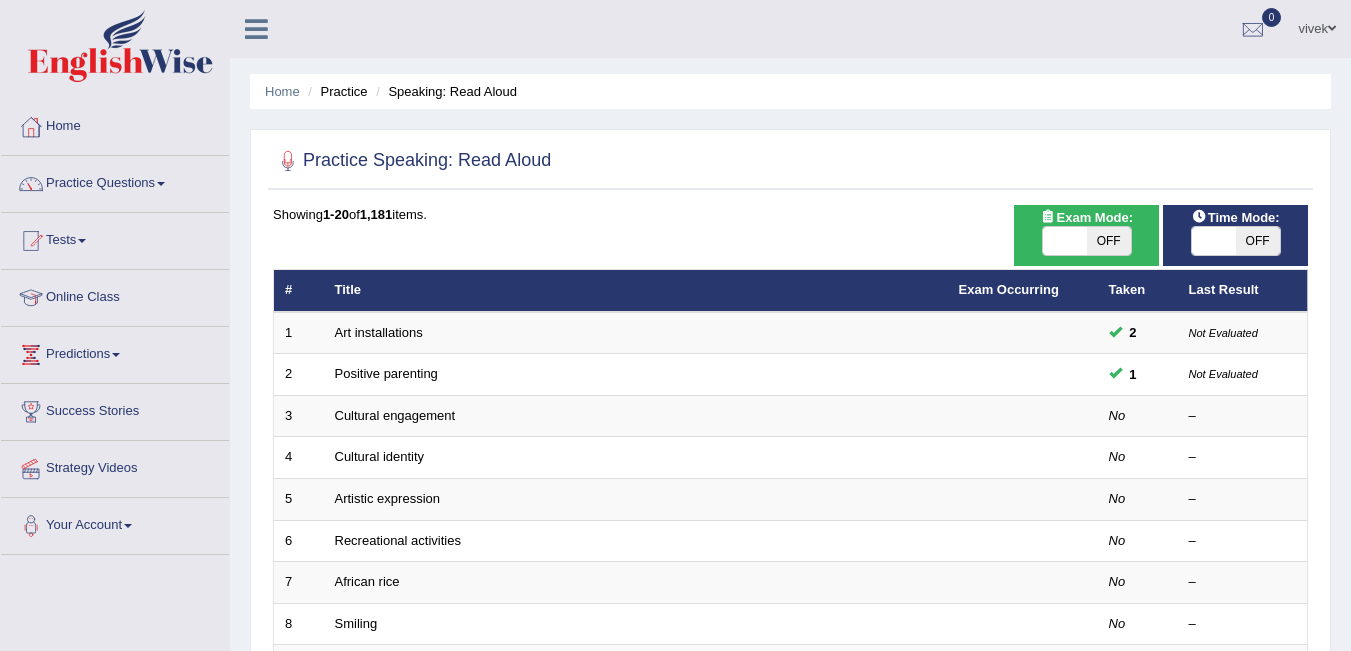 scroll, scrollTop: 0, scrollLeft: 0, axis: both 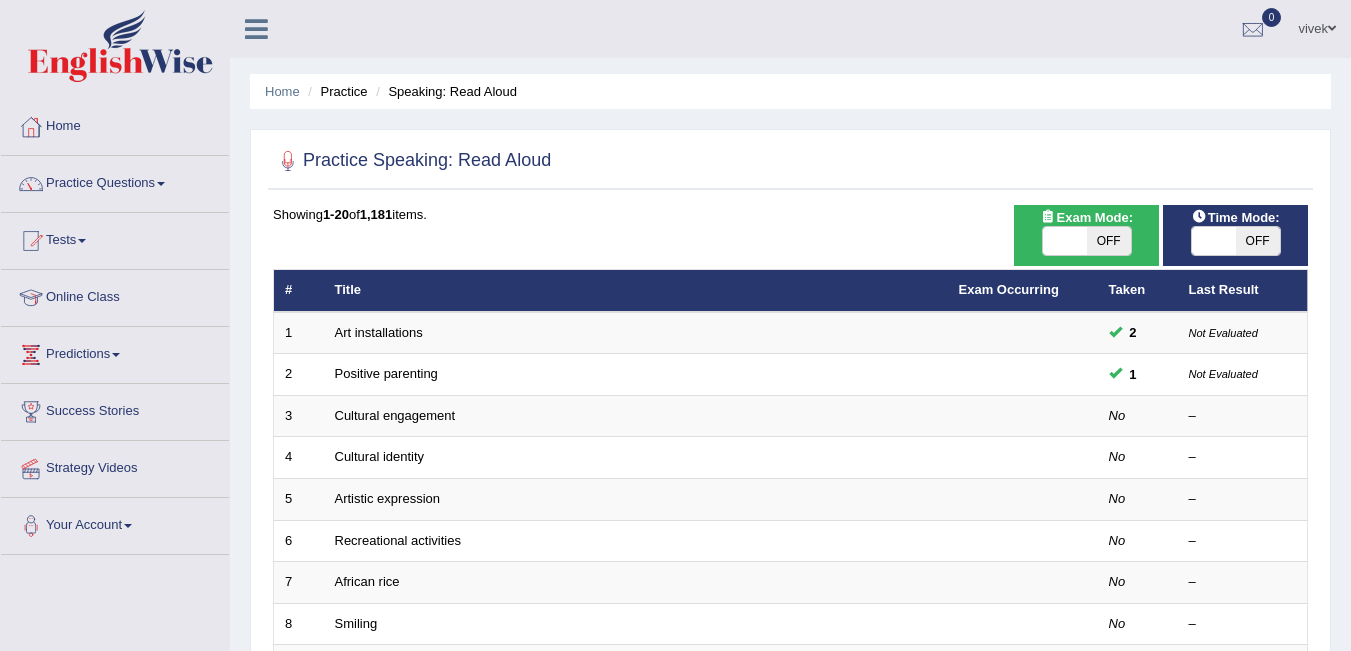 click at bounding box center [1214, 241] 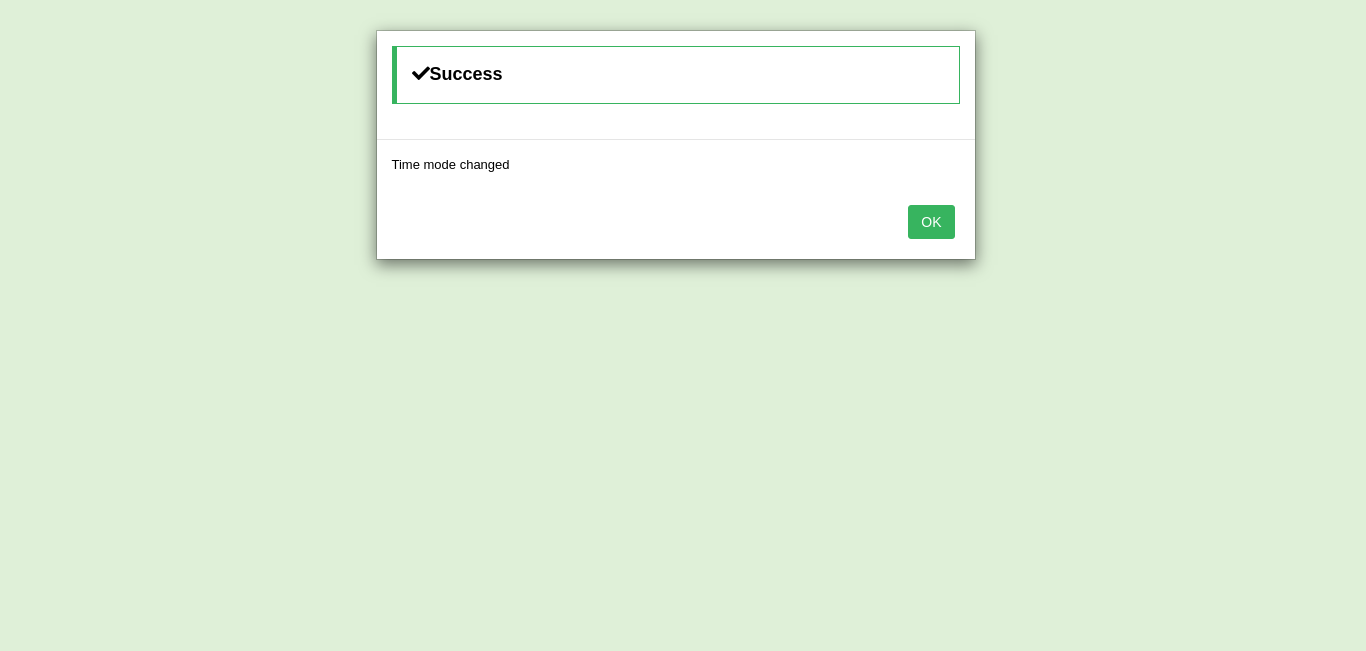 click on "OK" at bounding box center (931, 222) 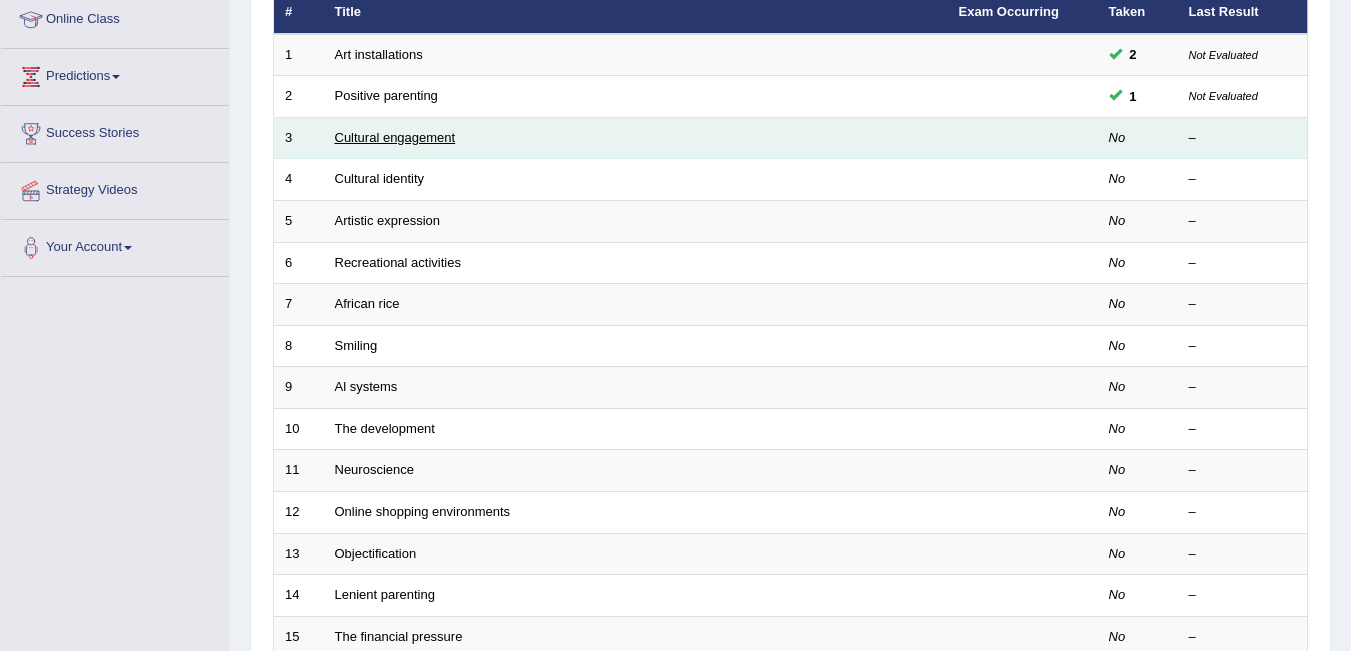 scroll, scrollTop: 300, scrollLeft: 0, axis: vertical 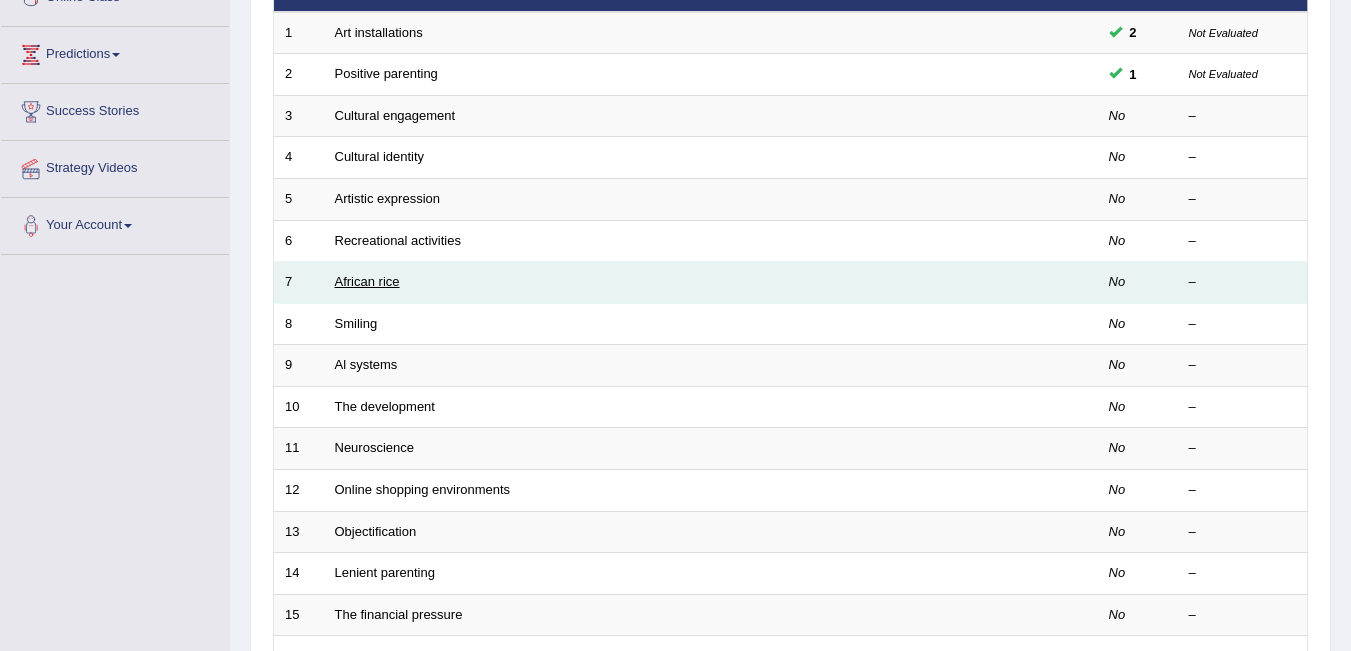 click on "African rice" at bounding box center (367, 281) 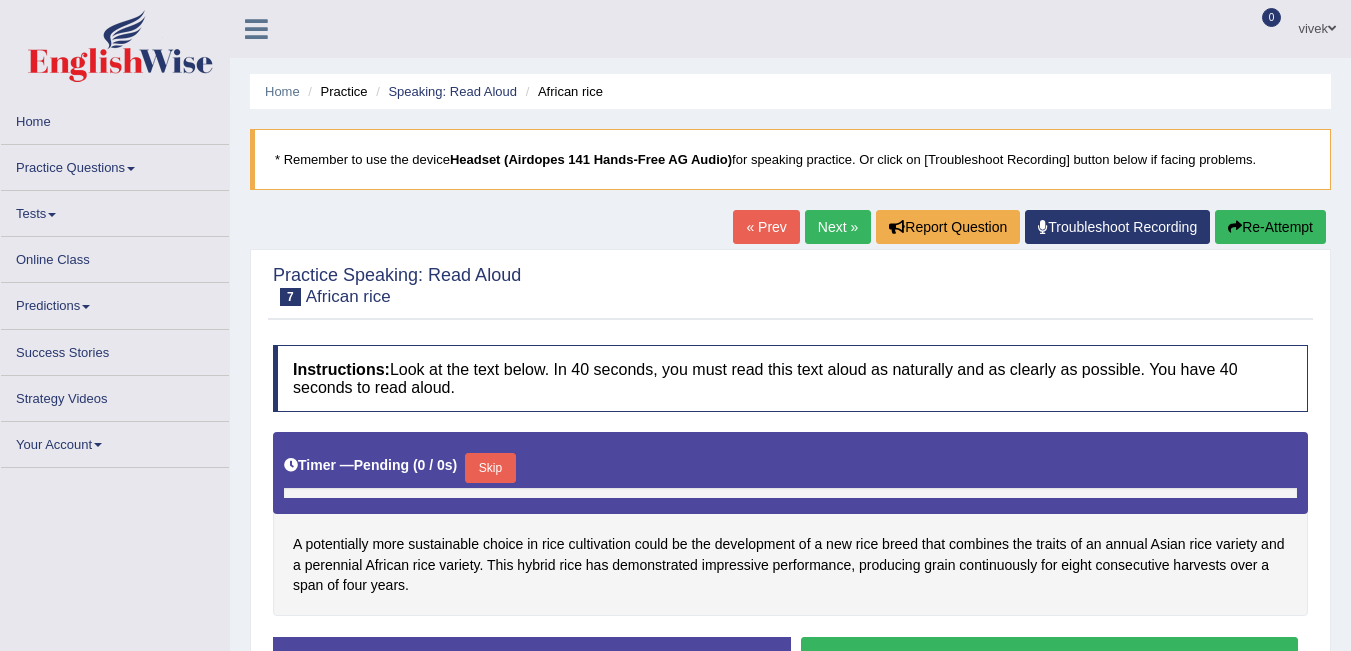 scroll, scrollTop: 294, scrollLeft: 0, axis: vertical 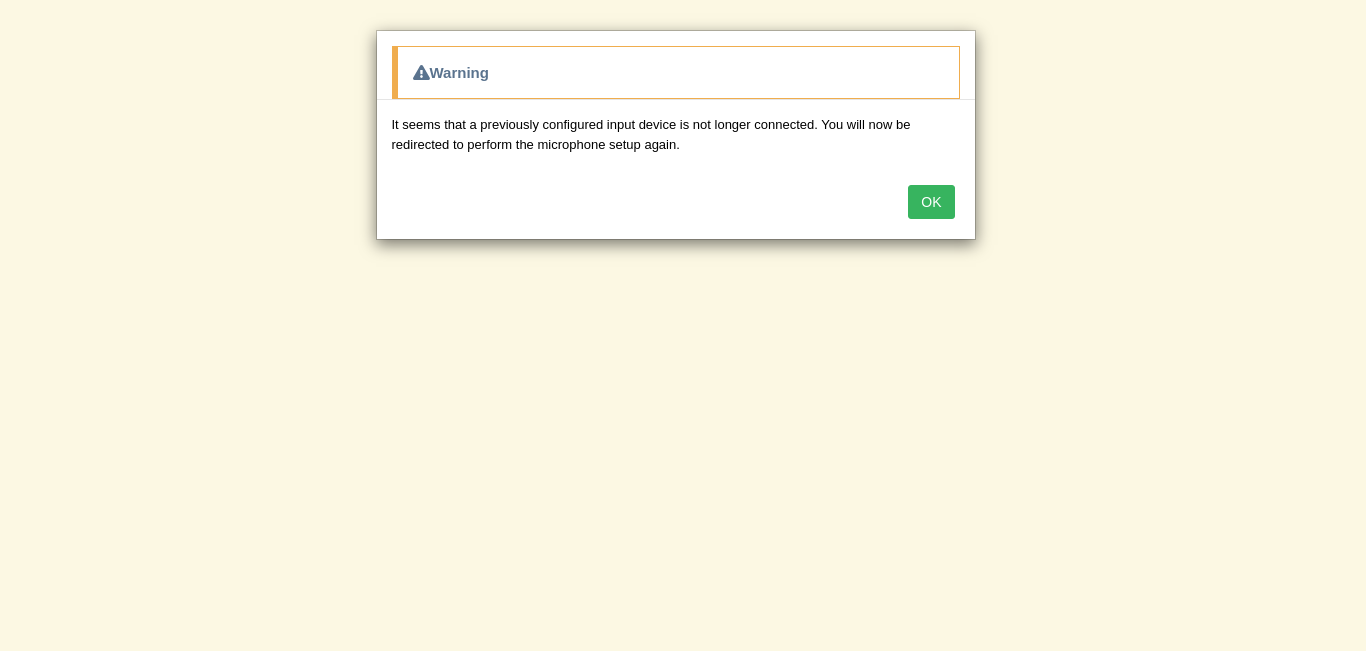 click on "OK" at bounding box center (931, 202) 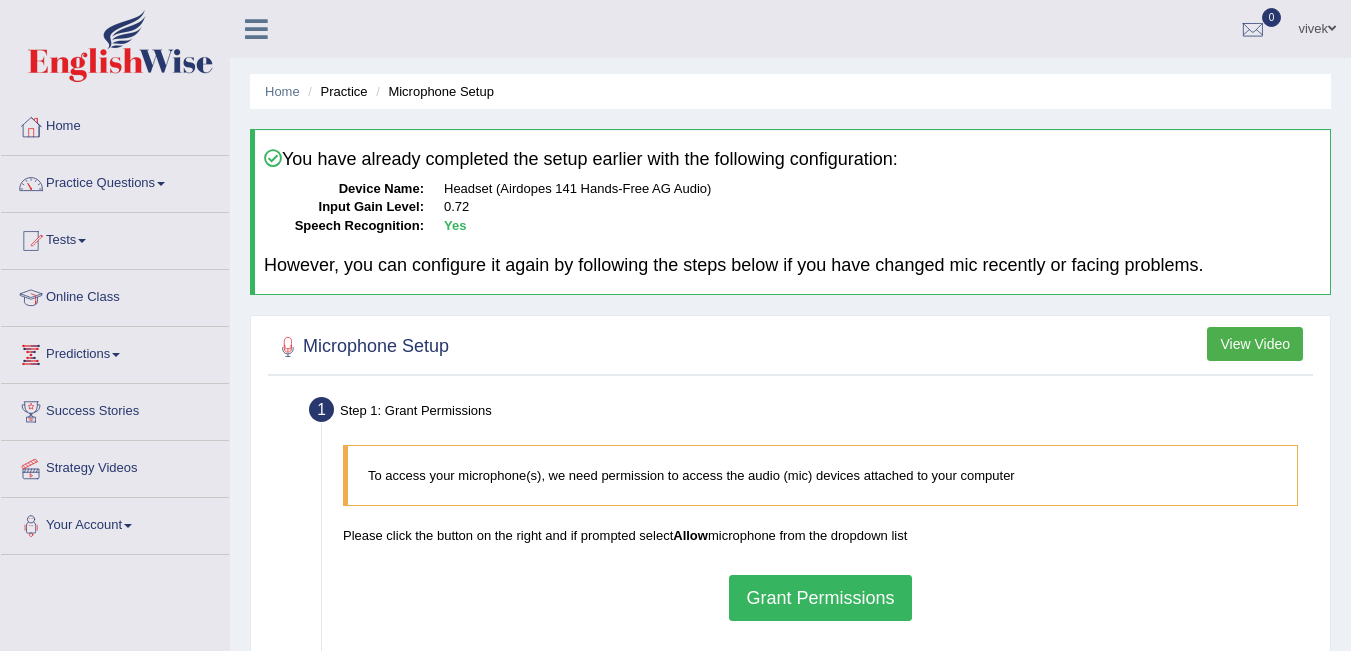scroll, scrollTop: 0, scrollLeft: 0, axis: both 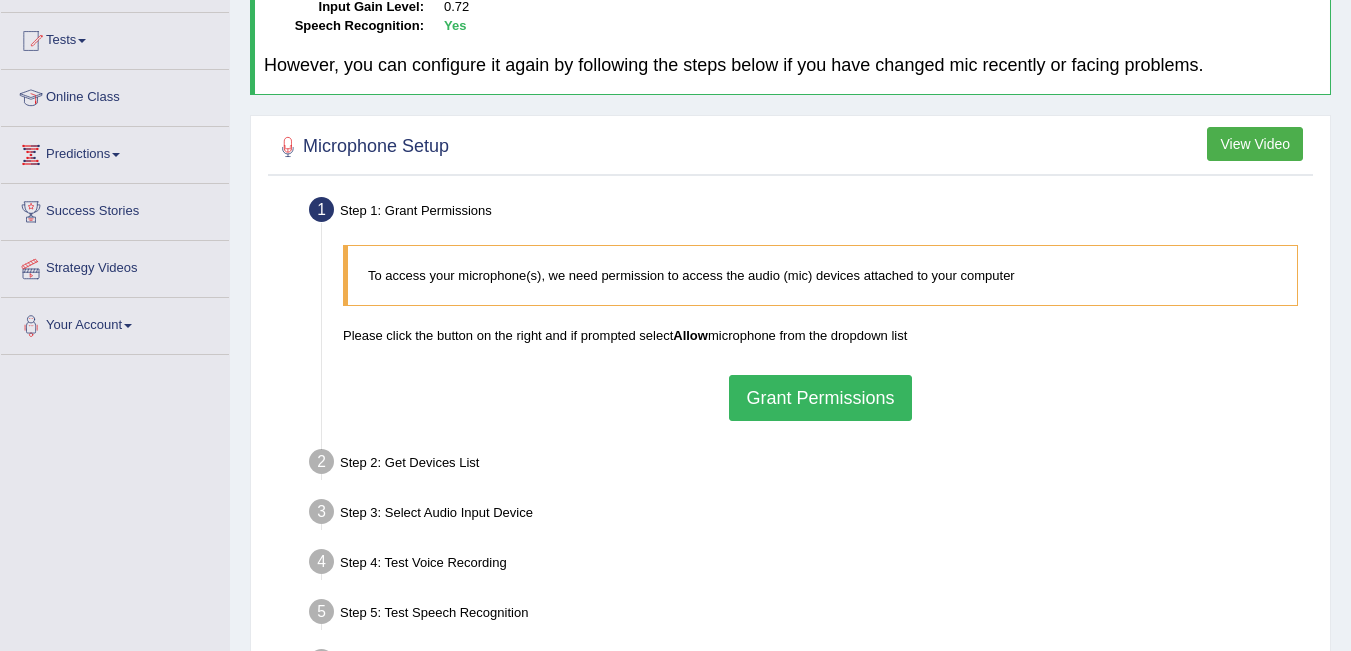 click on "Grant Permissions" at bounding box center [820, 398] 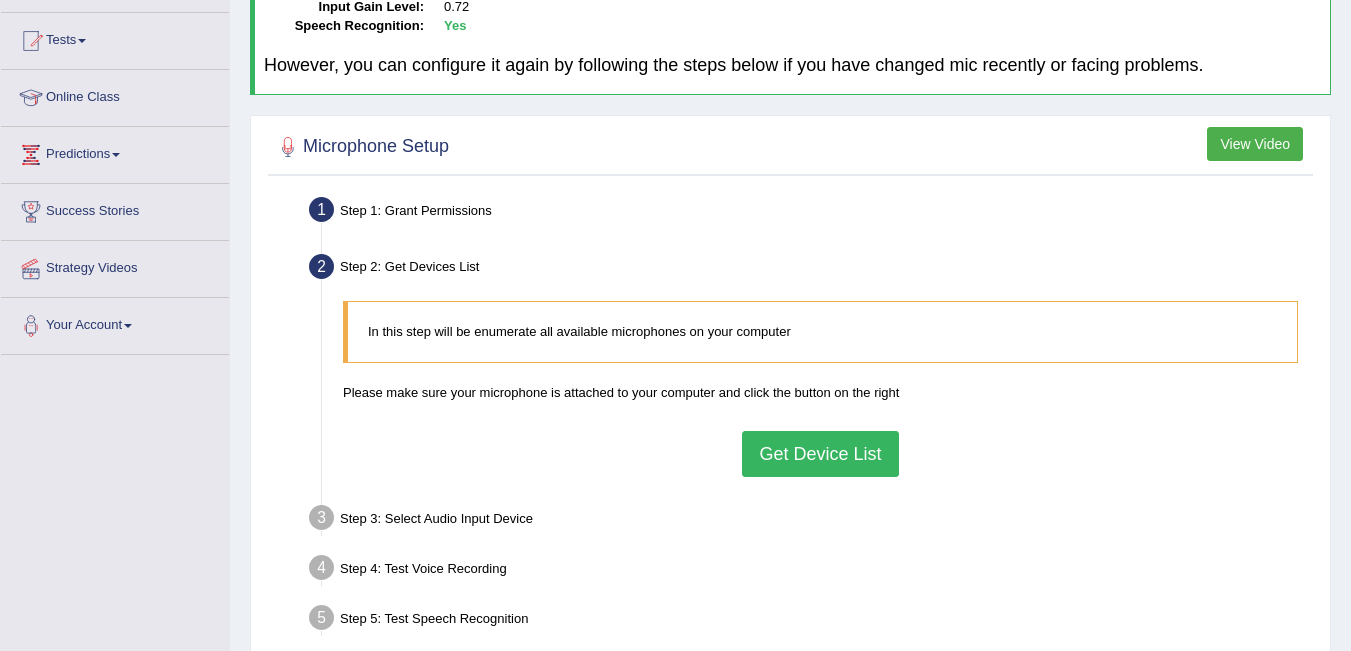 click on "Get Device List" at bounding box center [820, 454] 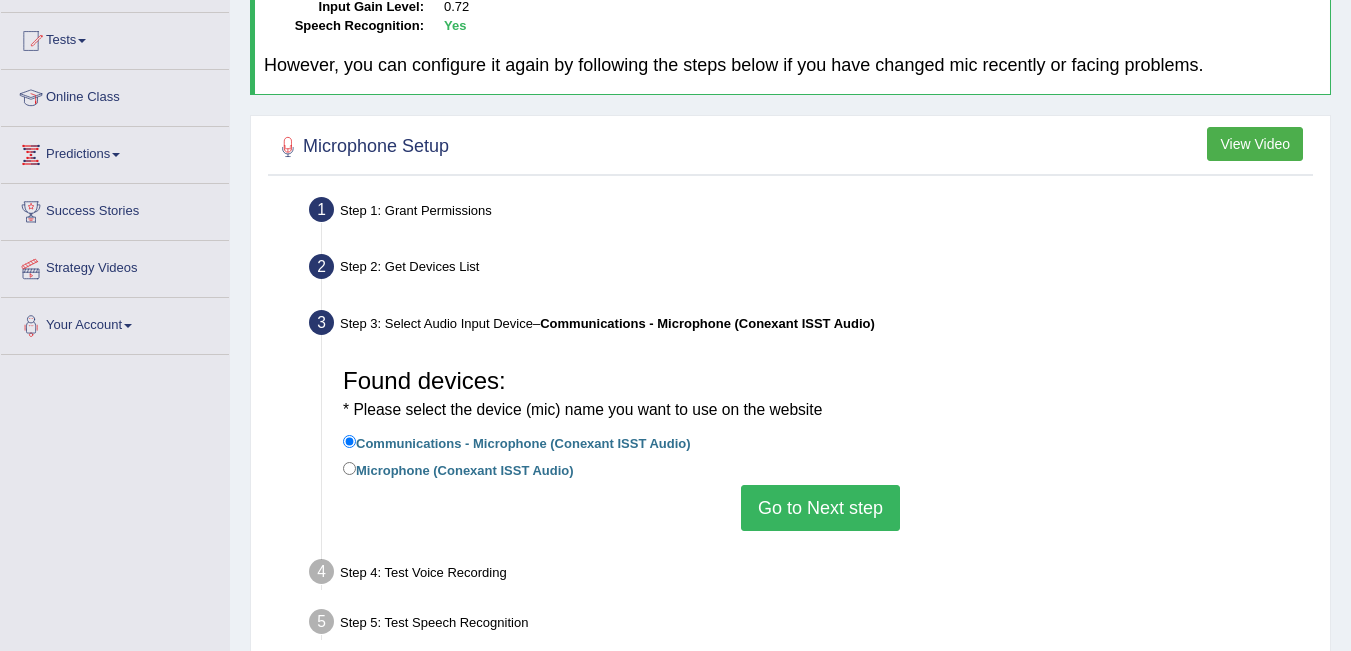 click on "Go to Next step" at bounding box center [820, 508] 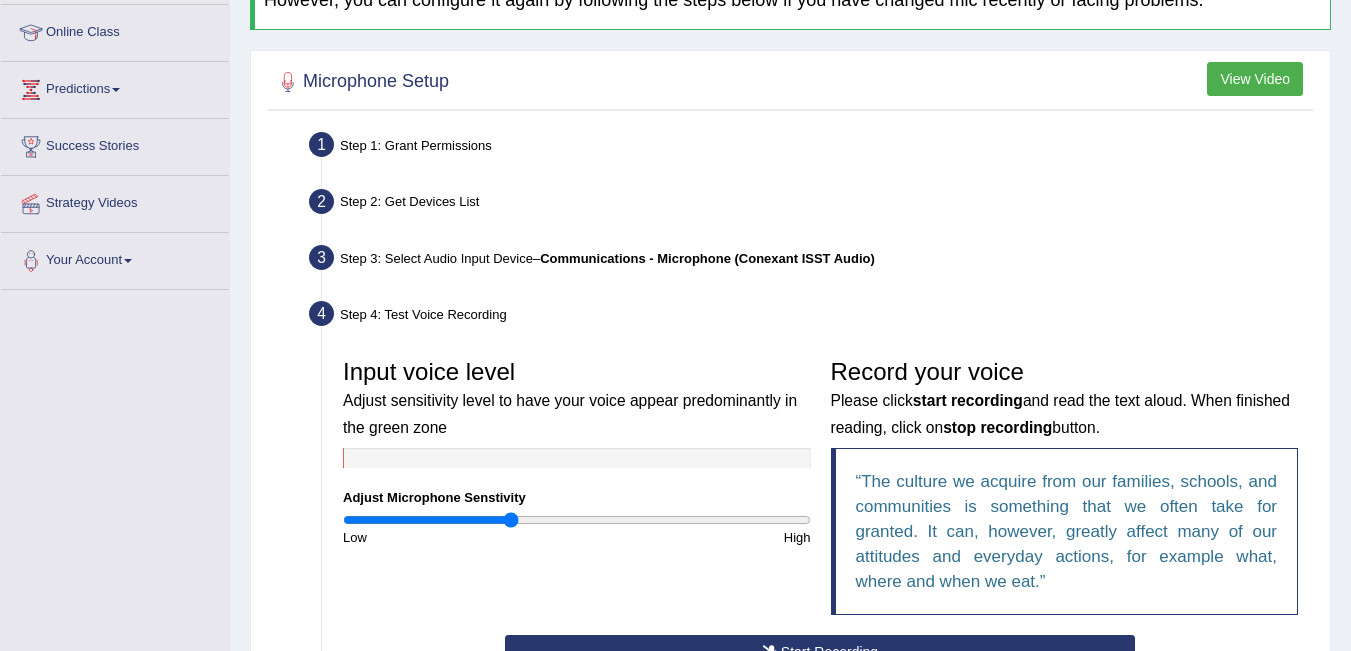 scroll, scrollTop: 300, scrollLeft: 0, axis: vertical 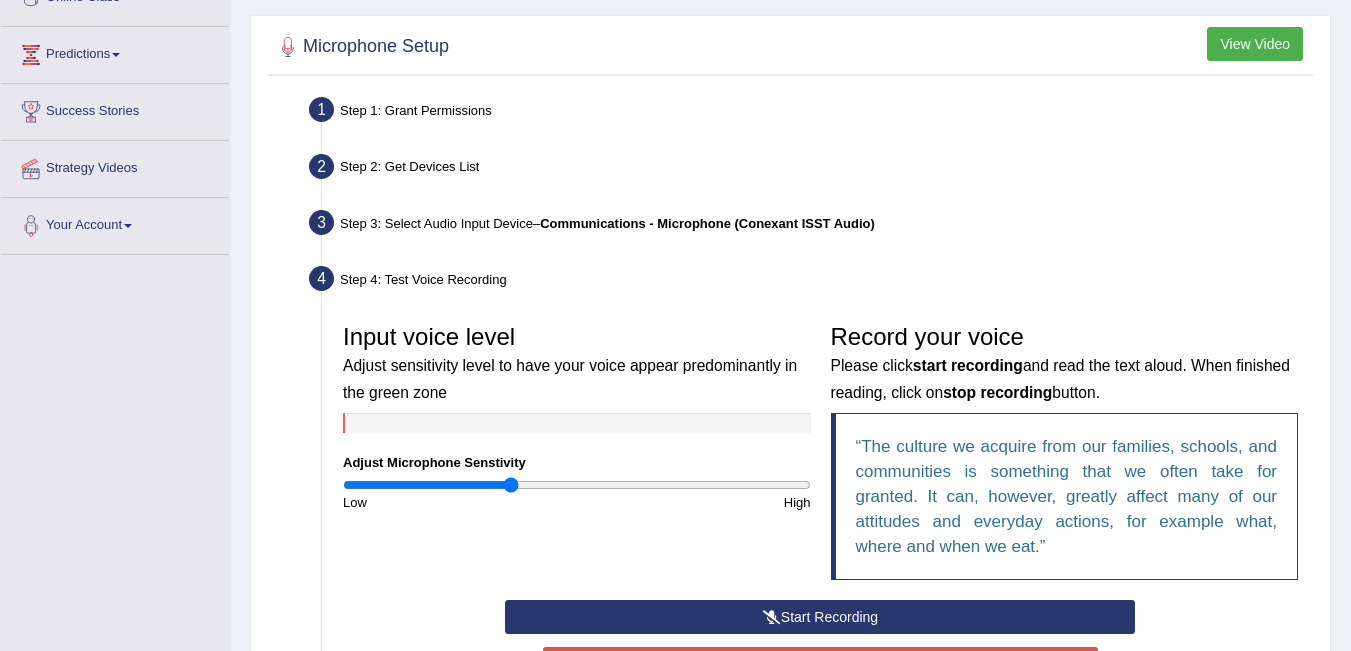 click on "Start Recording" at bounding box center (820, 617) 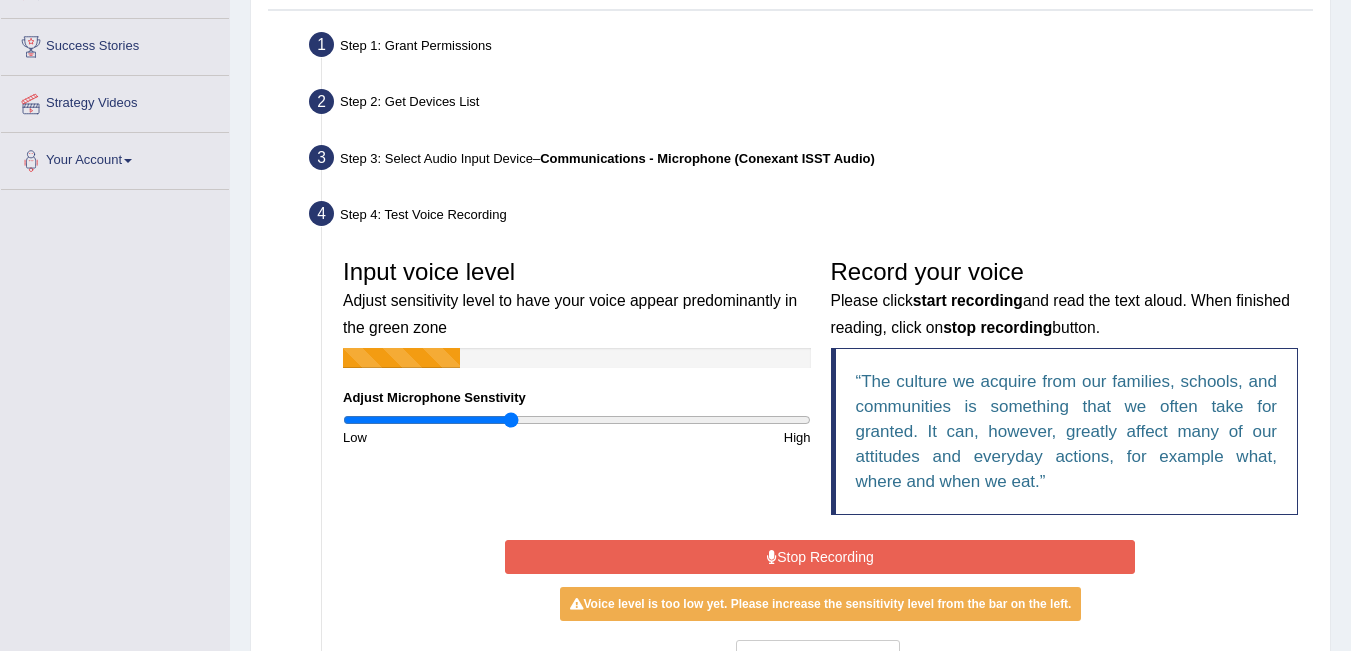 scroll, scrollTop: 400, scrollLeft: 0, axis: vertical 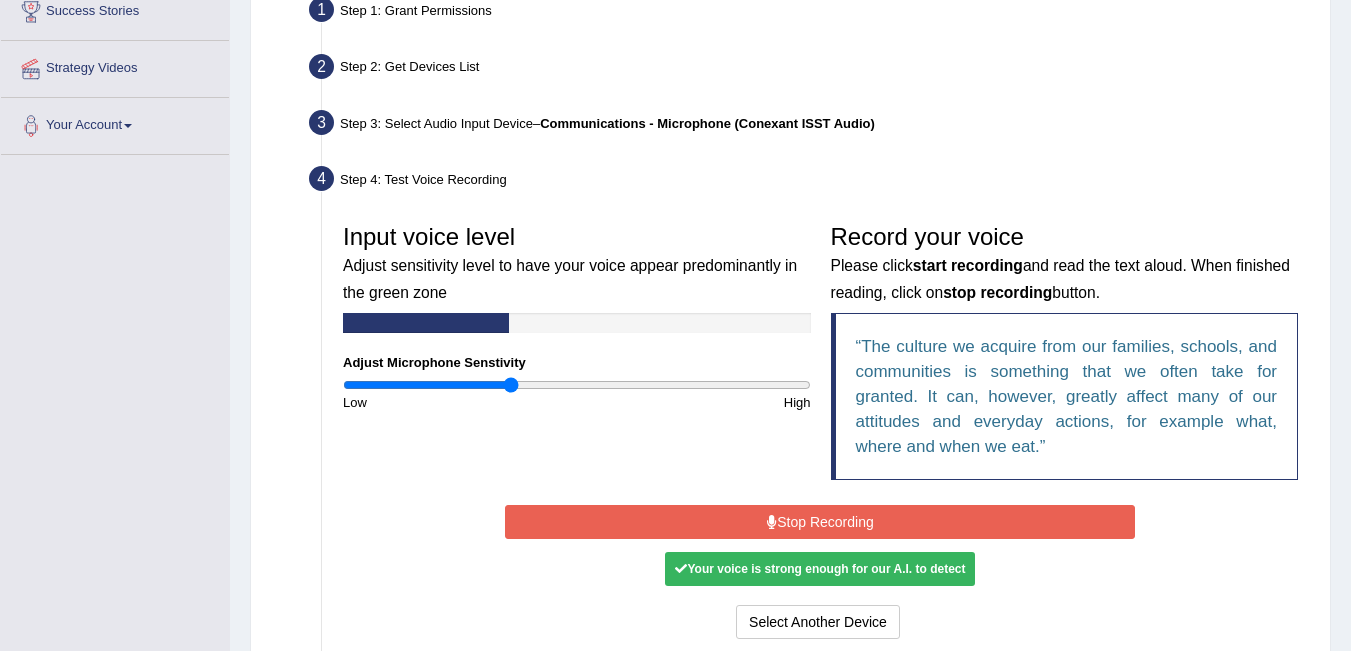 click on "Stop Recording" at bounding box center (820, 522) 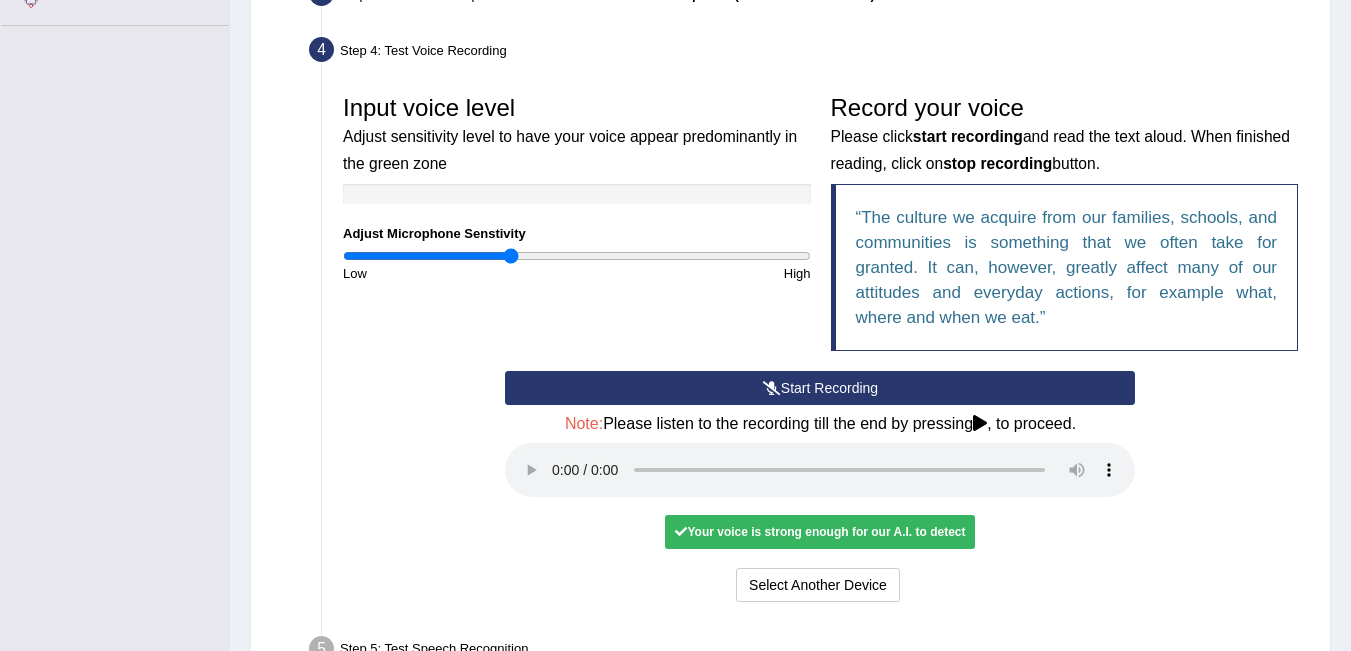 scroll, scrollTop: 700, scrollLeft: 0, axis: vertical 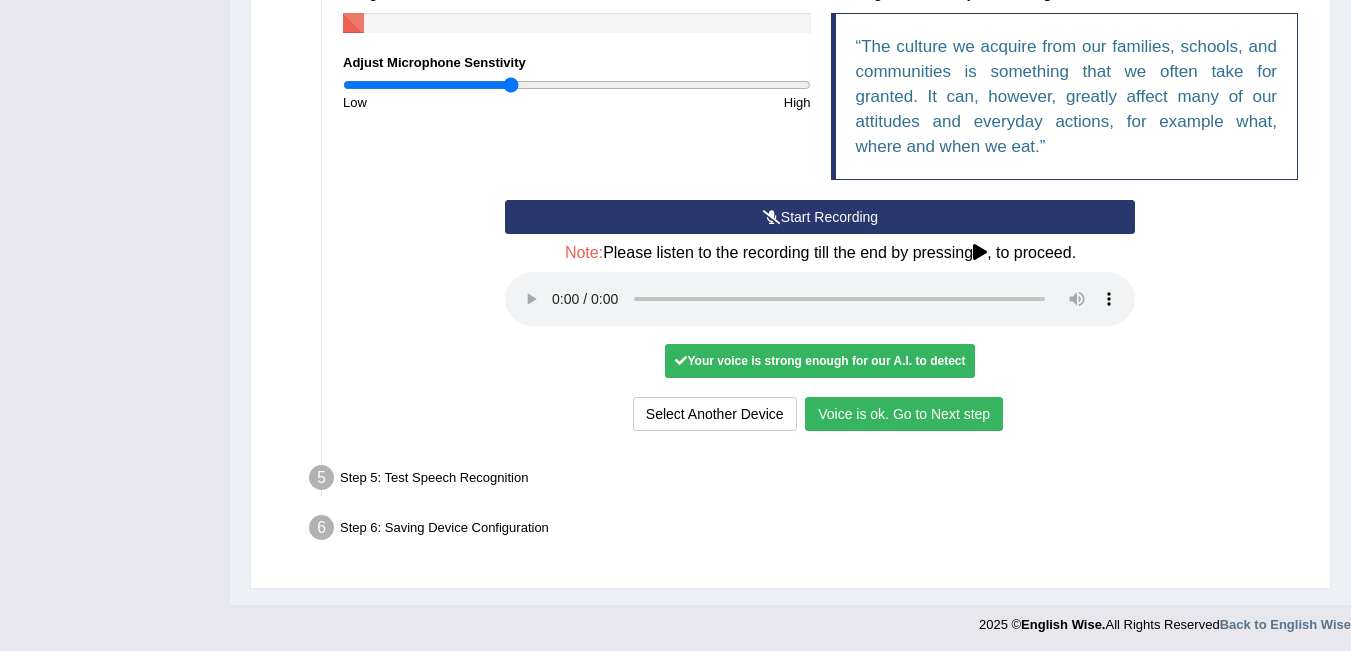 click on "Voice is ok. Go to Next step" at bounding box center (904, 414) 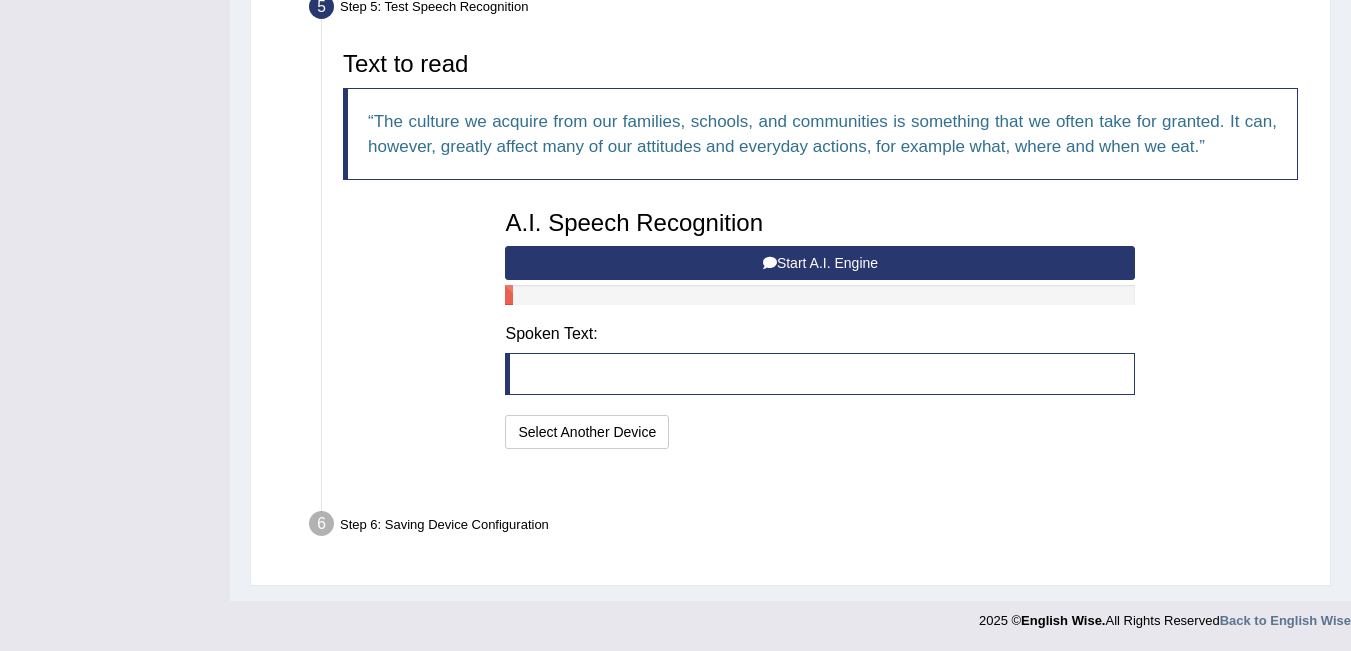 scroll, scrollTop: 600, scrollLeft: 0, axis: vertical 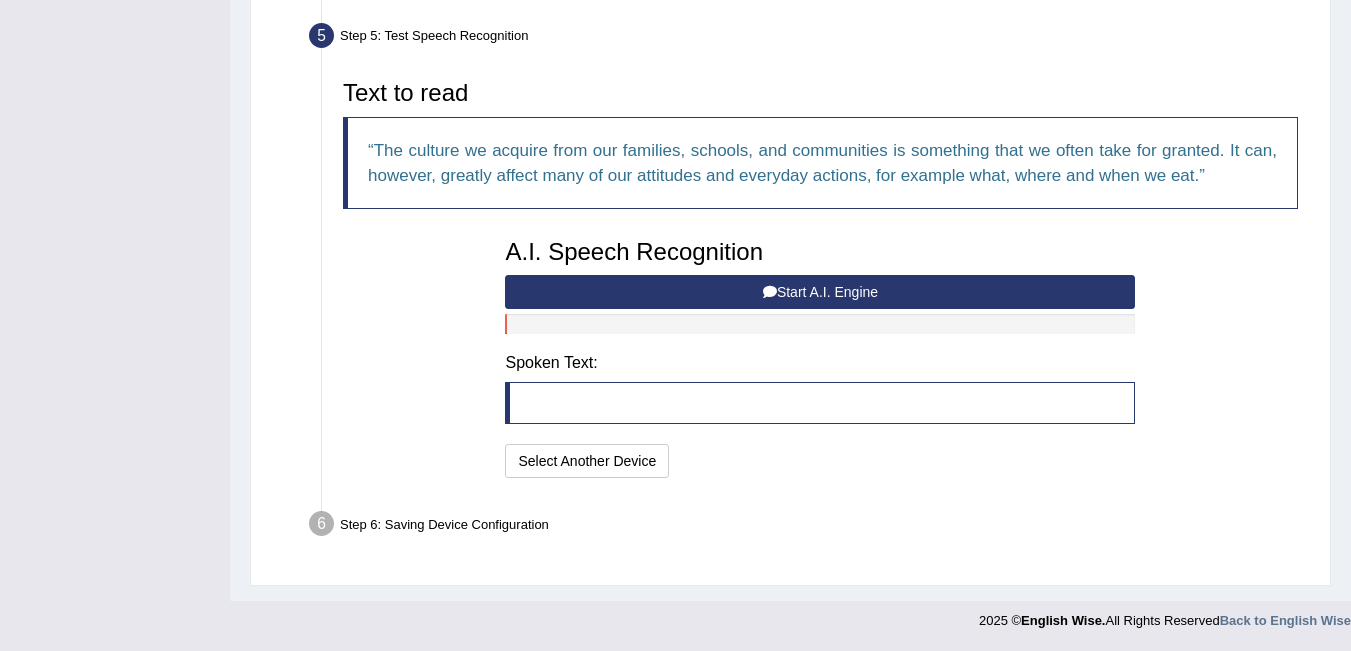 click on "Start A.I. Engine" at bounding box center [820, 292] 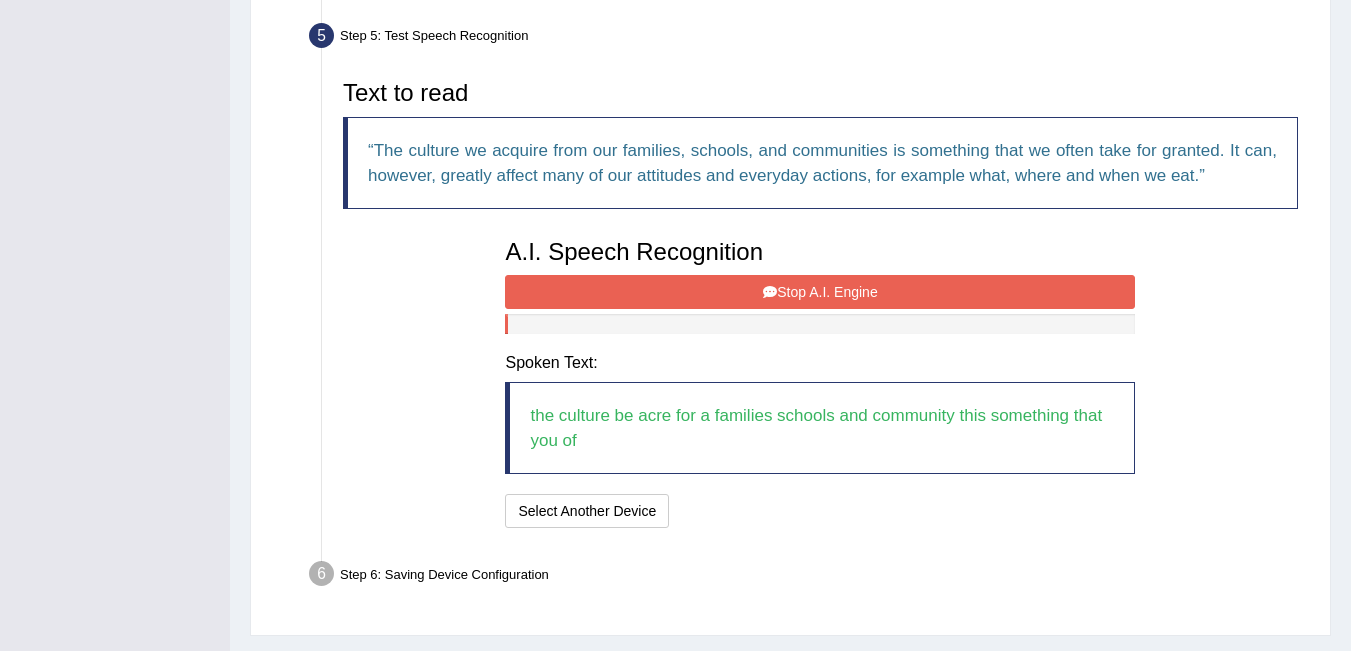 click on "Stop A.I. Engine" at bounding box center [820, 292] 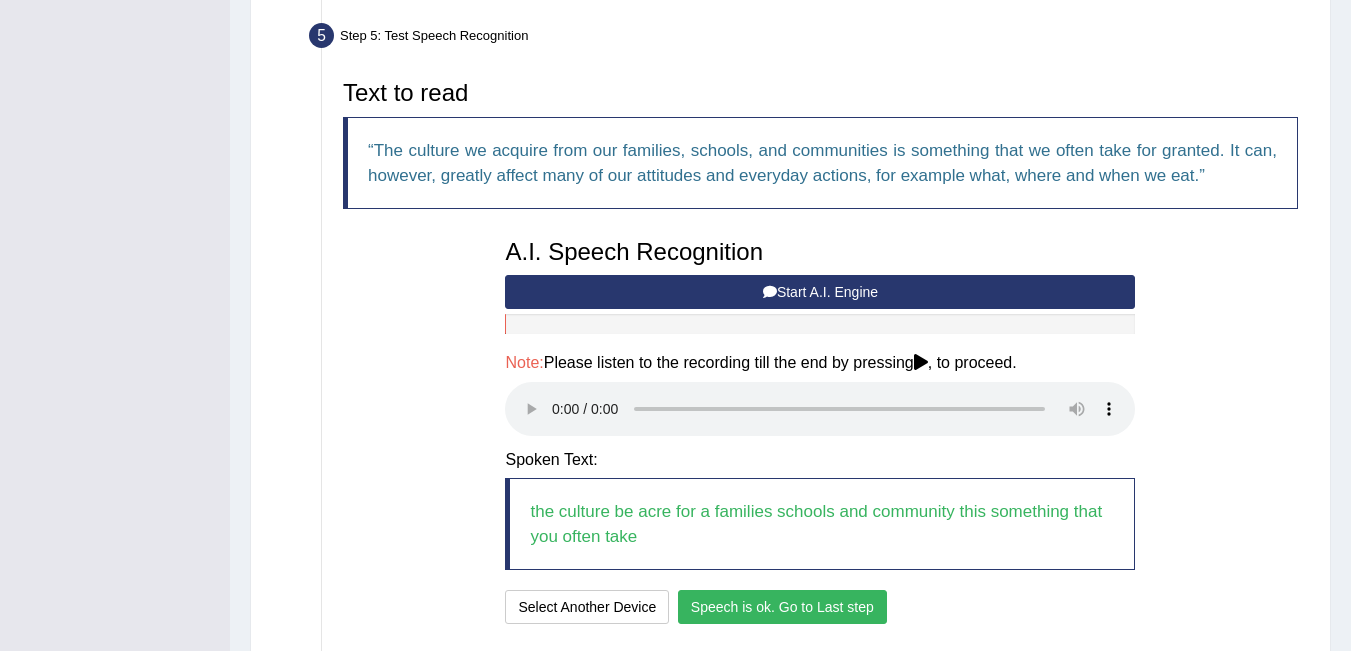 click on "Speech is ok. Go to Last step" at bounding box center [782, 607] 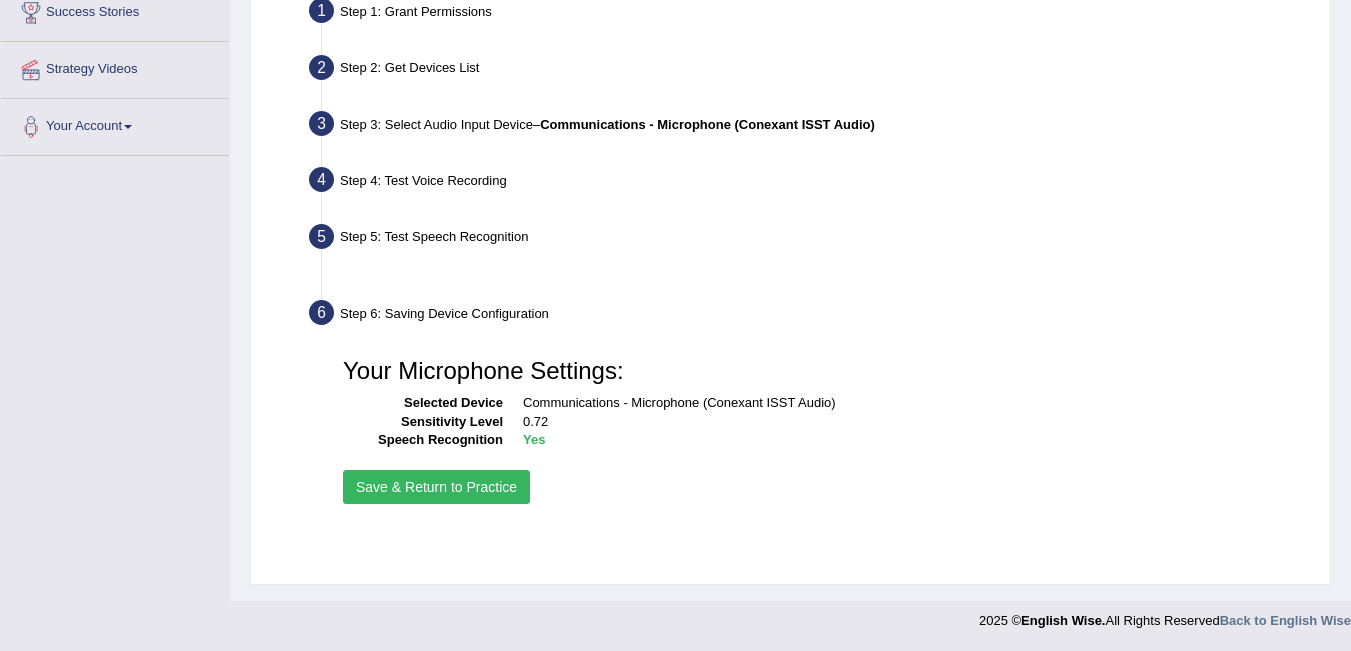 scroll, scrollTop: 399, scrollLeft: 0, axis: vertical 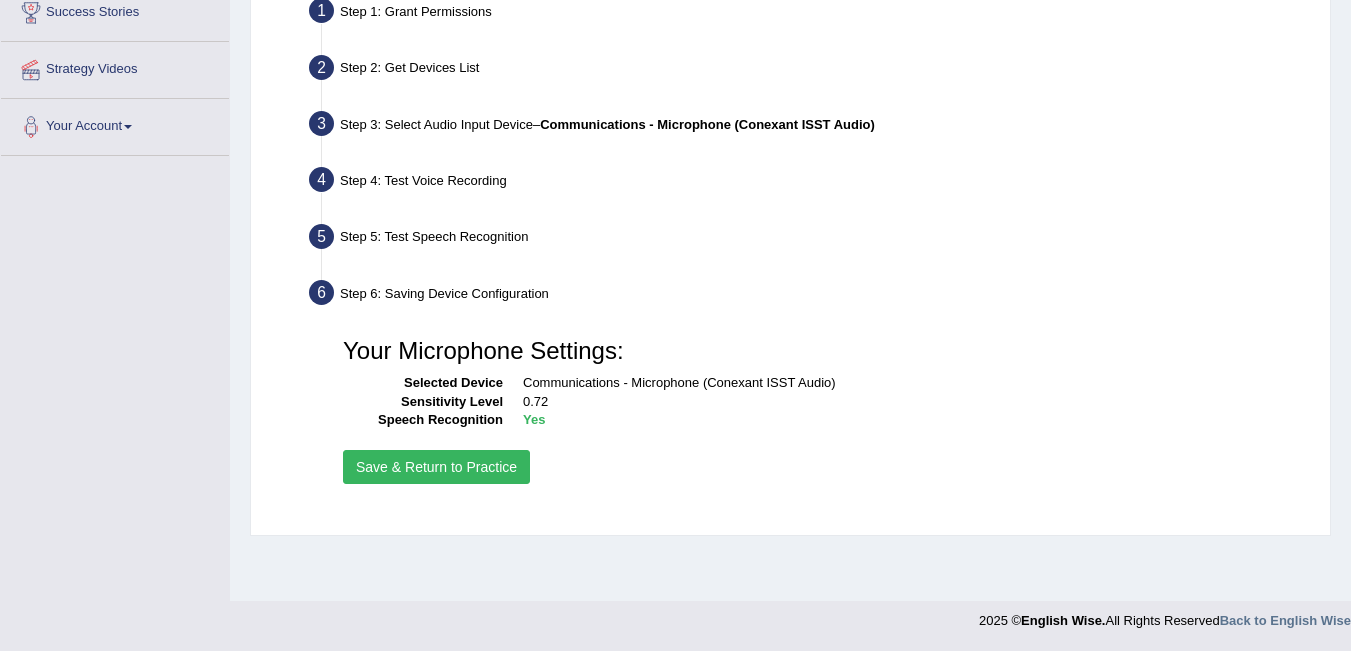click on "Save & Return to Practice" at bounding box center [436, 467] 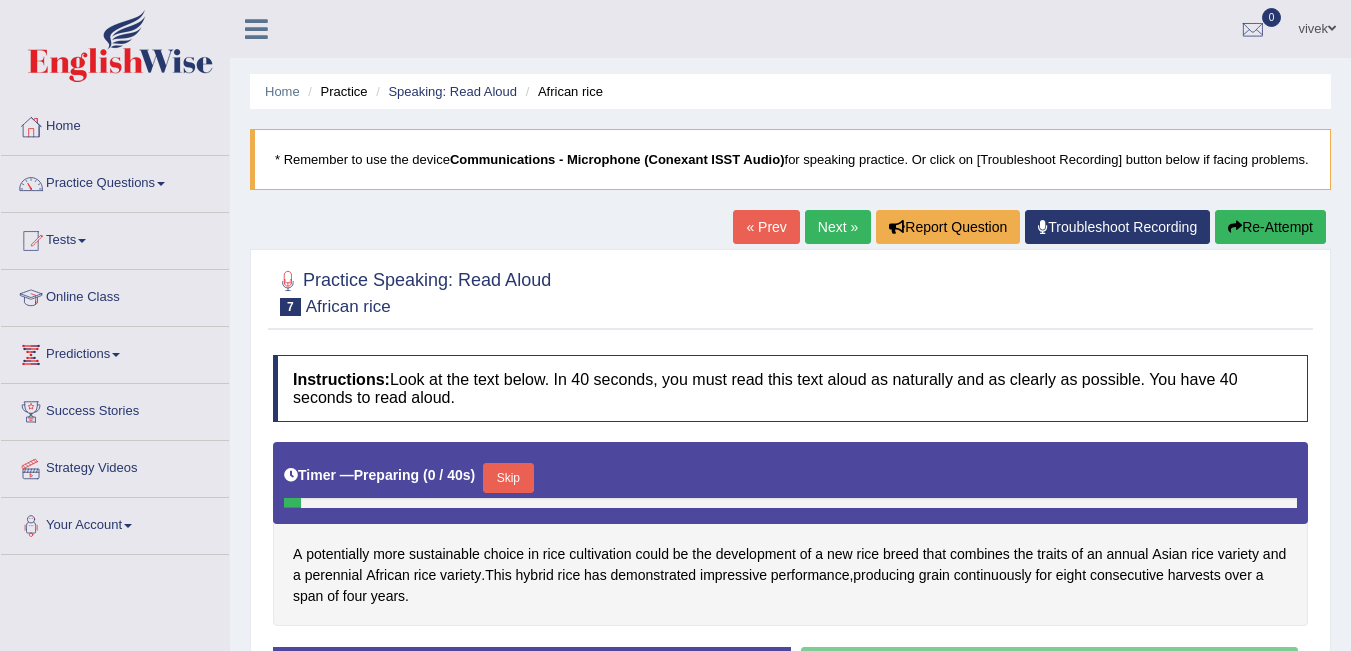 scroll, scrollTop: 300, scrollLeft: 0, axis: vertical 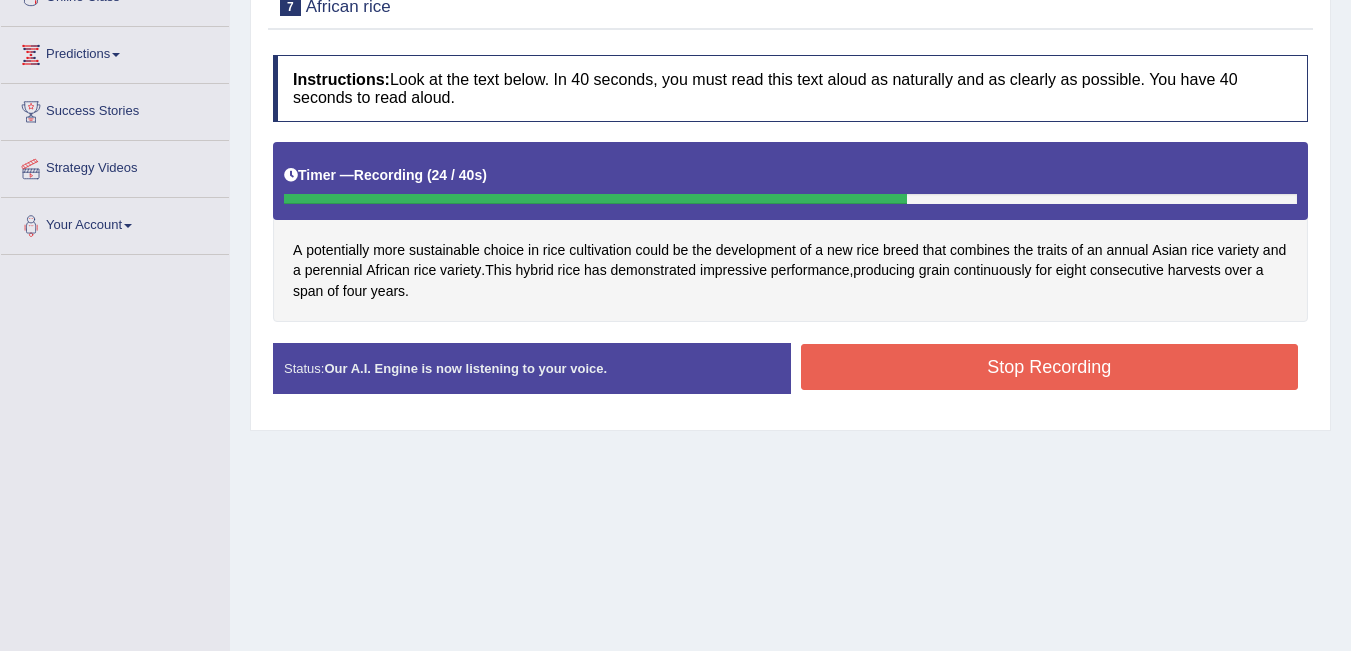 click on "Stop Recording" at bounding box center [1050, 367] 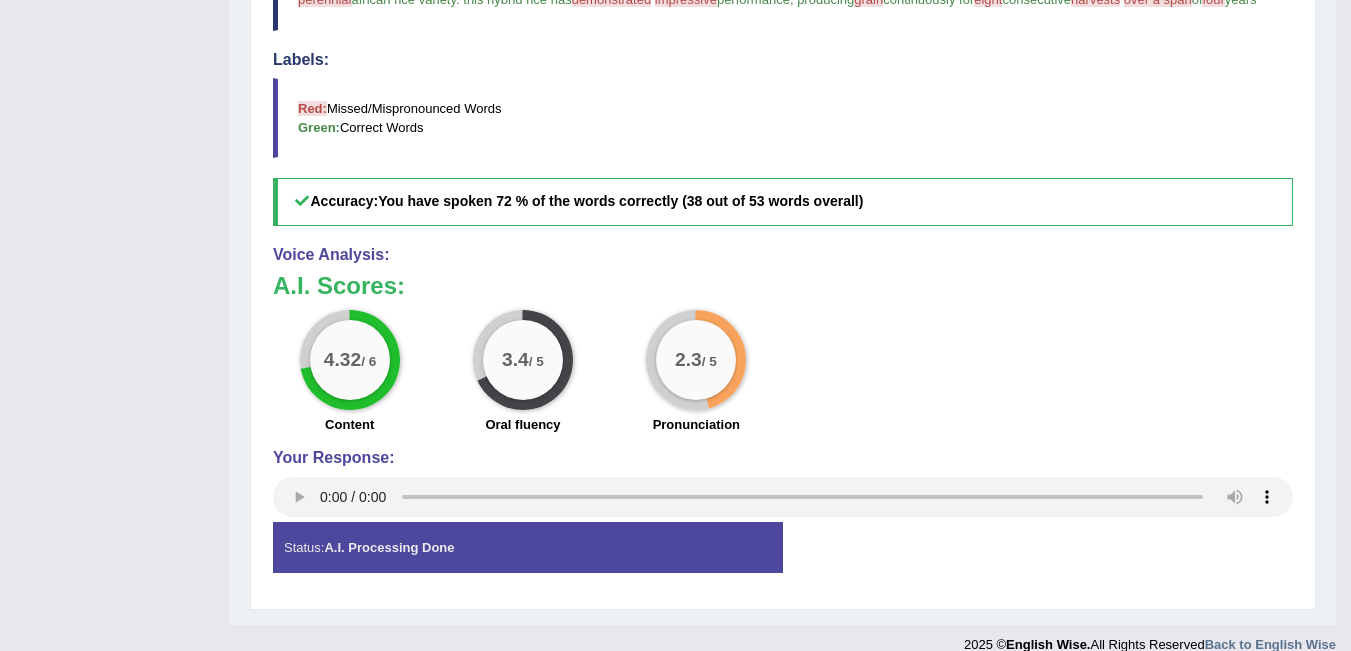 scroll, scrollTop: 792, scrollLeft: 0, axis: vertical 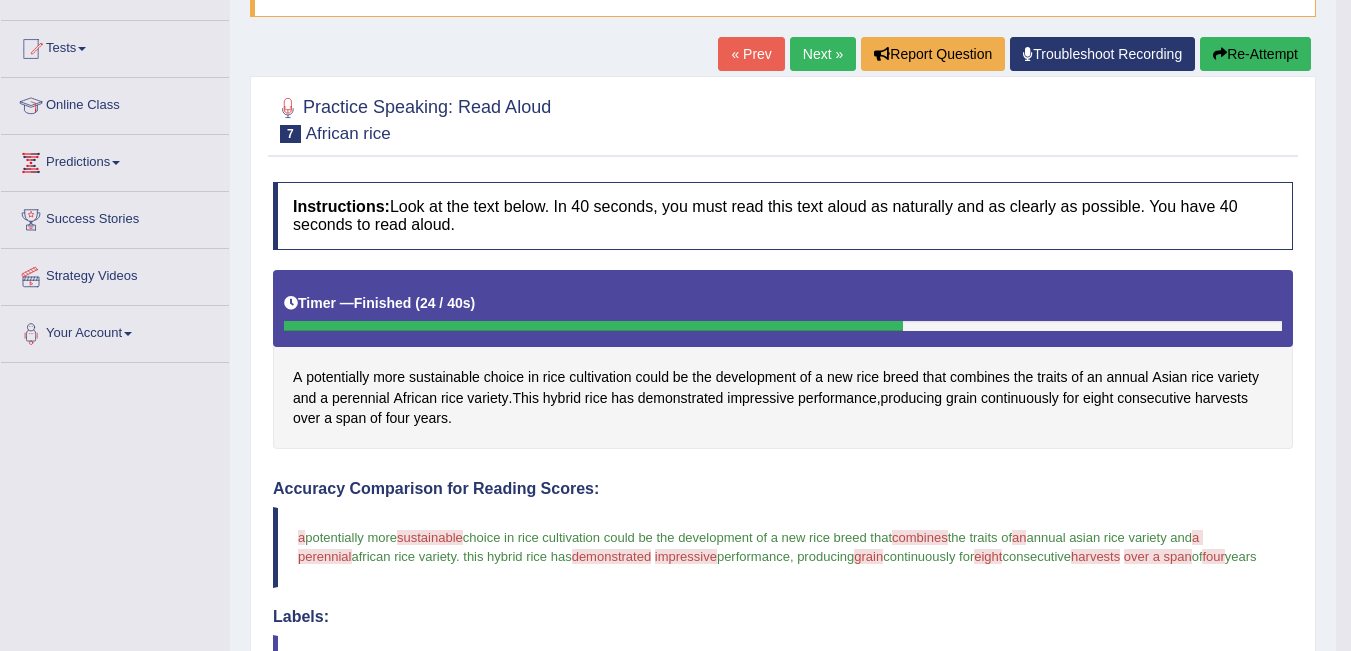 click on "Re-Attempt" at bounding box center (1255, 54) 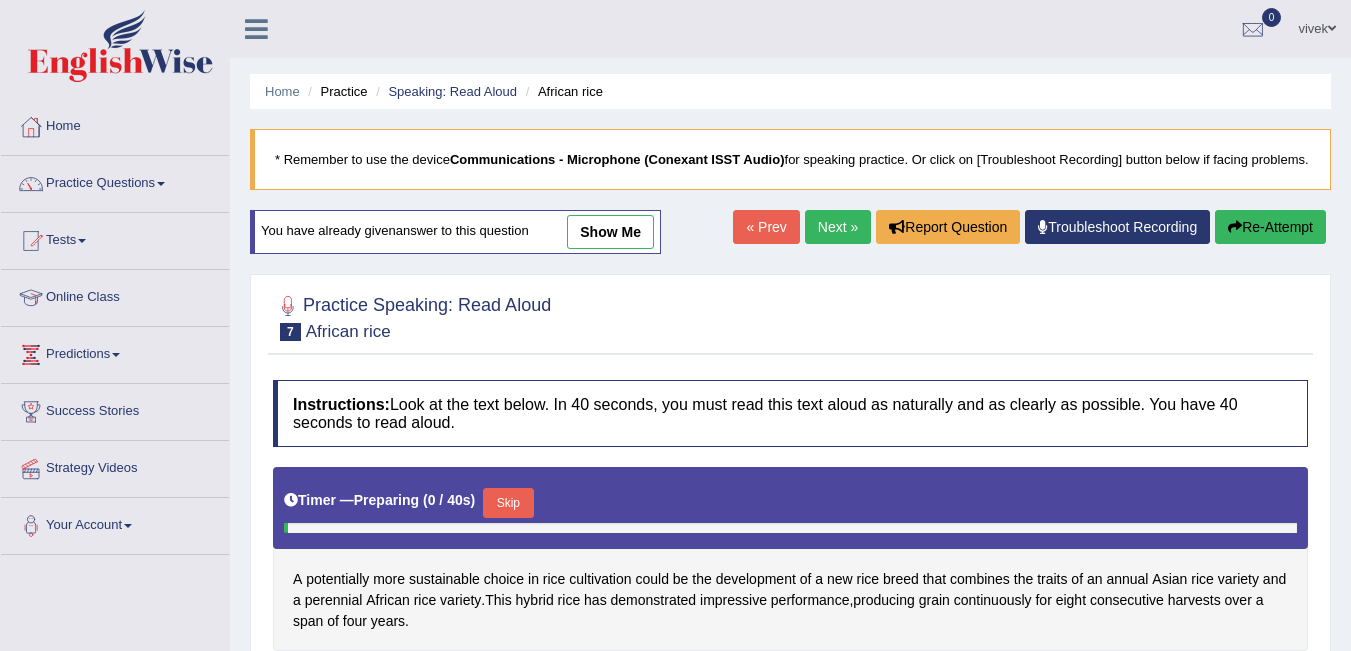 scroll, scrollTop: 192, scrollLeft: 0, axis: vertical 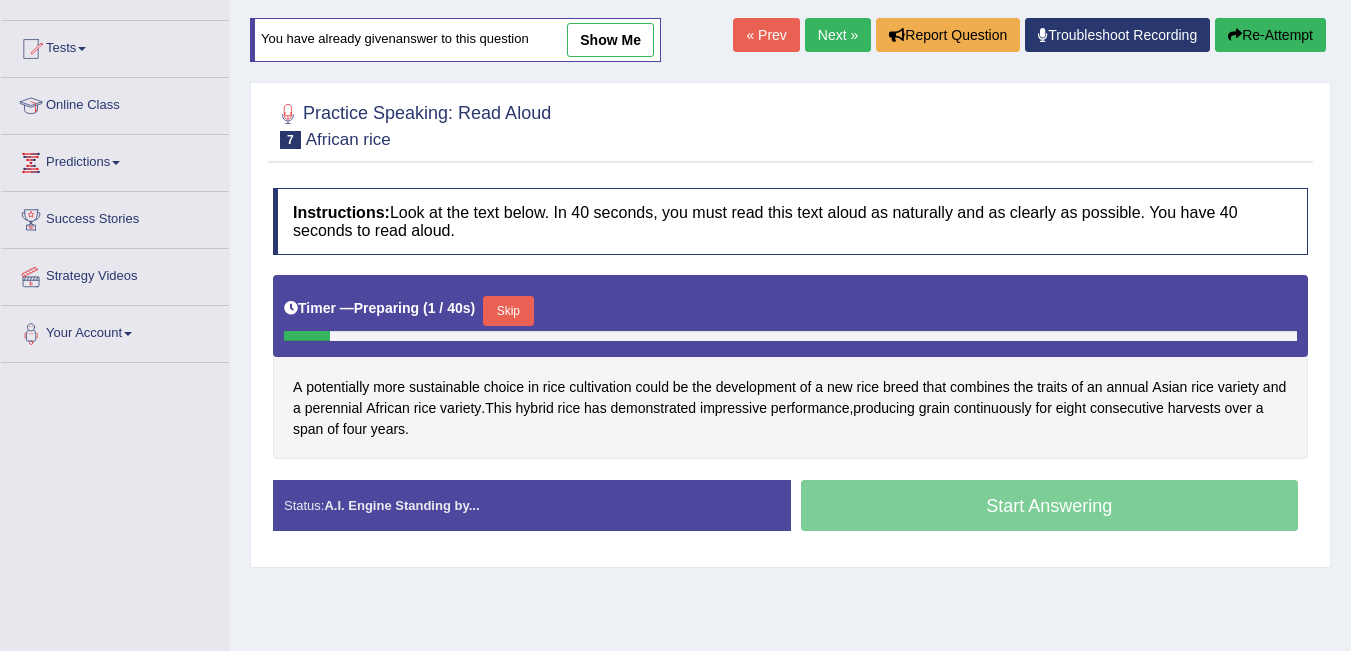click on "Skip" at bounding box center [508, 311] 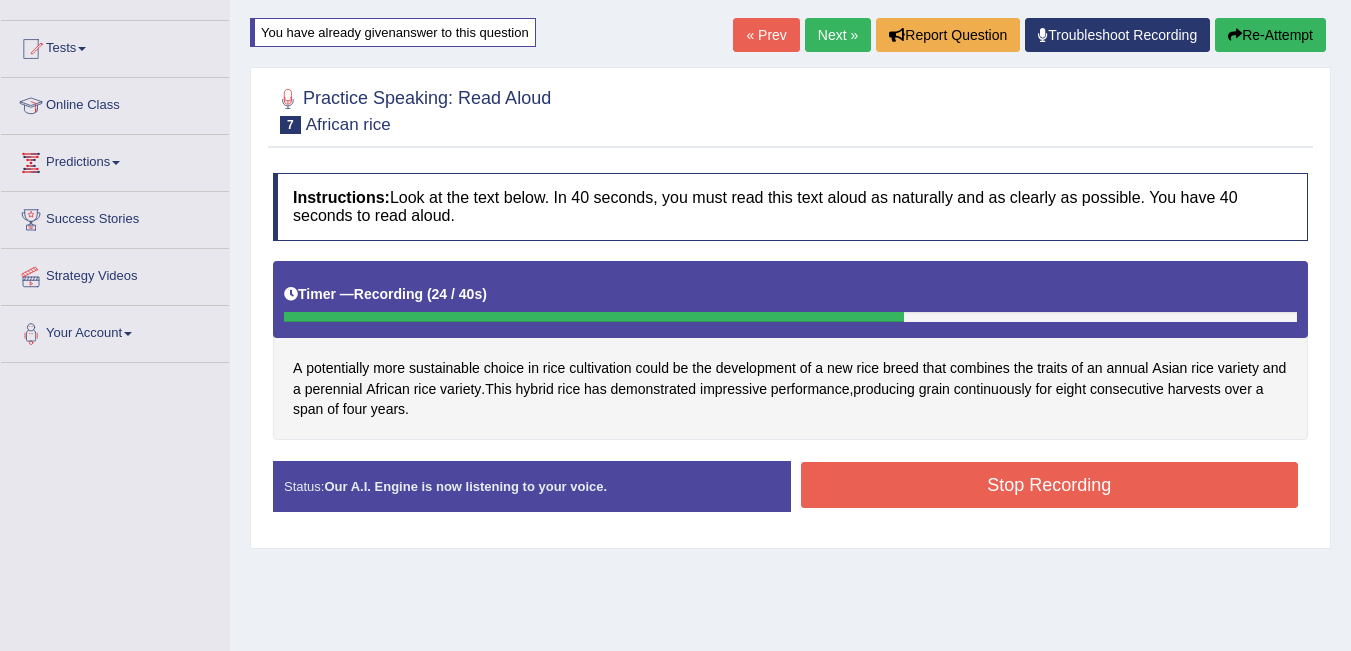 click on "Stop Recording" at bounding box center (1050, 485) 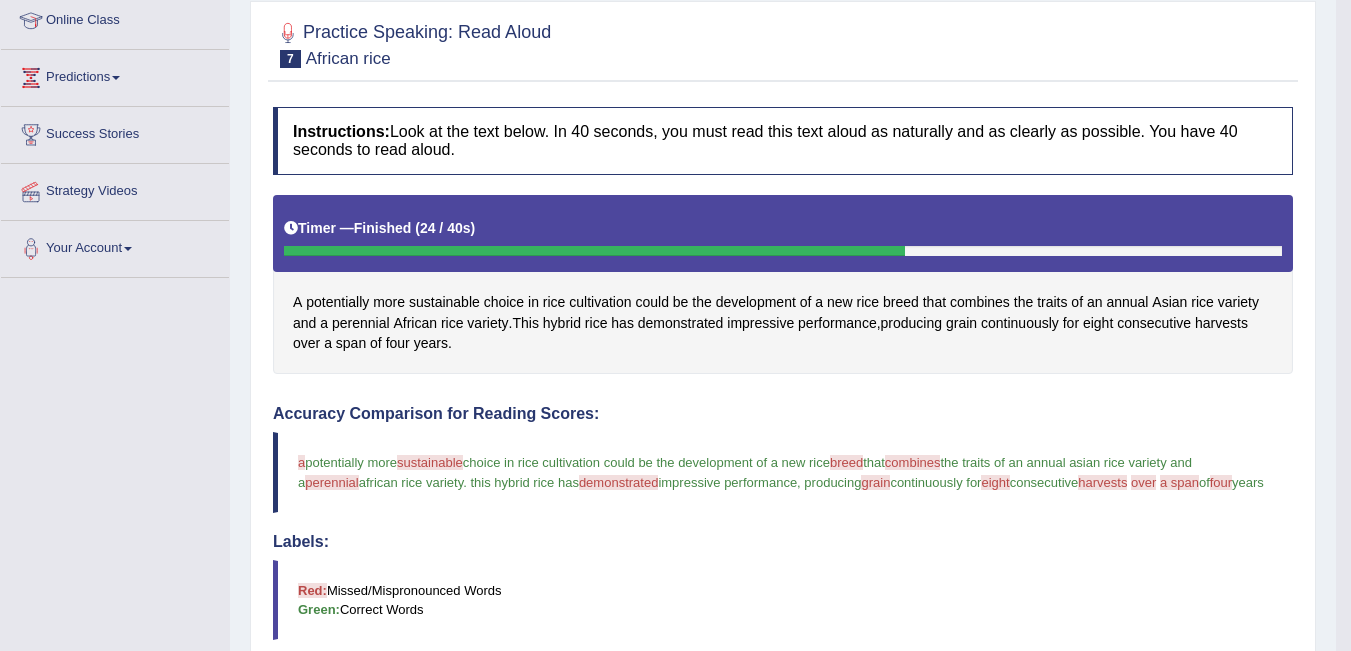scroll, scrollTop: 392, scrollLeft: 0, axis: vertical 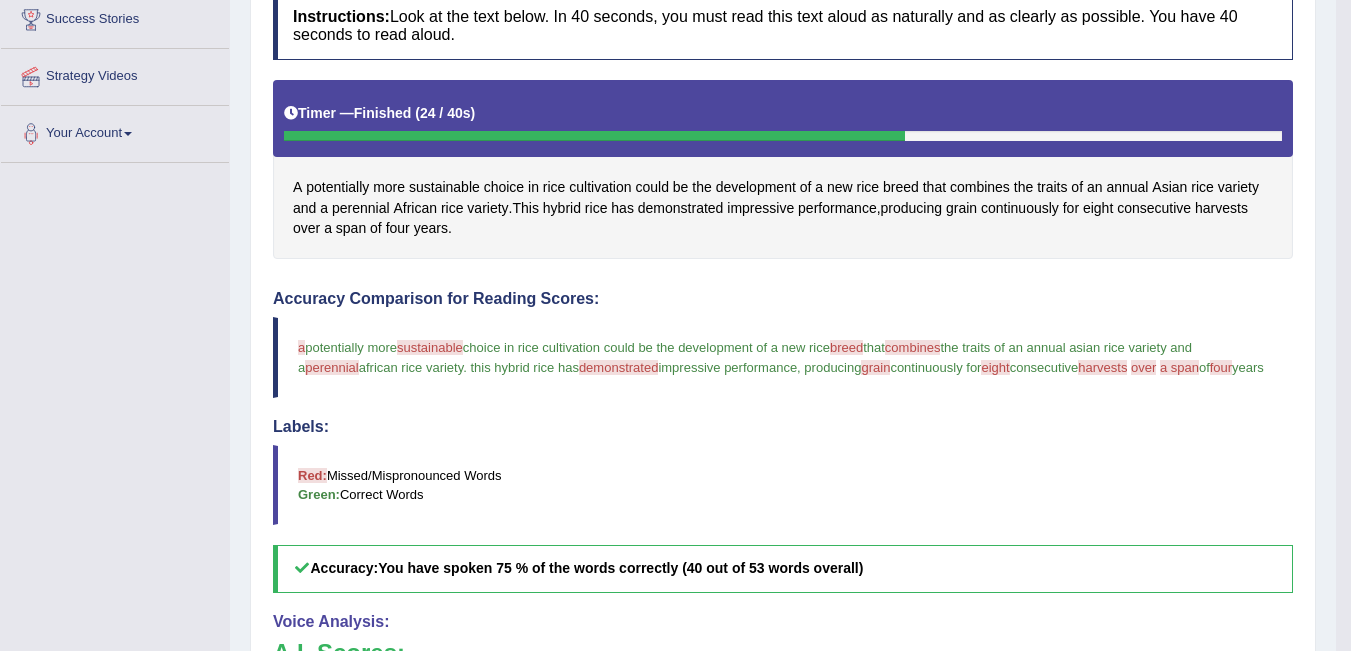click on "sustainable" at bounding box center [430, 347] 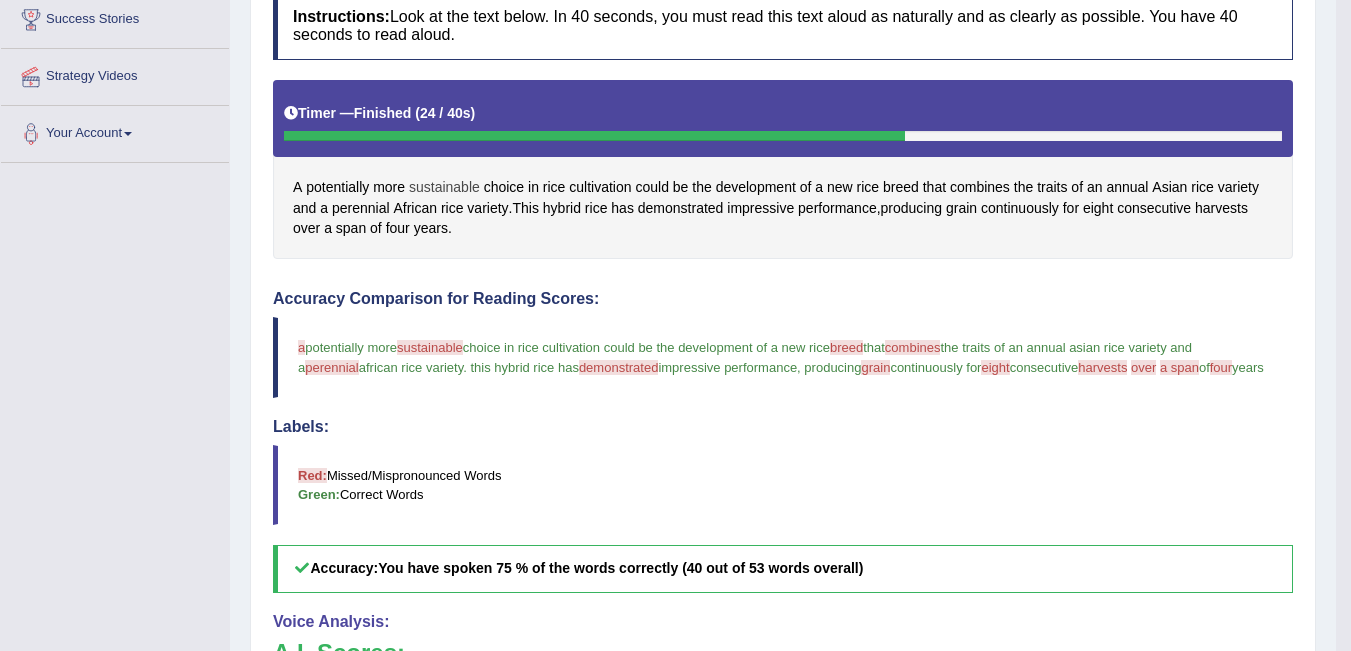 click on "sustainable" at bounding box center (444, 187) 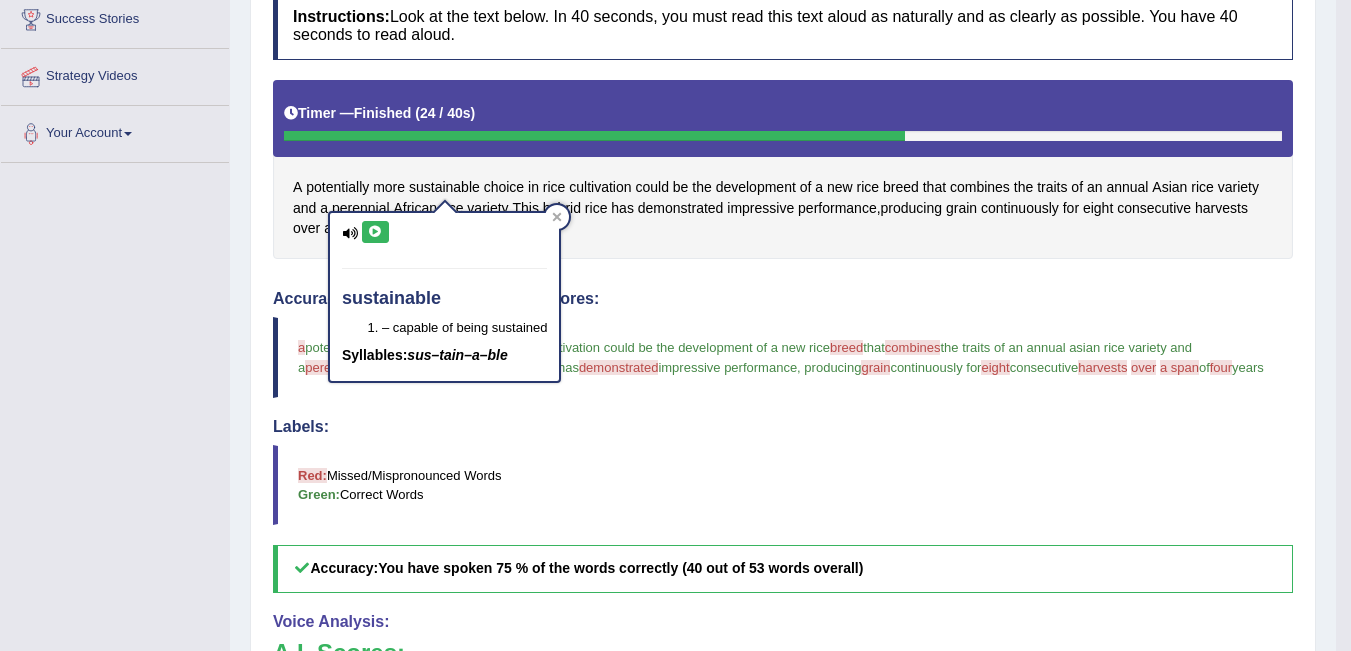 click on "sustainable  – capable of being sustained Syllables:  sus–tain–a–ble" at bounding box center [445, 297] 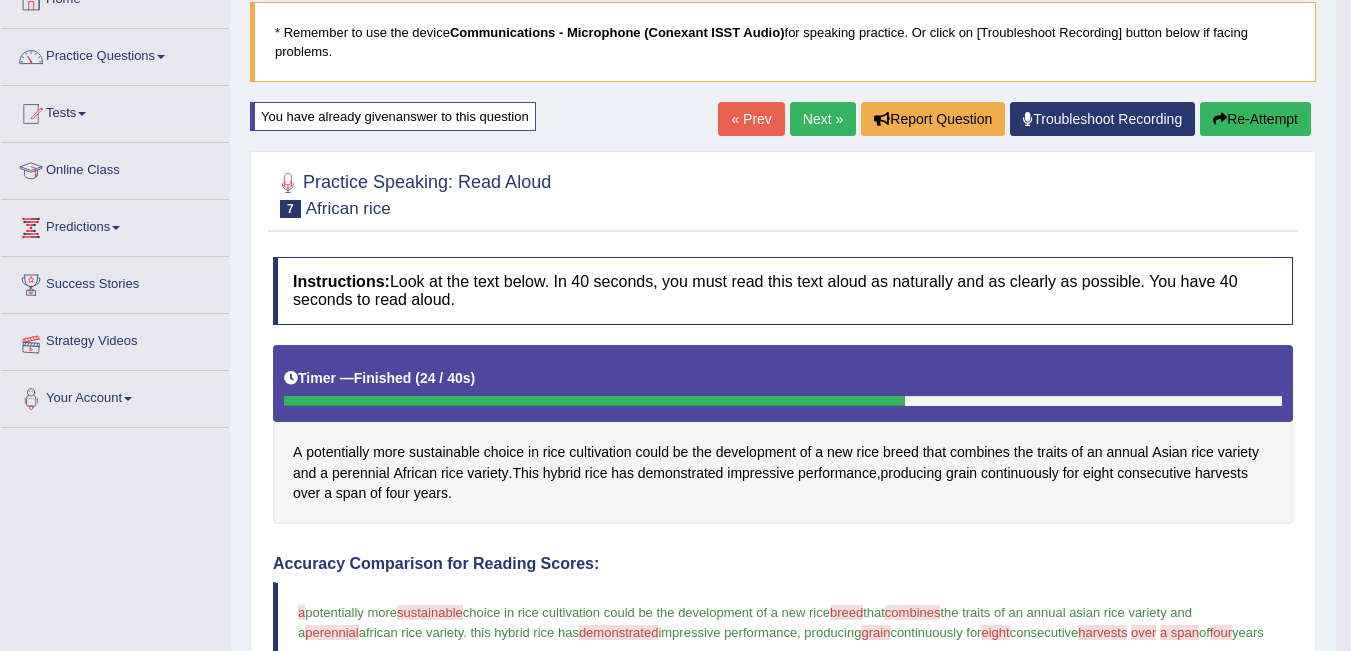 scroll, scrollTop: 92, scrollLeft: 0, axis: vertical 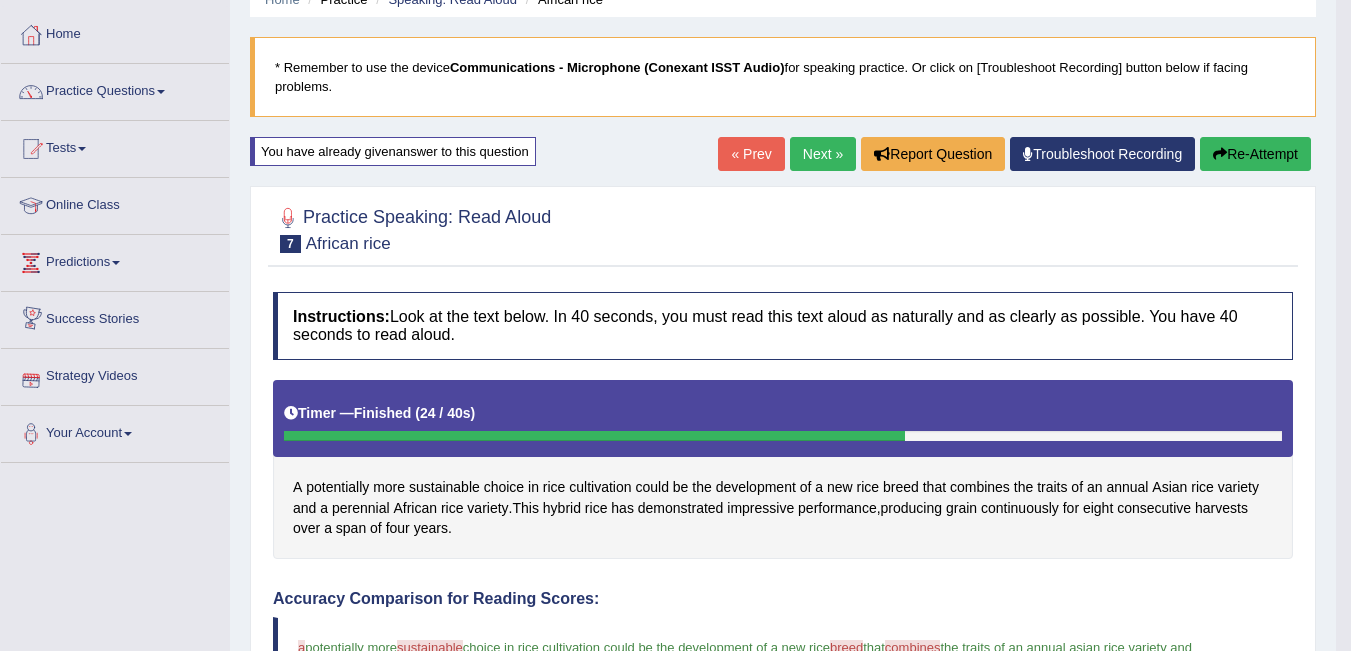 click on "Next »" at bounding box center [823, 154] 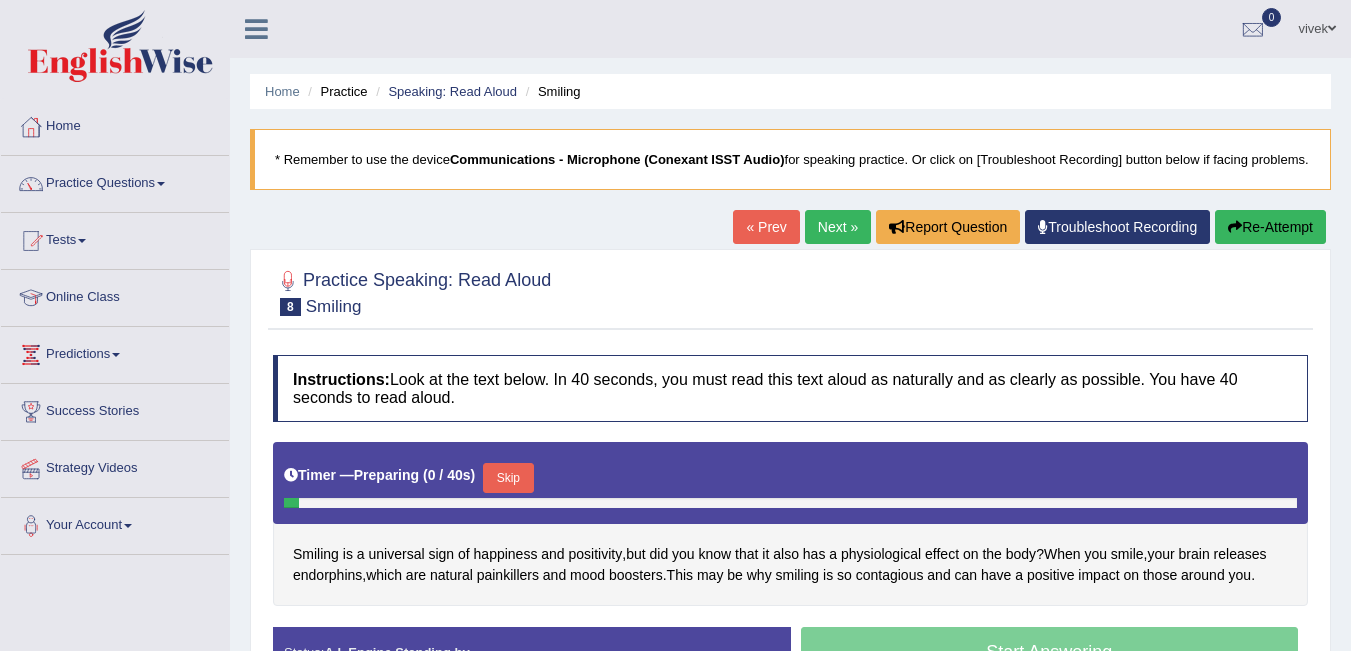 scroll, scrollTop: 200, scrollLeft: 0, axis: vertical 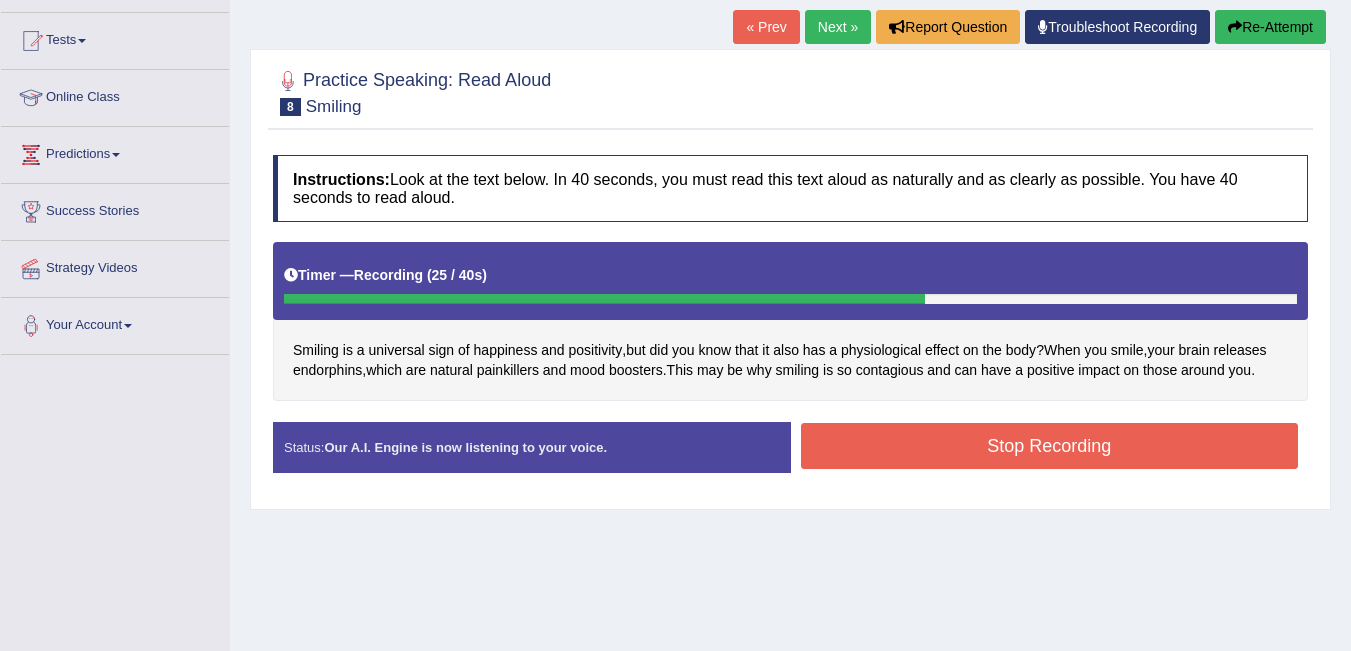 click on "Stop Recording" at bounding box center (1050, 446) 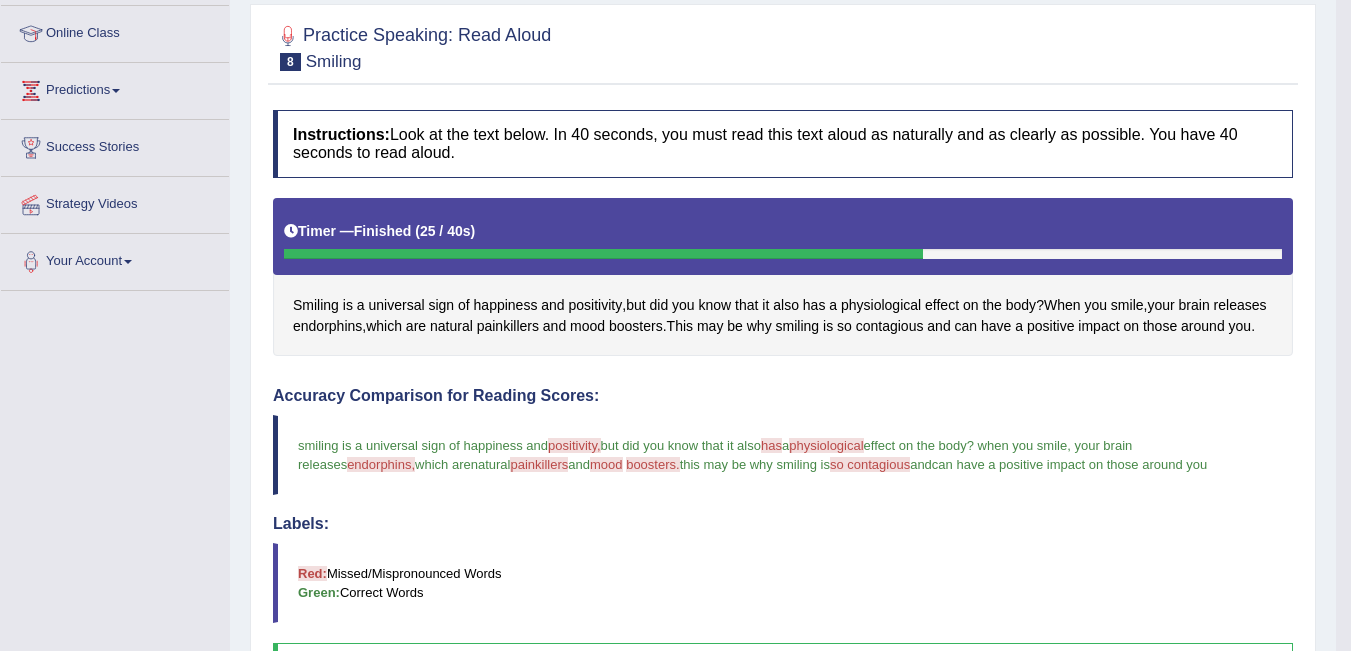 scroll, scrollTop: 400, scrollLeft: 0, axis: vertical 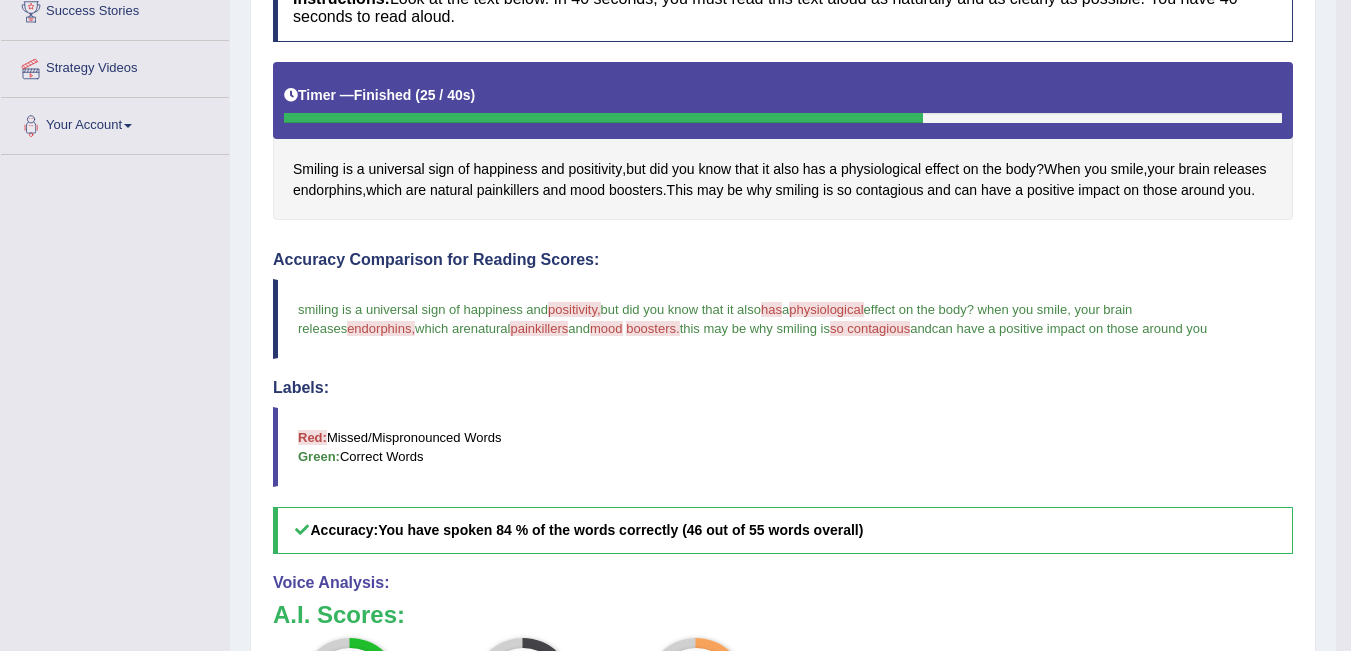click on "physiological" at bounding box center (826, 309) 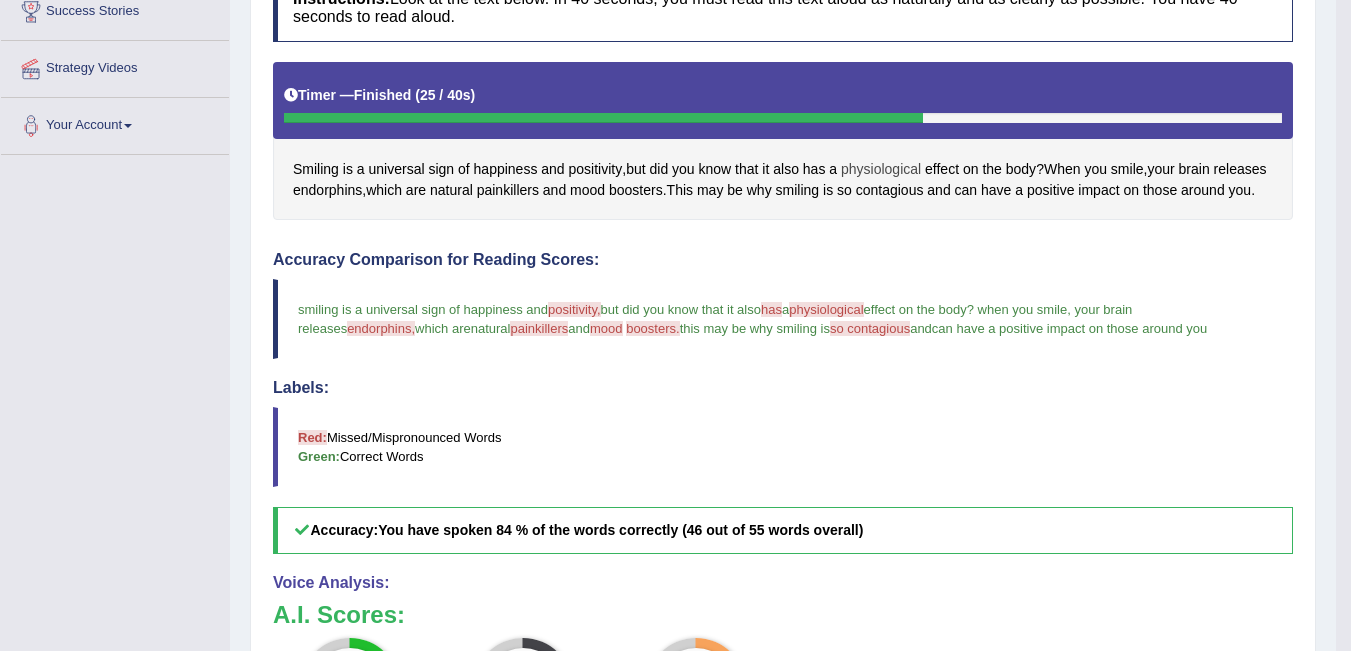 click on "physiological" at bounding box center (881, 169) 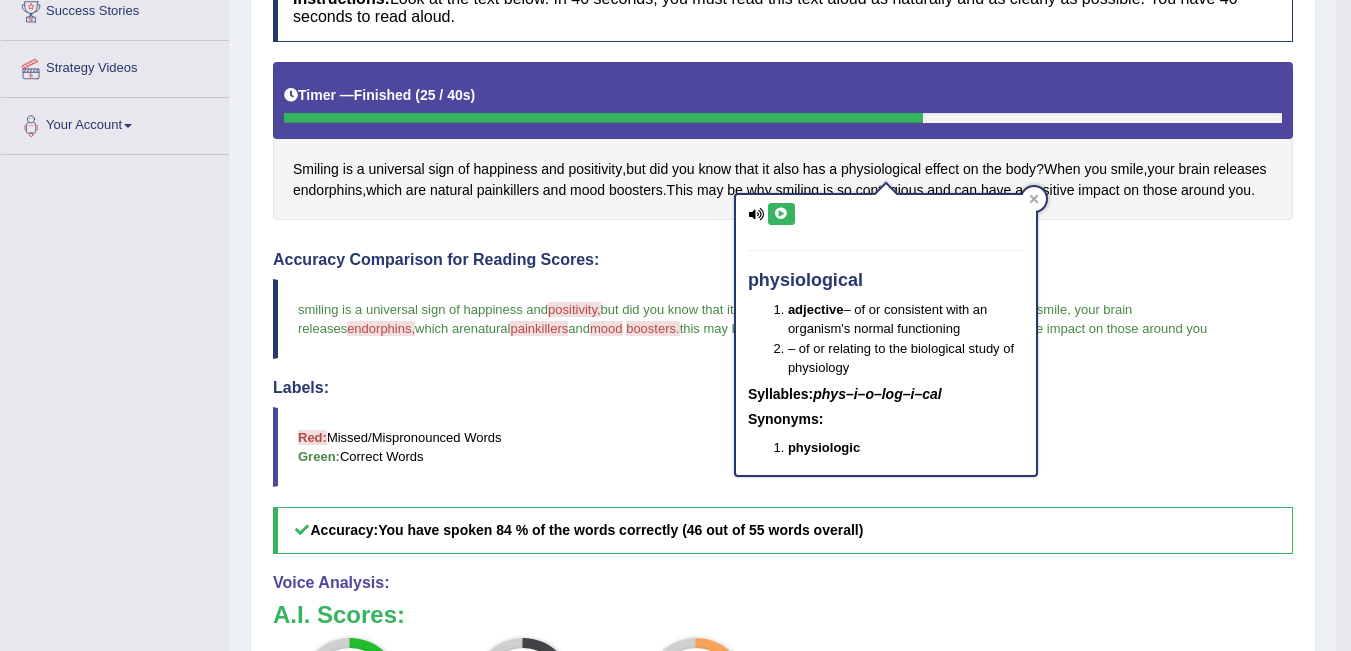 click at bounding box center [781, 214] 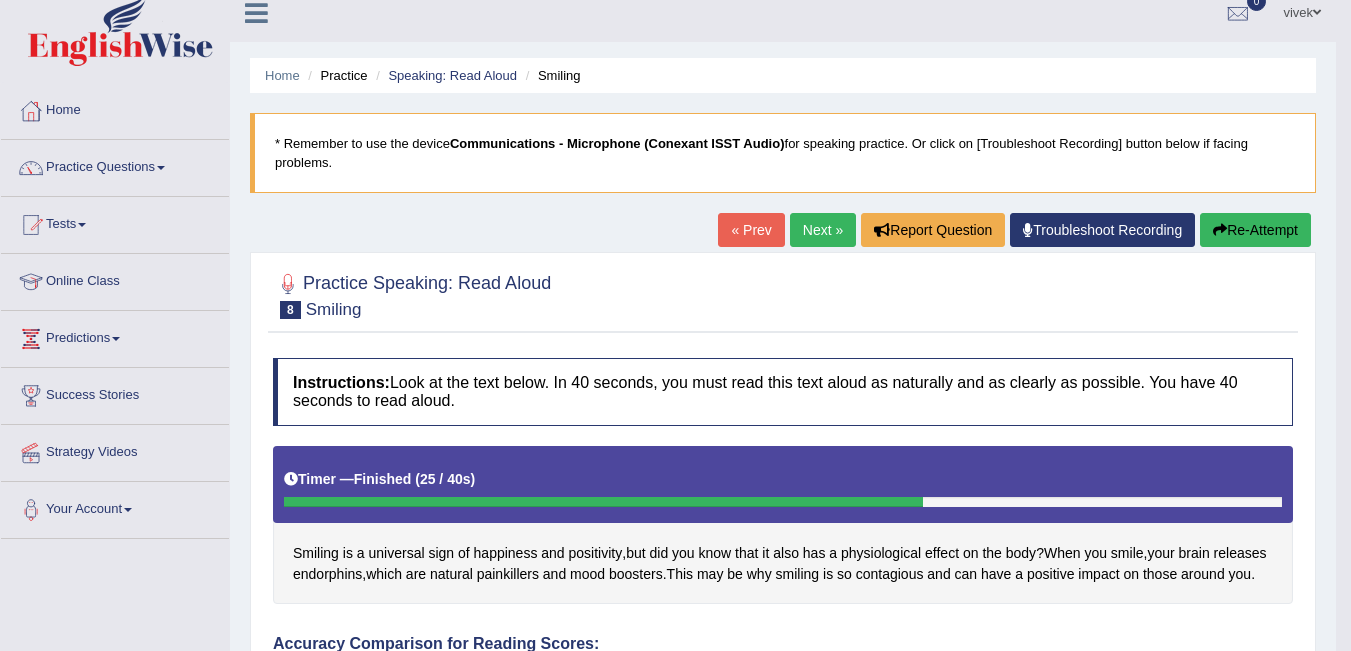 scroll, scrollTop: 0, scrollLeft: 0, axis: both 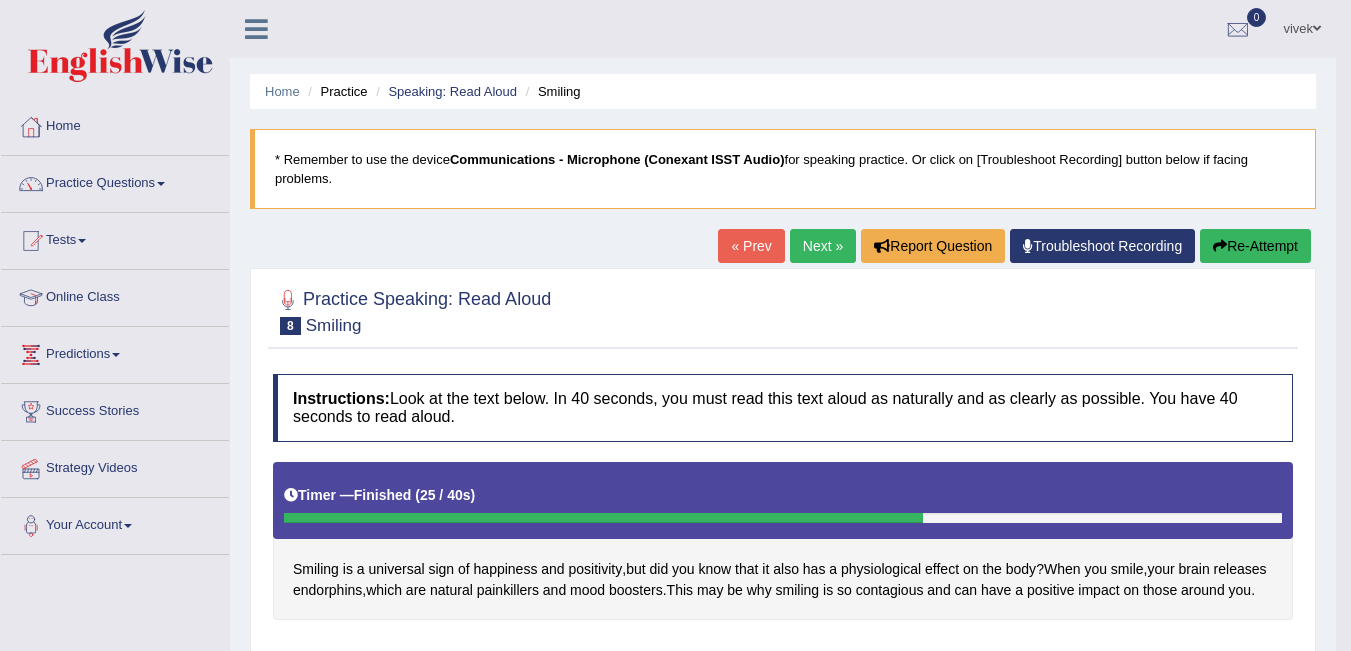 click on "Next »" at bounding box center [823, 246] 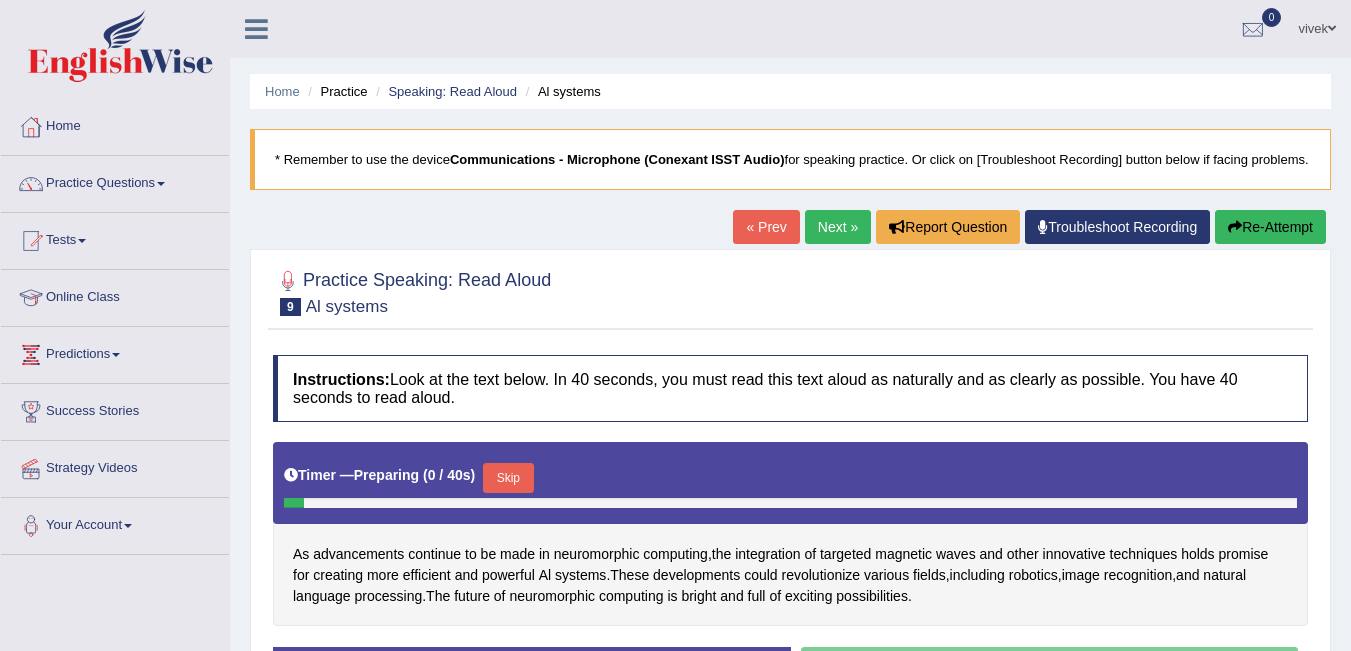 scroll, scrollTop: 300, scrollLeft: 0, axis: vertical 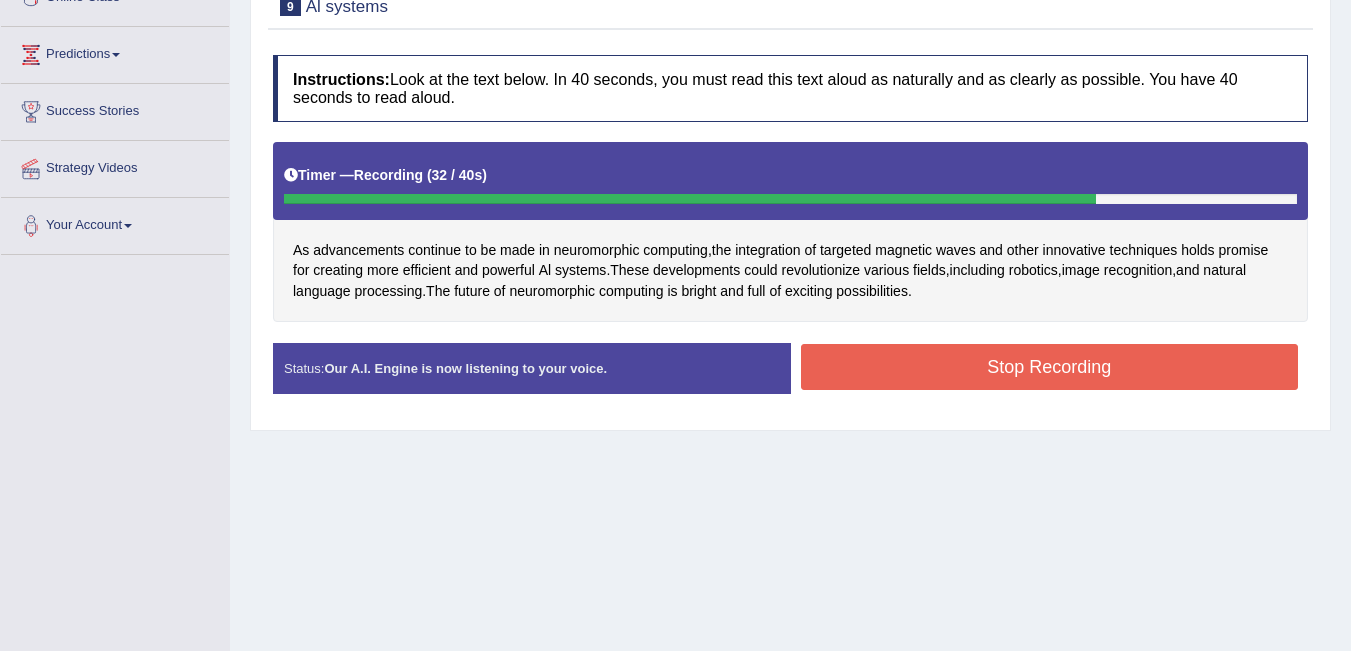 click on "Stop Recording" at bounding box center [1050, 367] 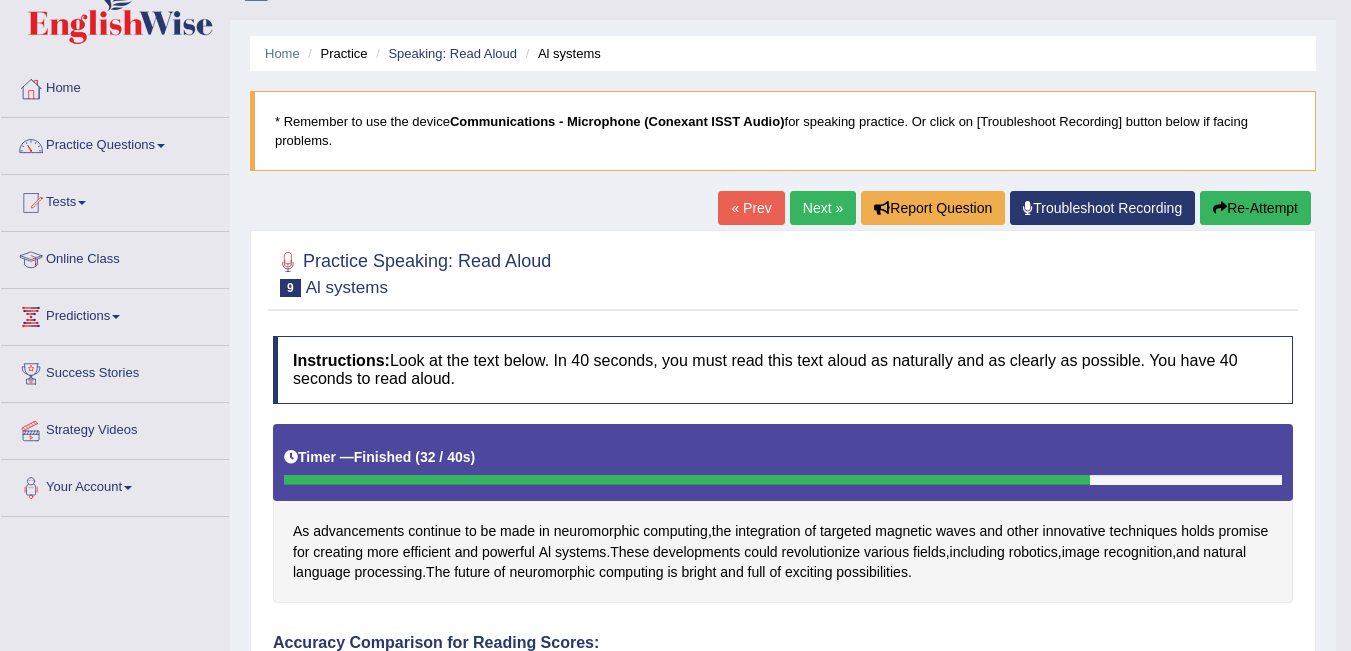 scroll, scrollTop: 0, scrollLeft: 0, axis: both 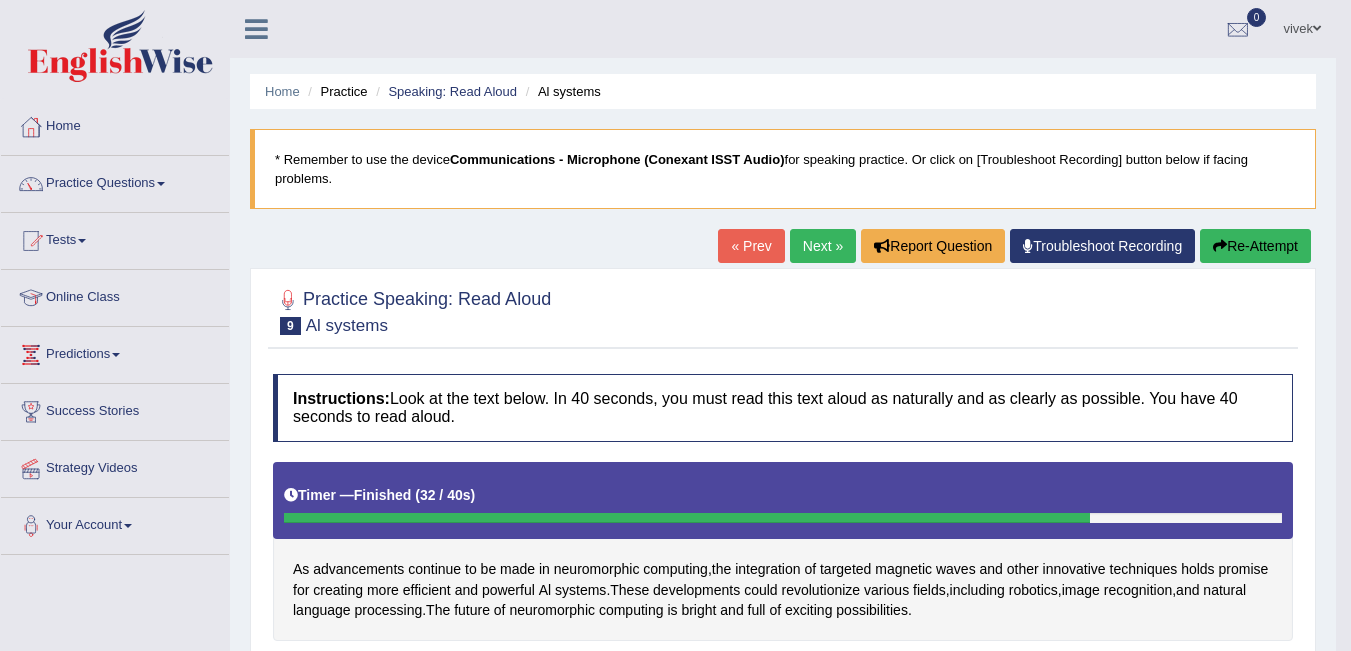 click on "Next »" at bounding box center (823, 246) 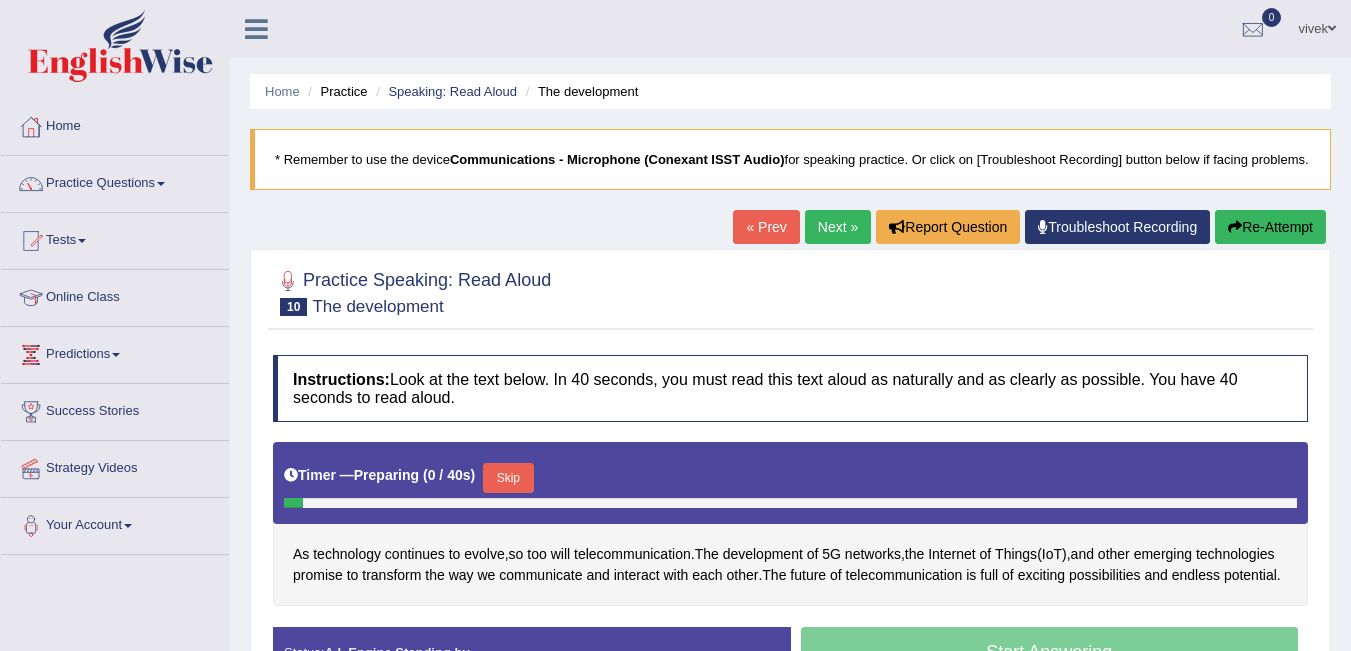 scroll, scrollTop: 200, scrollLeft: 0, axis: vertical 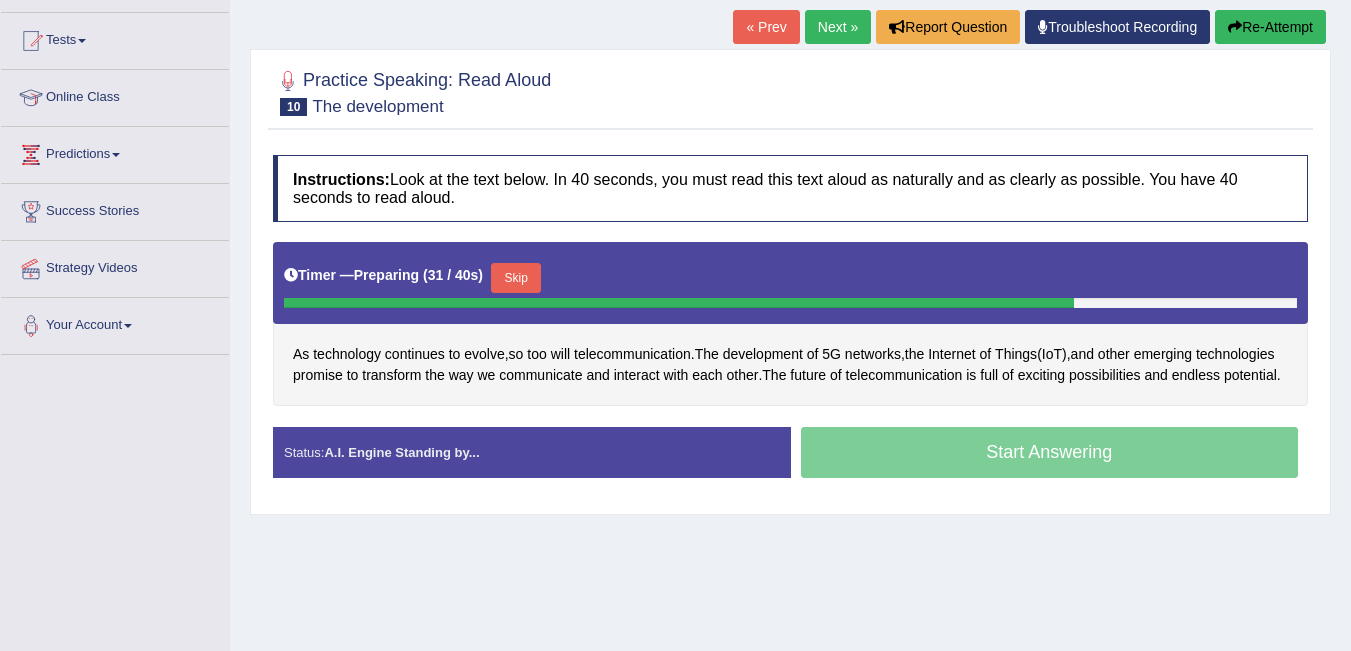 click on "Skip" at bounding box center [516, 278] 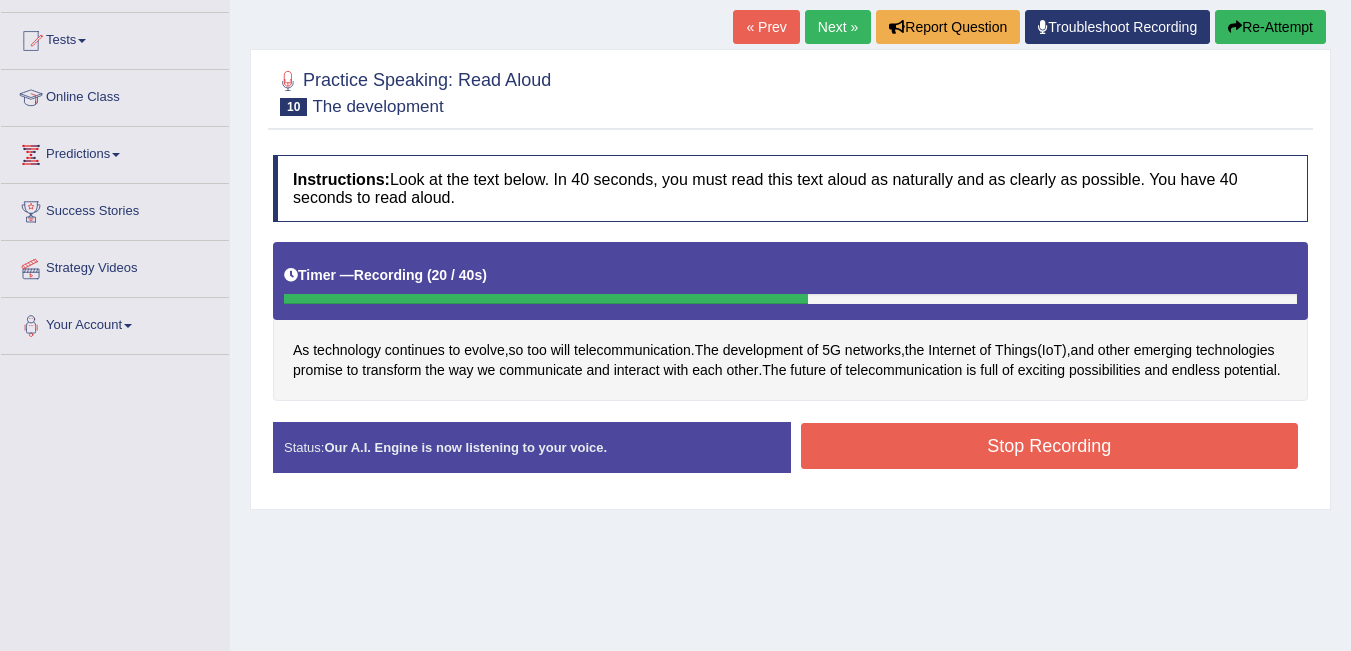 click on "Stop Recording" at bounding box center (1050, 446) 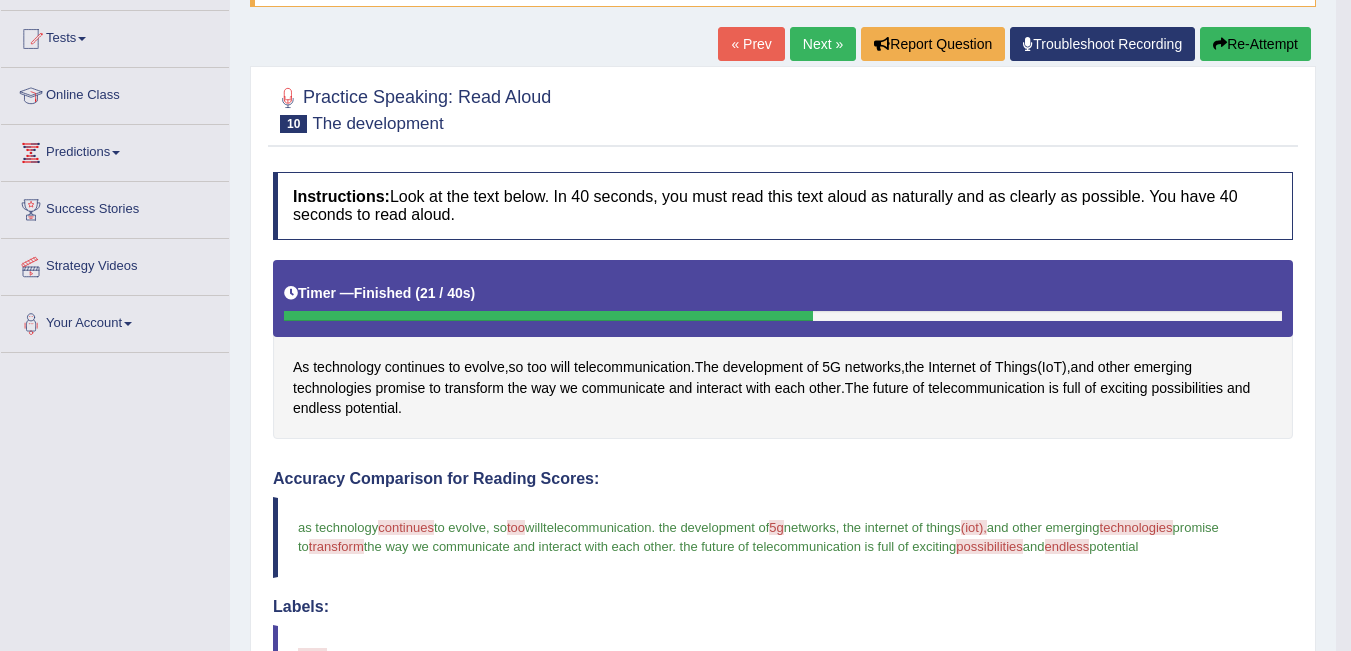 scroll, scrollTop: 200, scrollLeft: 0, axis: vertical 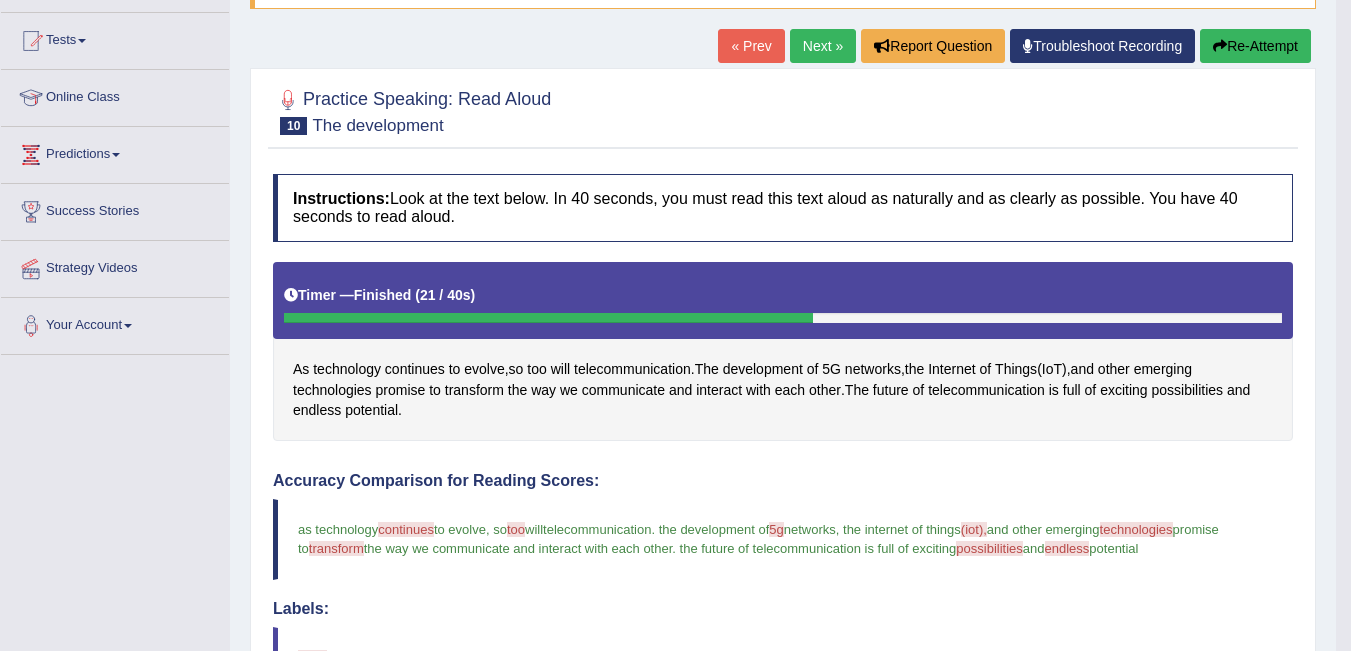 click on "Next »" at bounding box center [823, 46] 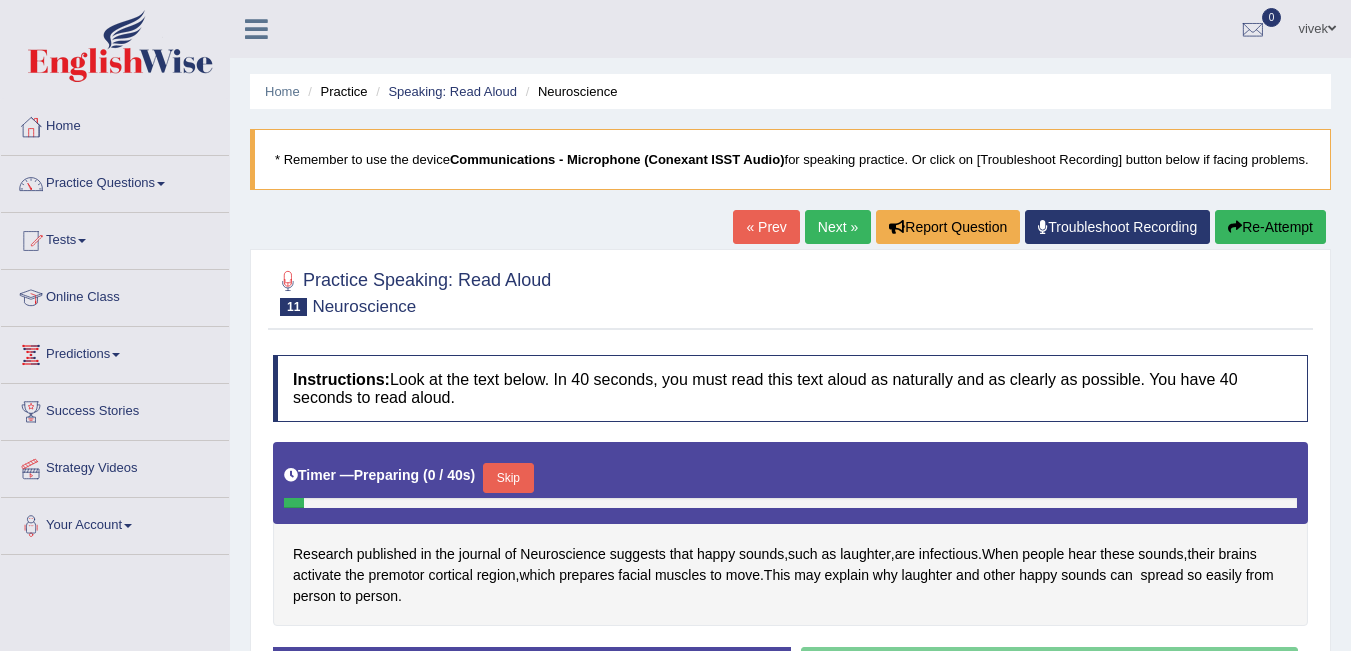 scroll, scrollTop: 200, scrollLeft: 0, axis: vertical 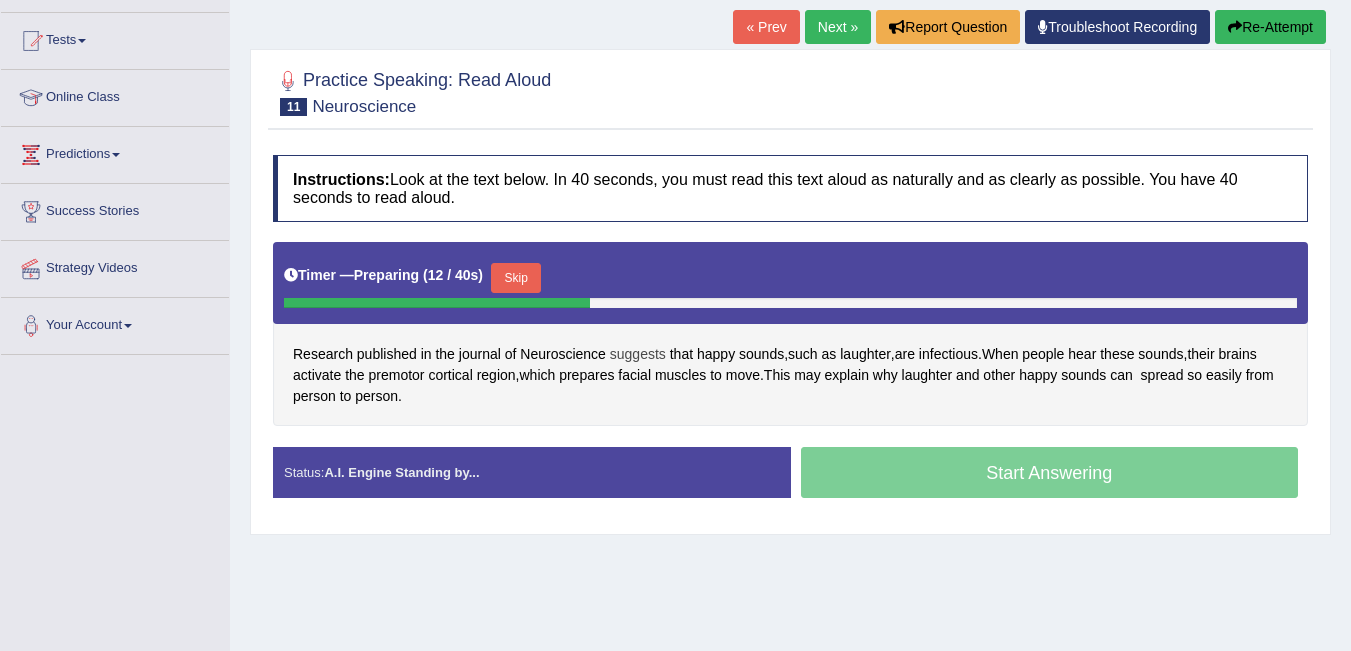 click on "suggests" at bounding box center [638, 354] 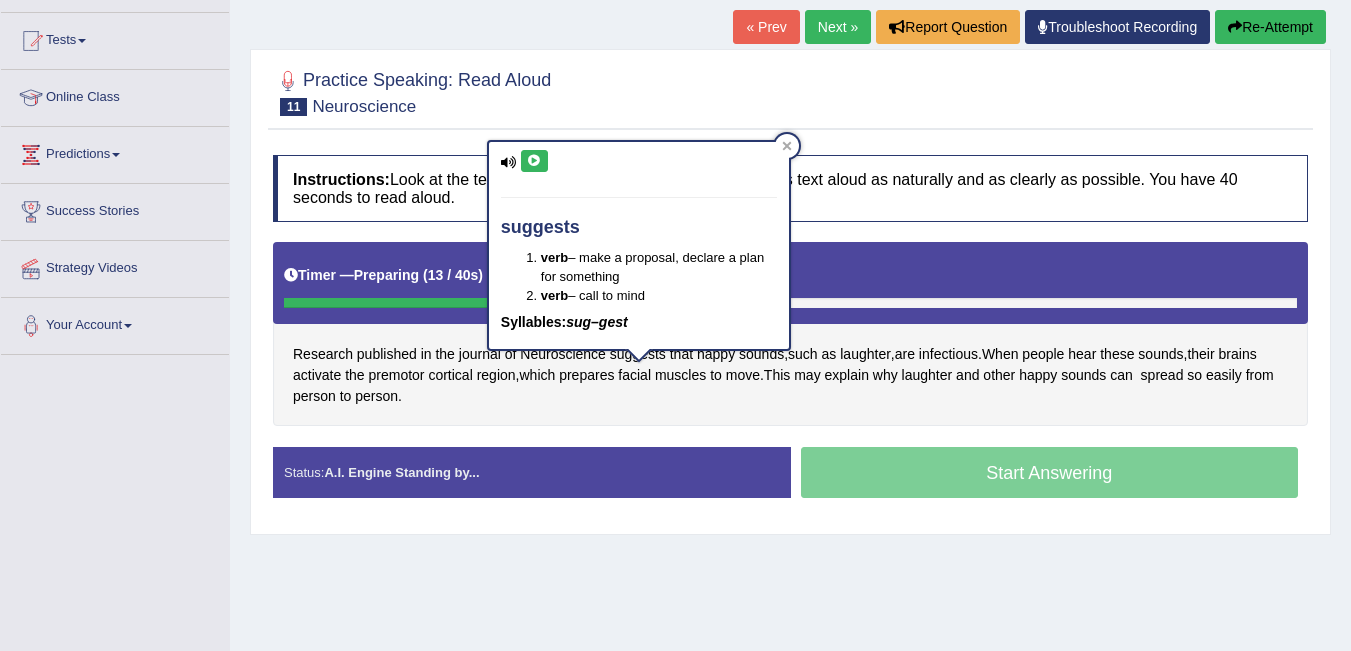 click at bounding box center (534, 161) 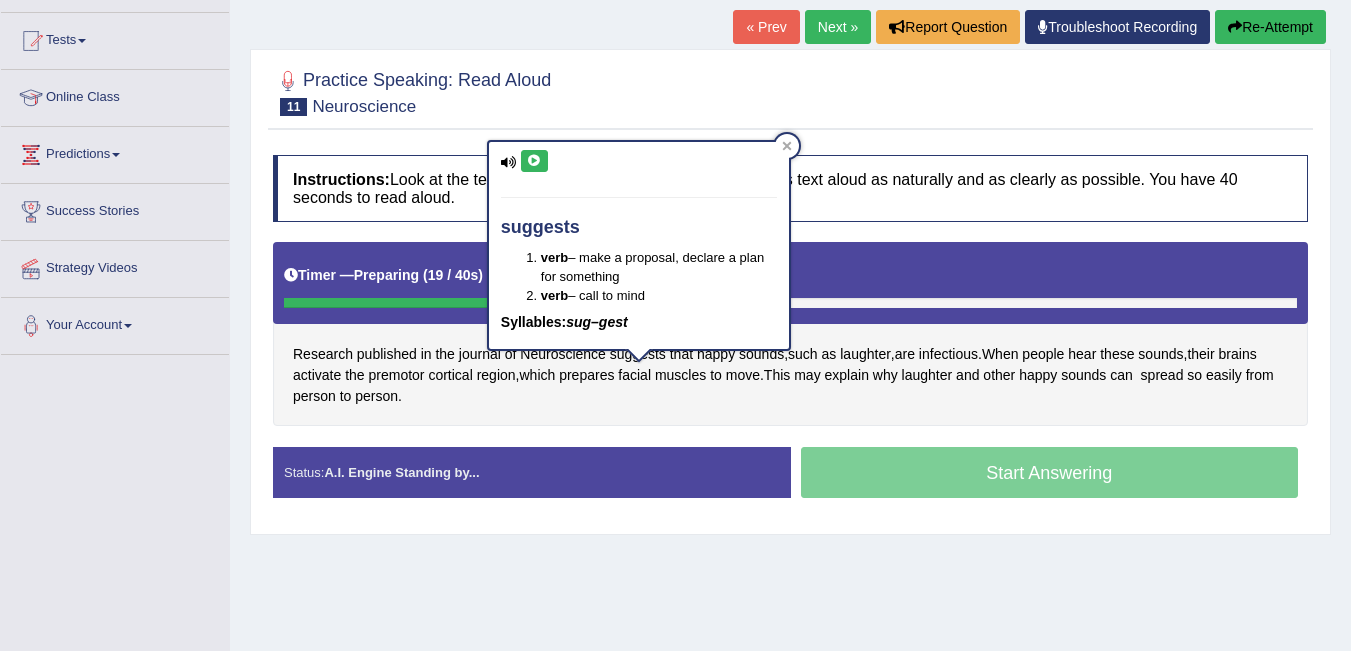 click at bounding box center [534, 161] 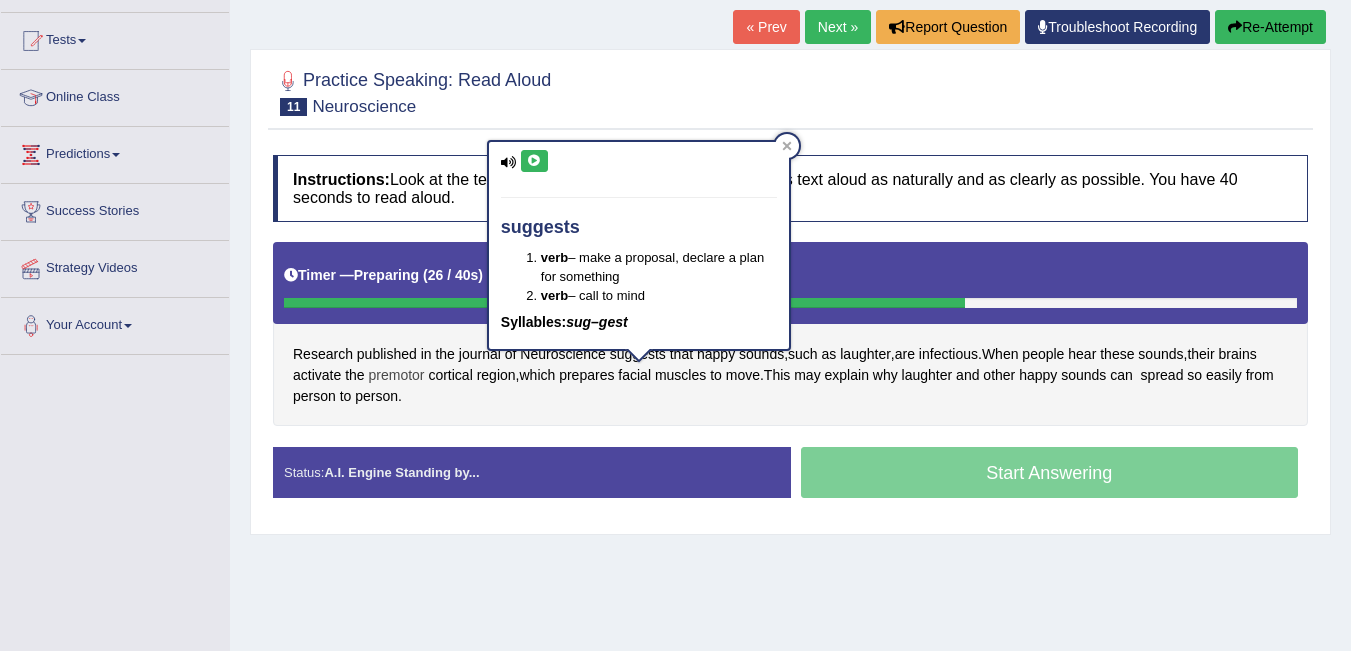 click on "premotor" at bounding box center [397, 375] 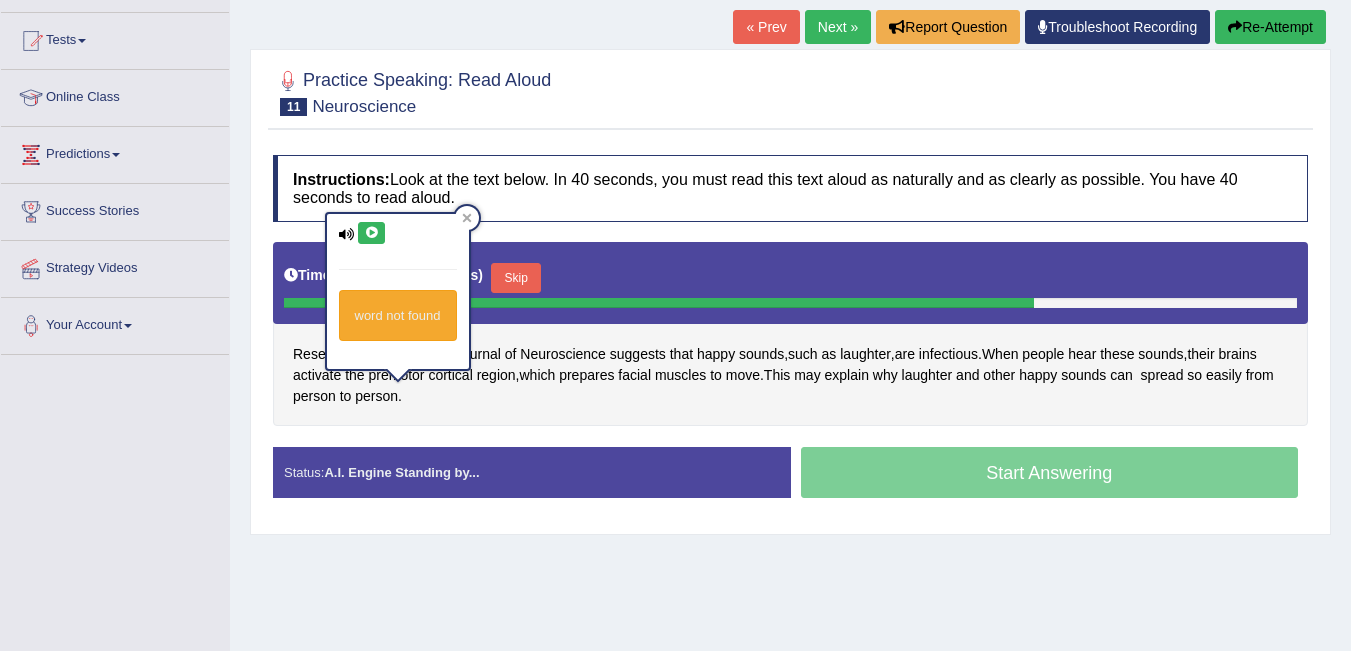 click at bounding box center [371, 233] 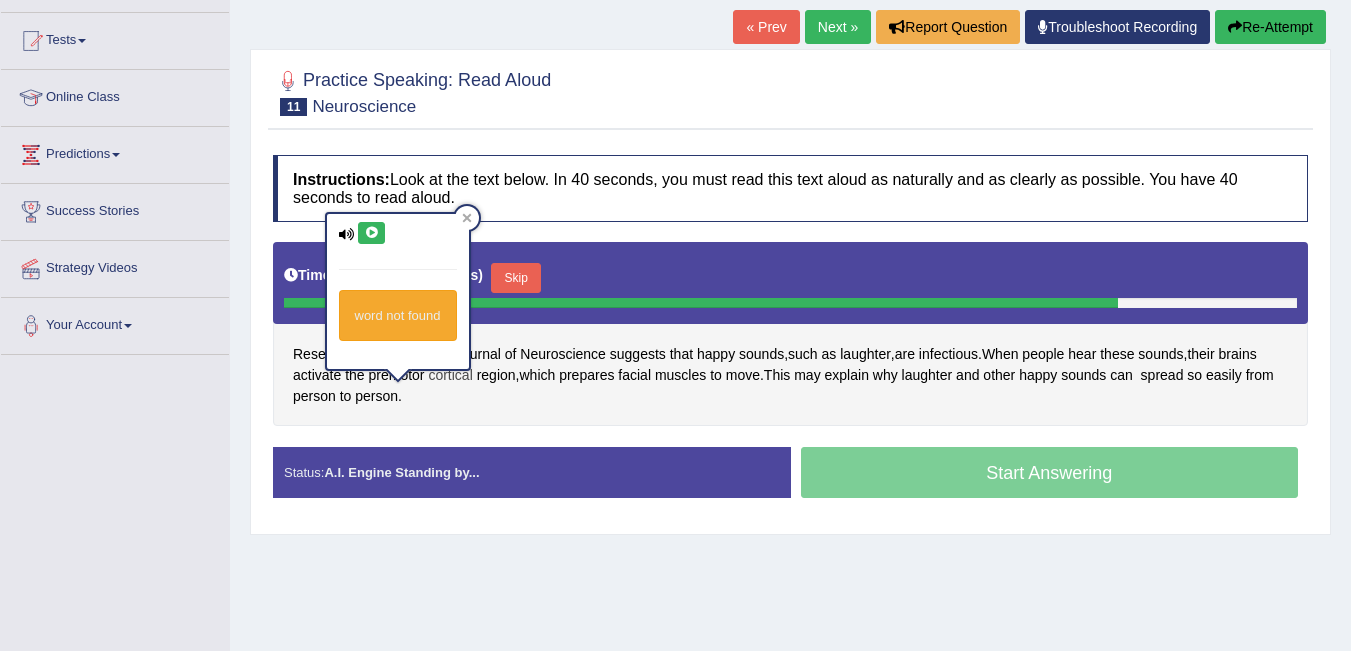 click on "cortical" at bounding box center [450, 375] 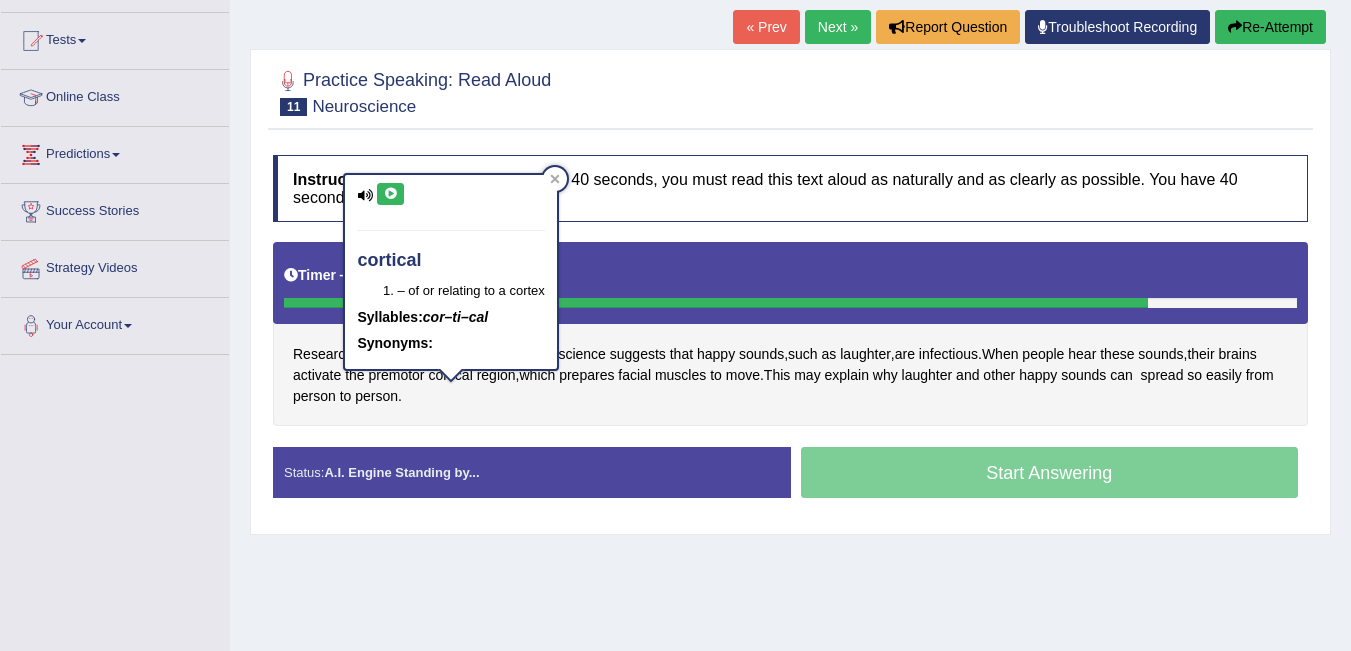 click at bounding box center (390, 194) 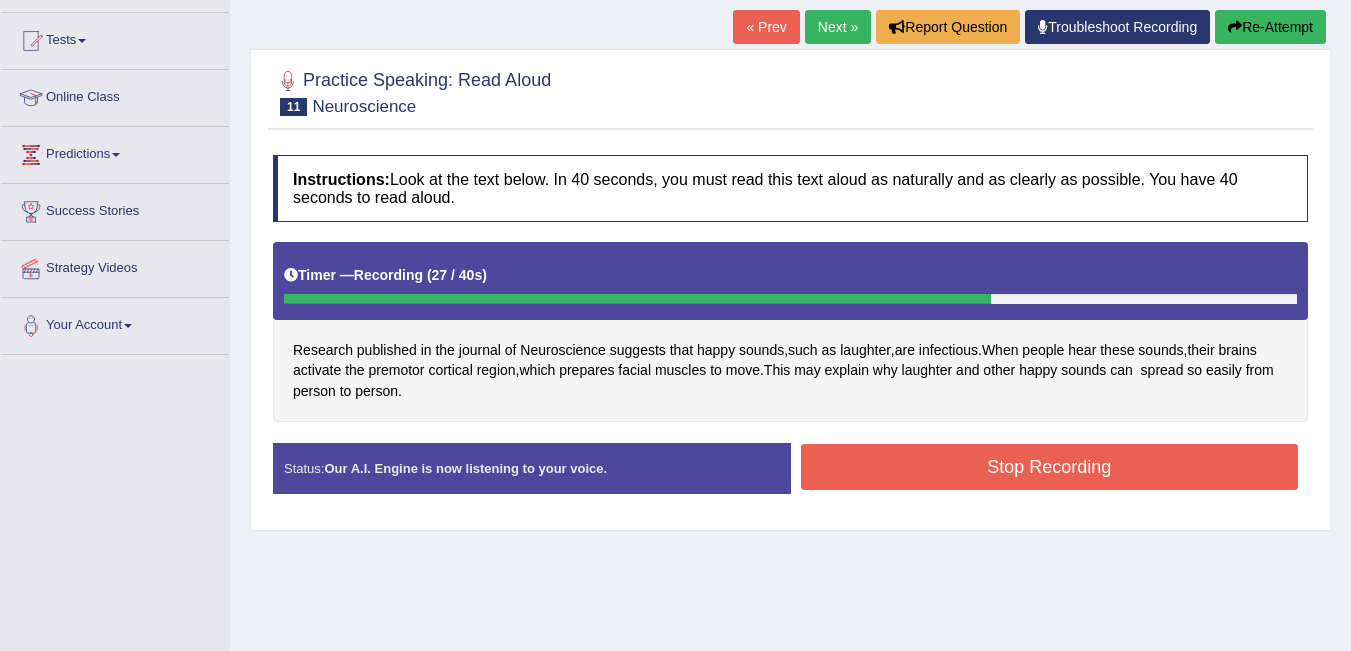 click on "Stop Recording" at bounding box center (1050, 467) 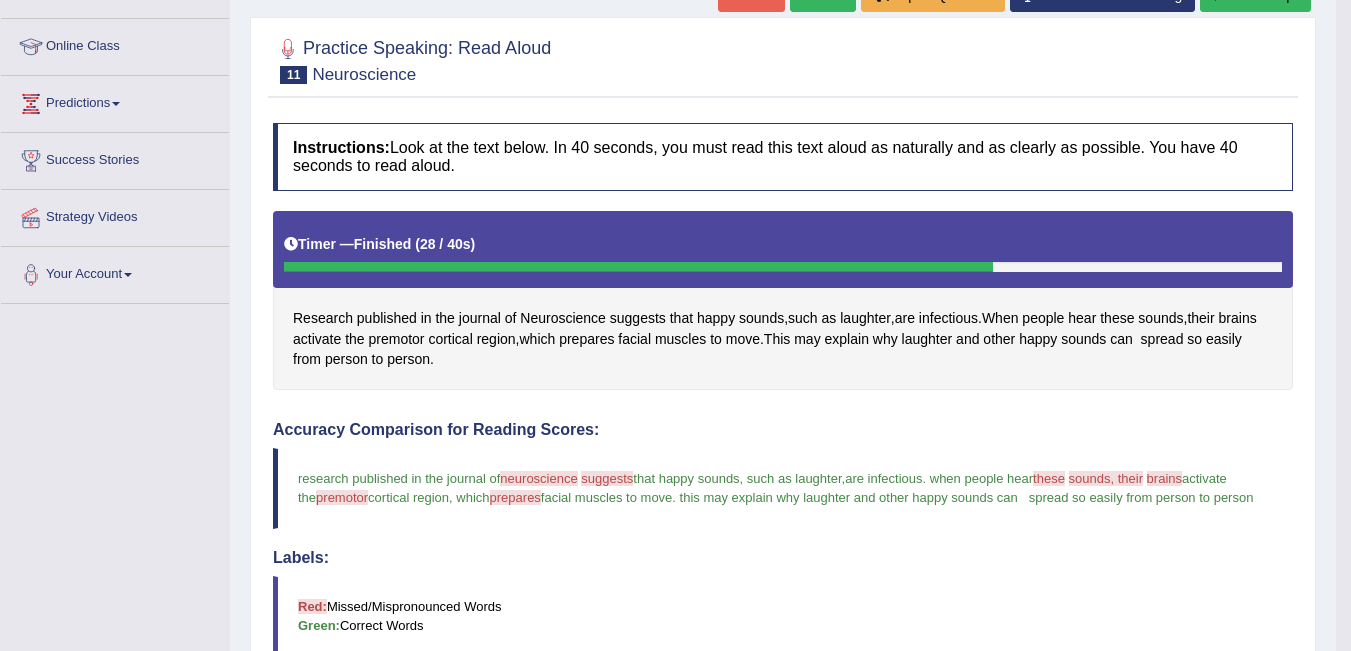 scroll, scrollTop: 300, scrollLeft: 0, axis: vertical 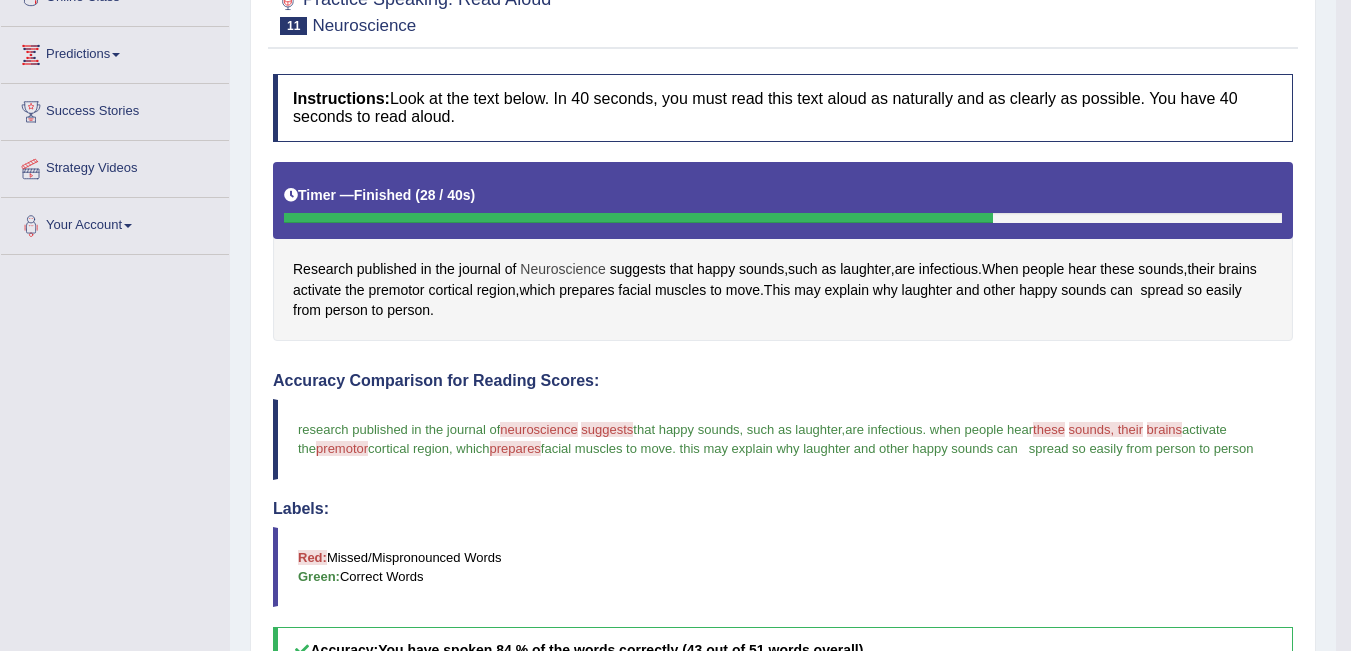 click on "Neuroscience" at bounding box center [563, 269] 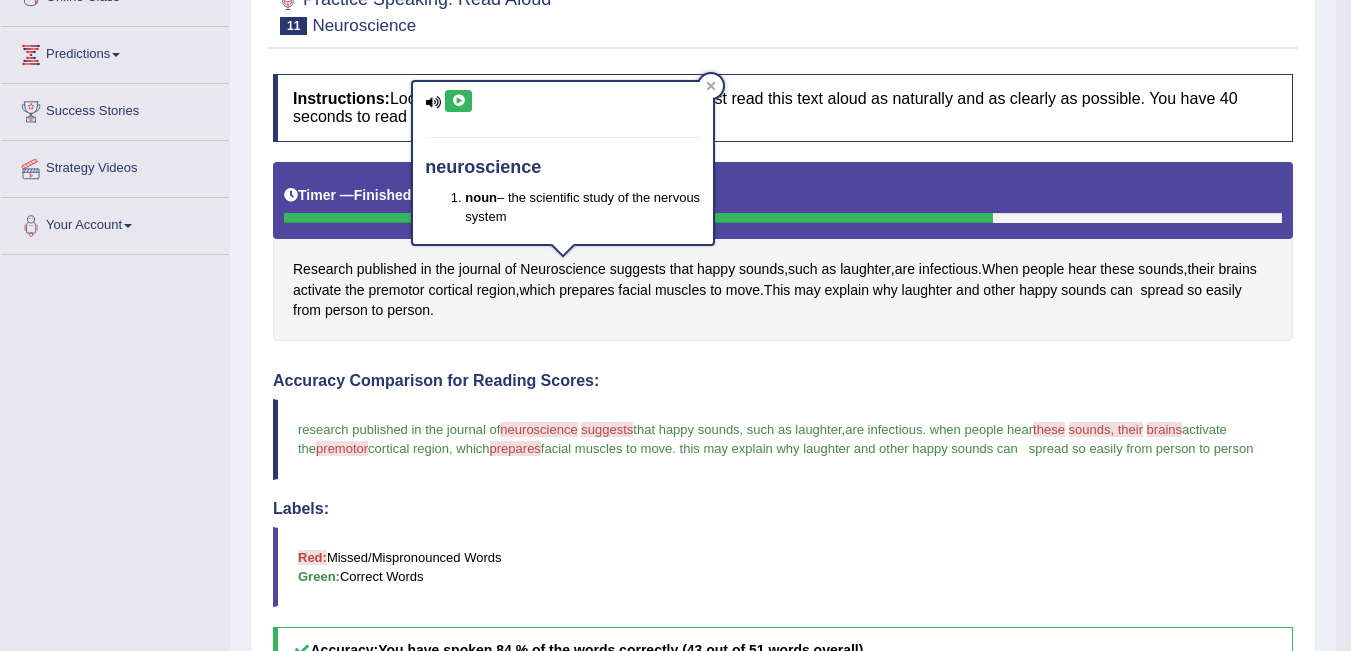 click at bounding box center [458, 101] 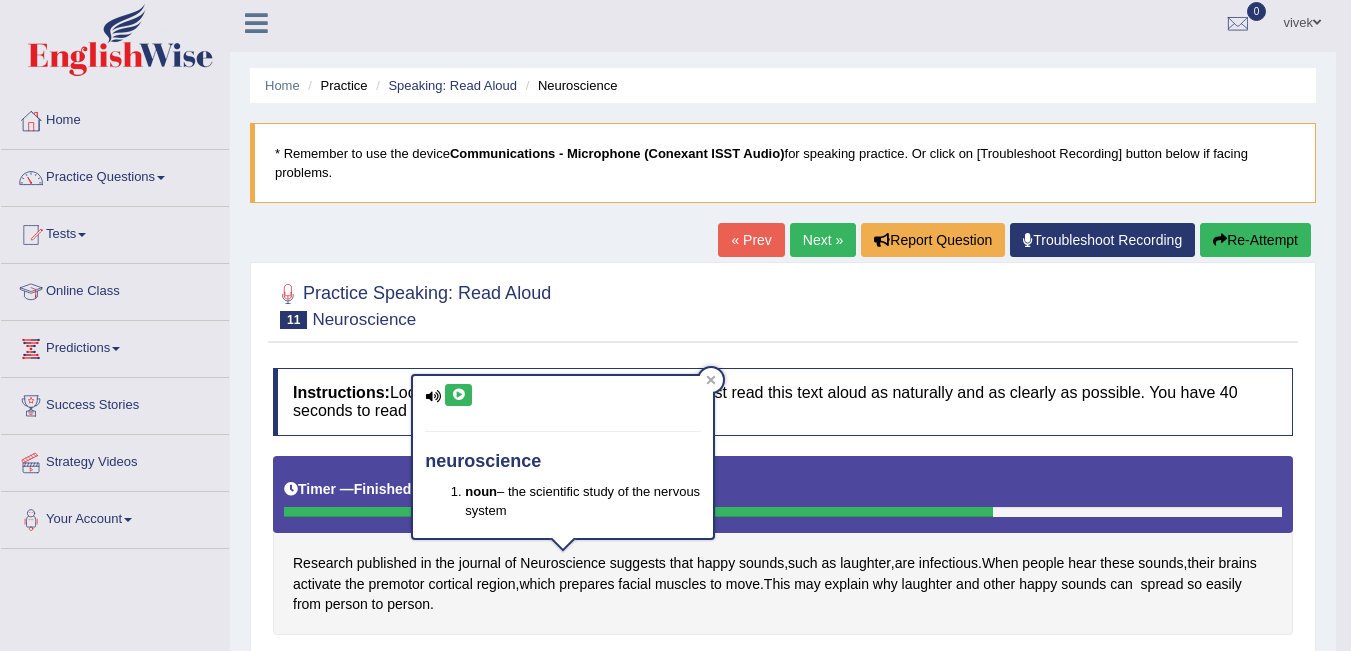 scroll, scrollTop: 0, scrollLeft: 0, axis: both 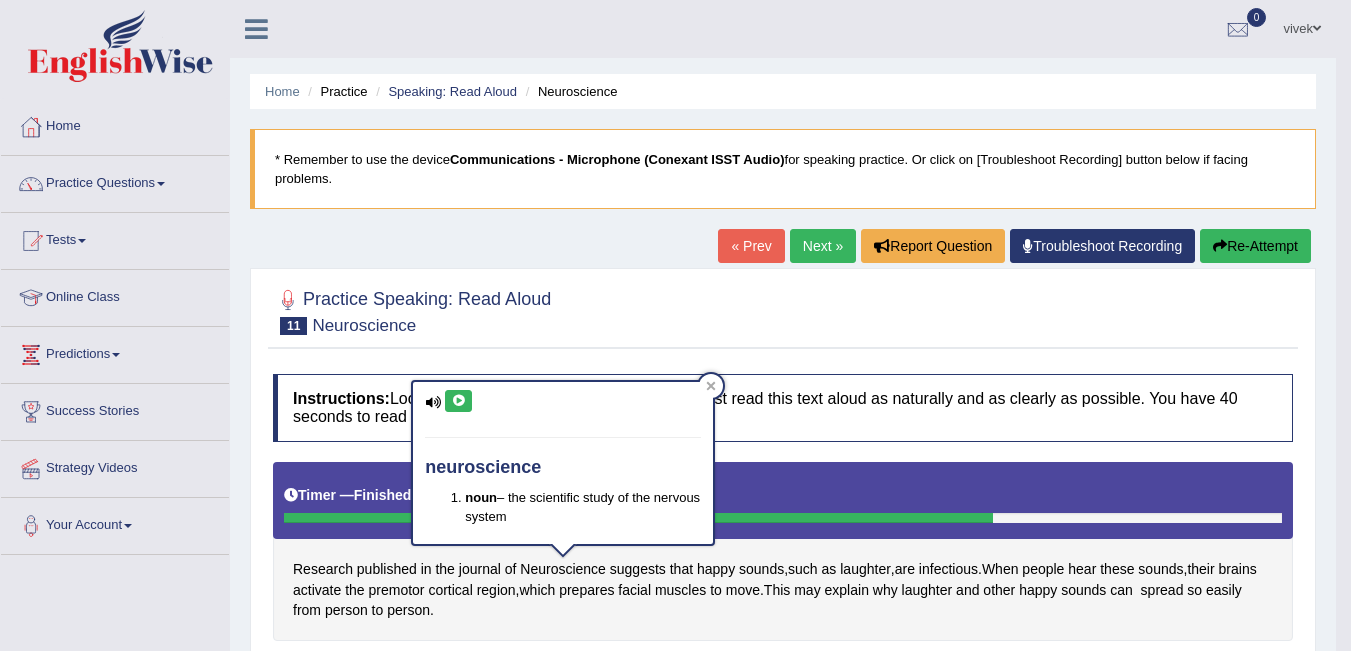click on "Next »" at bounding box center (823, 246) 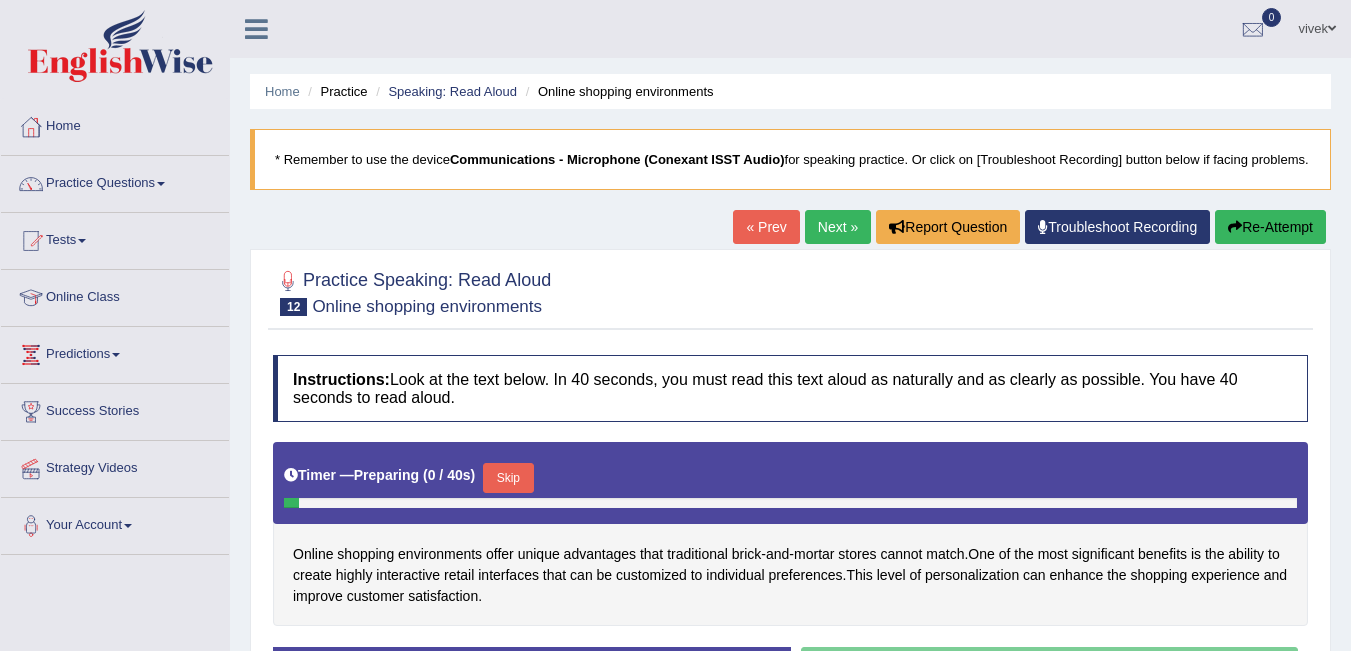 scroll, scrollTop: 200, scrollLeft: 0, axis: vertical 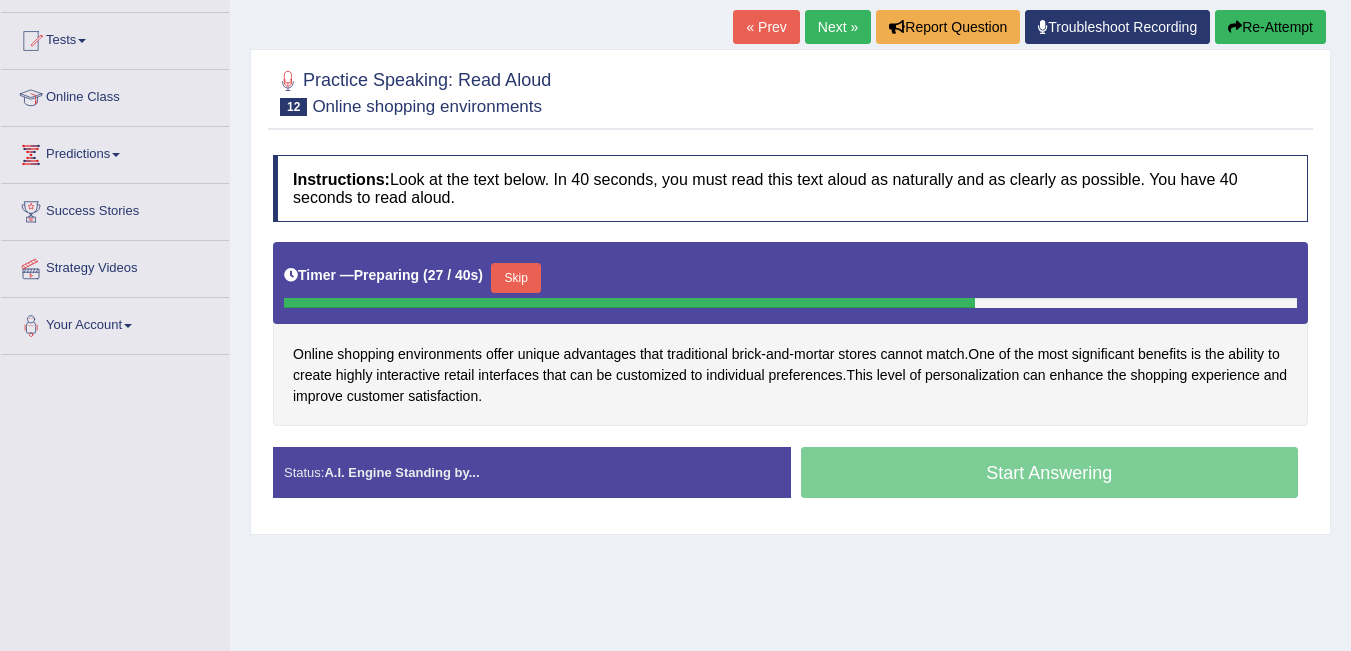 click on "Skip" at bounding box center [516, 278] 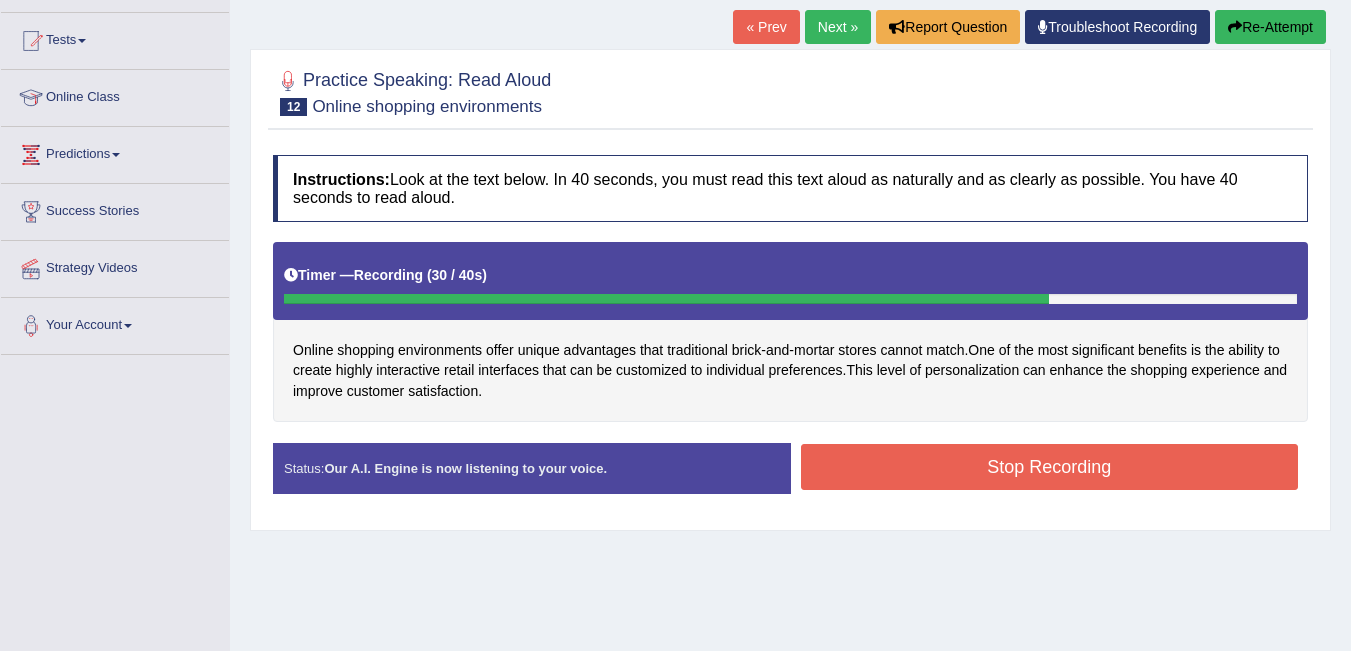 click on "Stop Recording" at bounding box center [1050, 467] 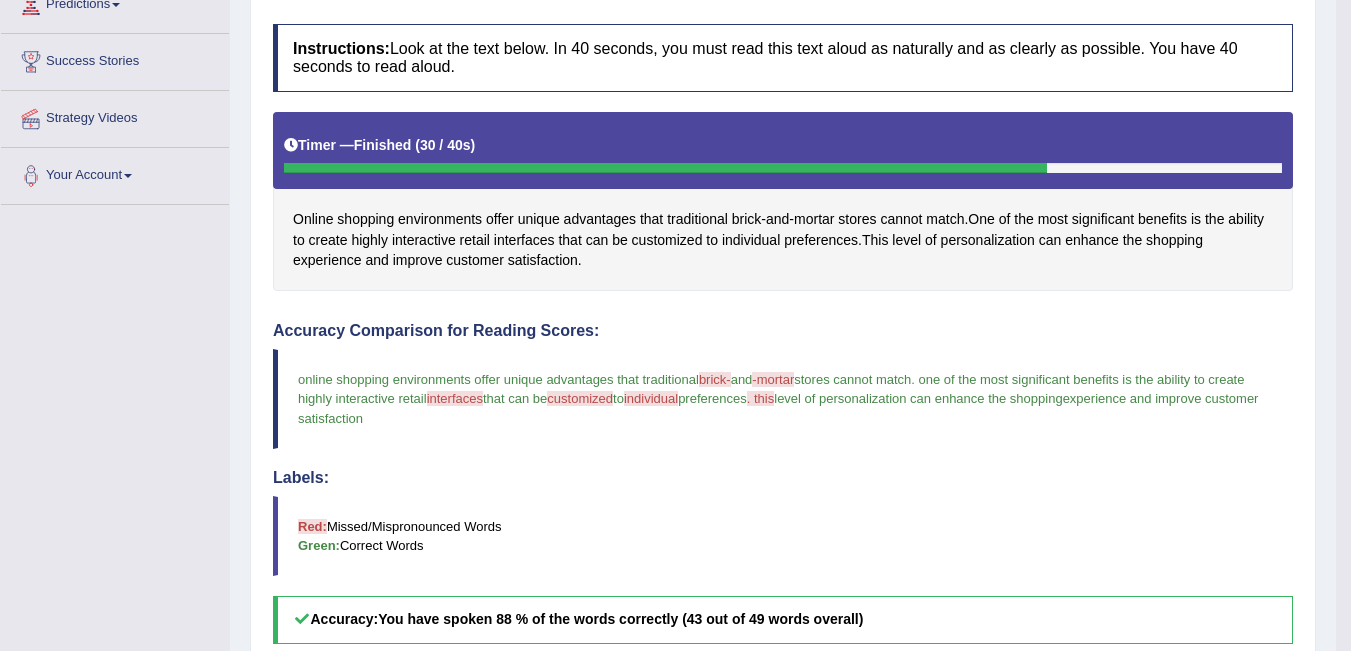 scroll, scrollTop: 400, scrollLeft: 0, axis: vertical 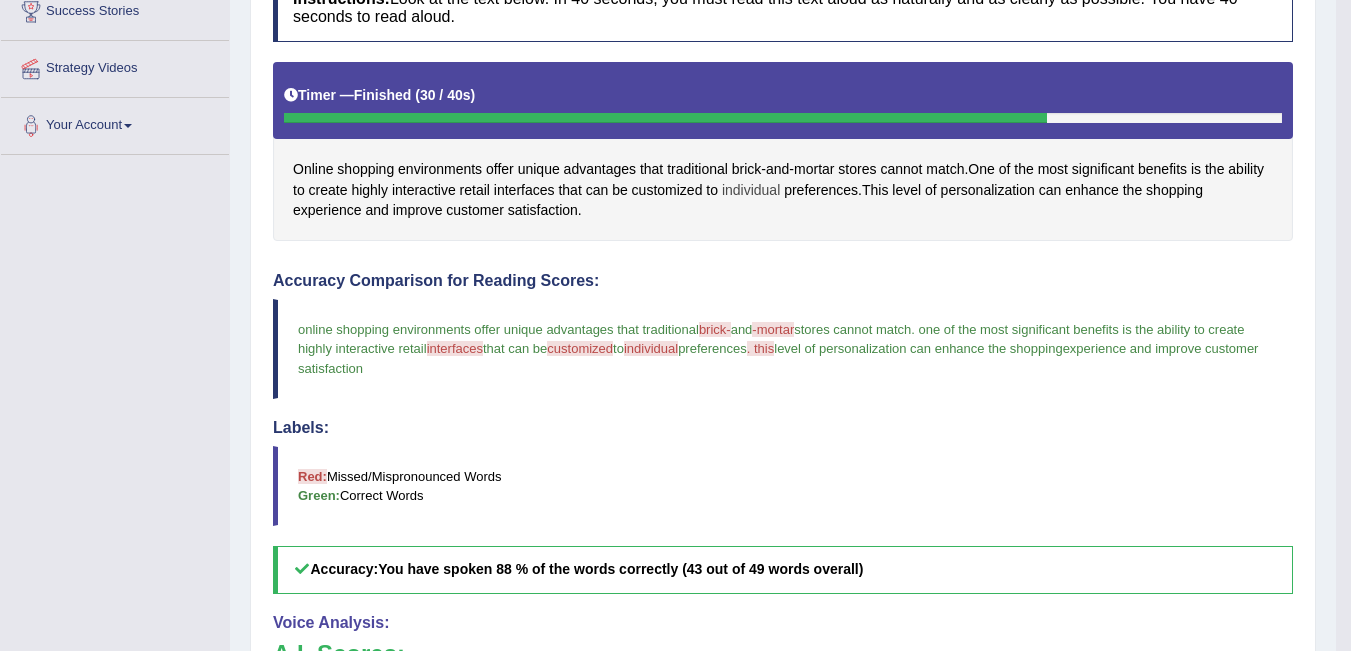click on "individual" at bounding box center (751, 190) 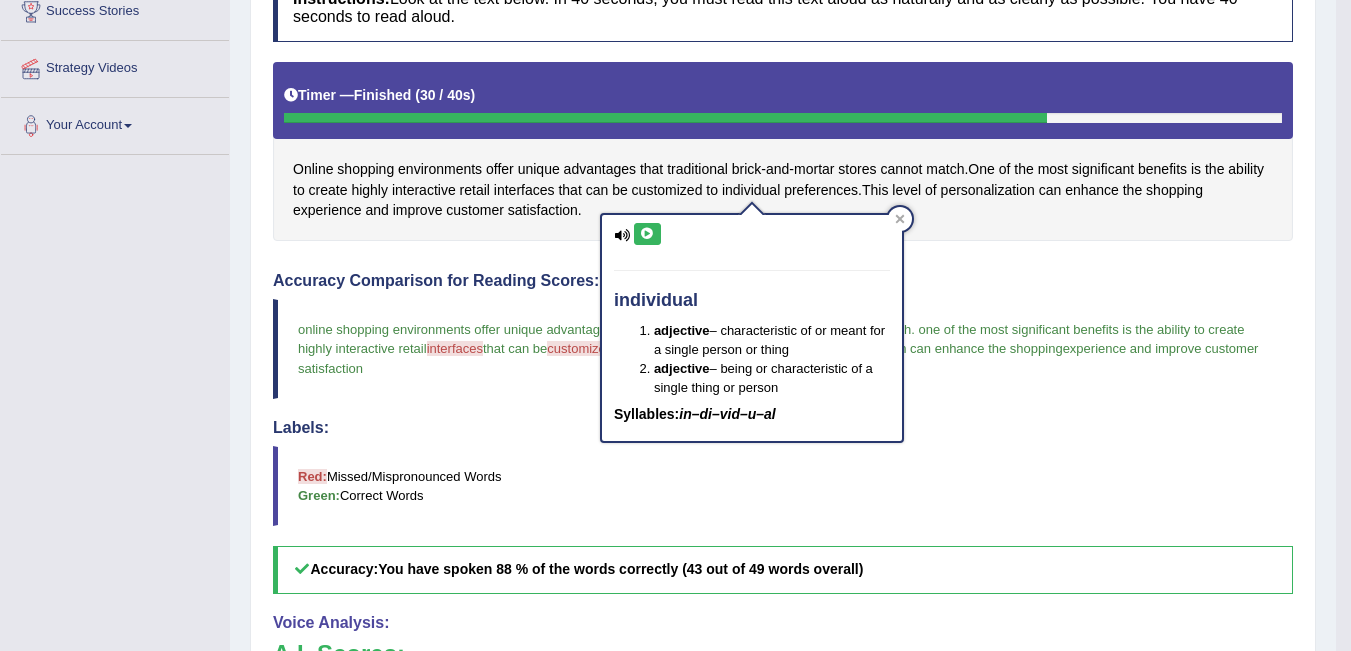 click at bounding box center [647, 234] 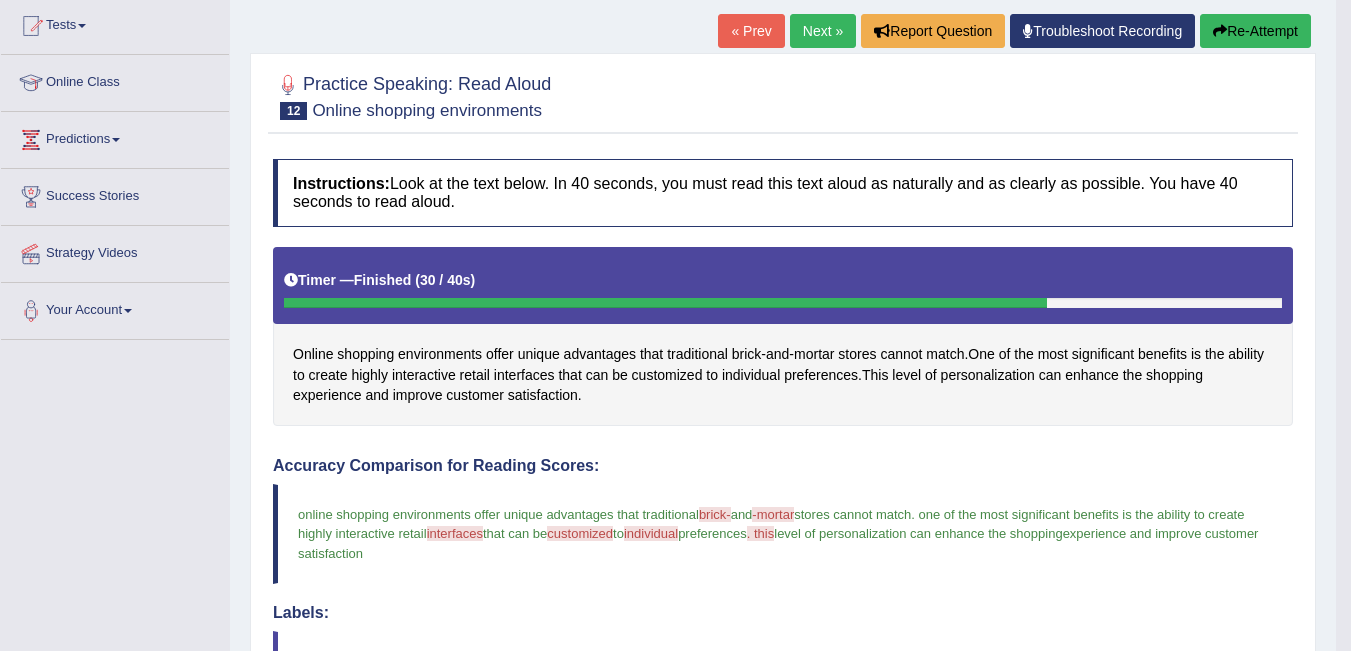 scroll, scrollTop: 200, scrollLeft: 0, axis: vertical 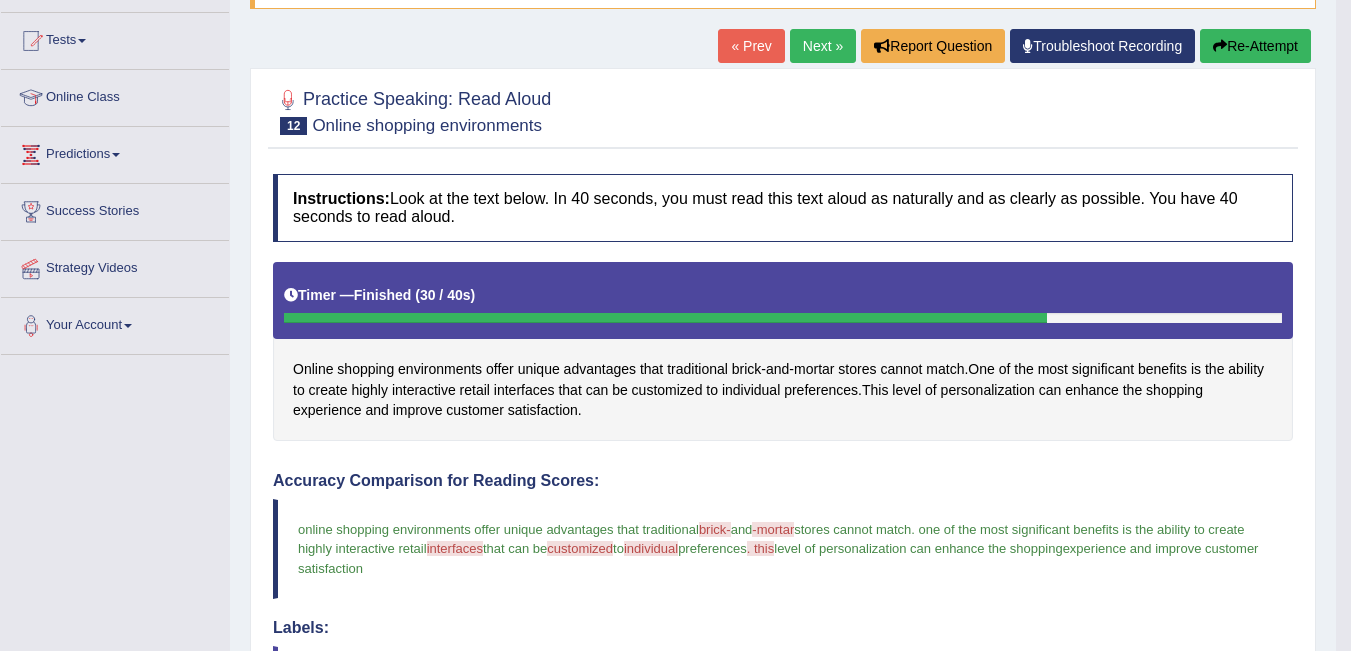 click on "Next »" at bounding box center [823, 46] 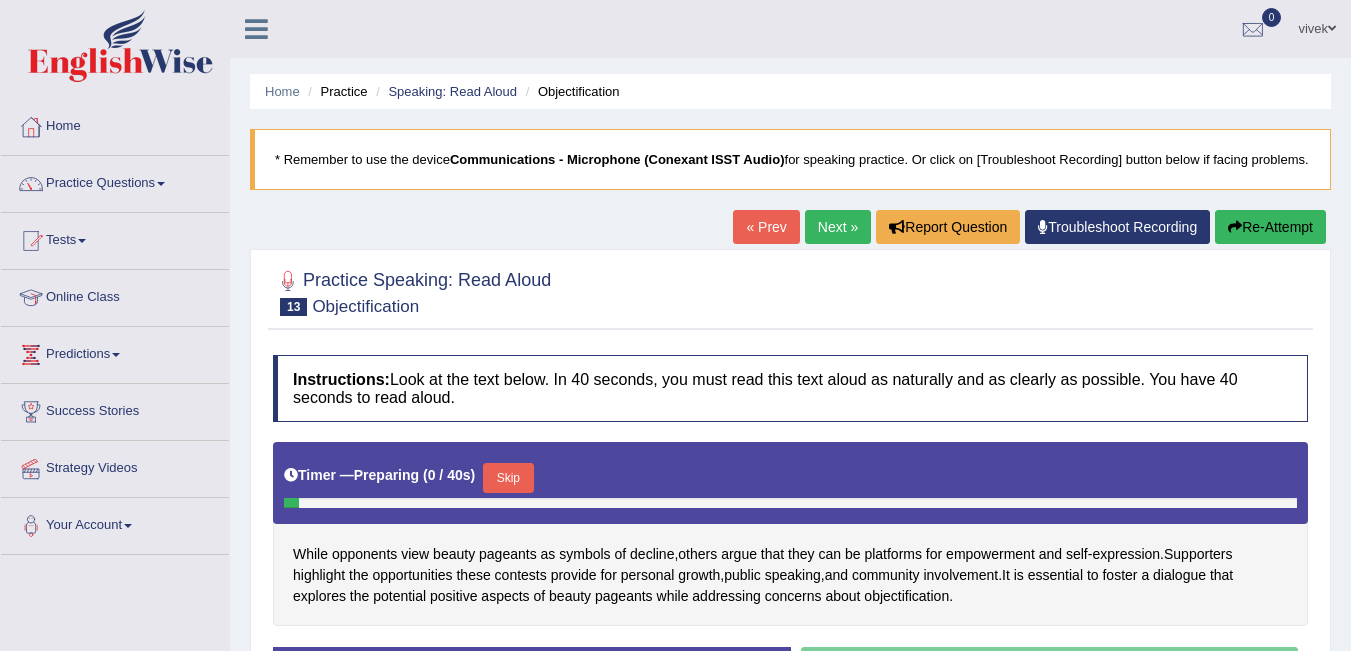 scroll, scrollTop: 0, scrollLeft: 0, axis: both 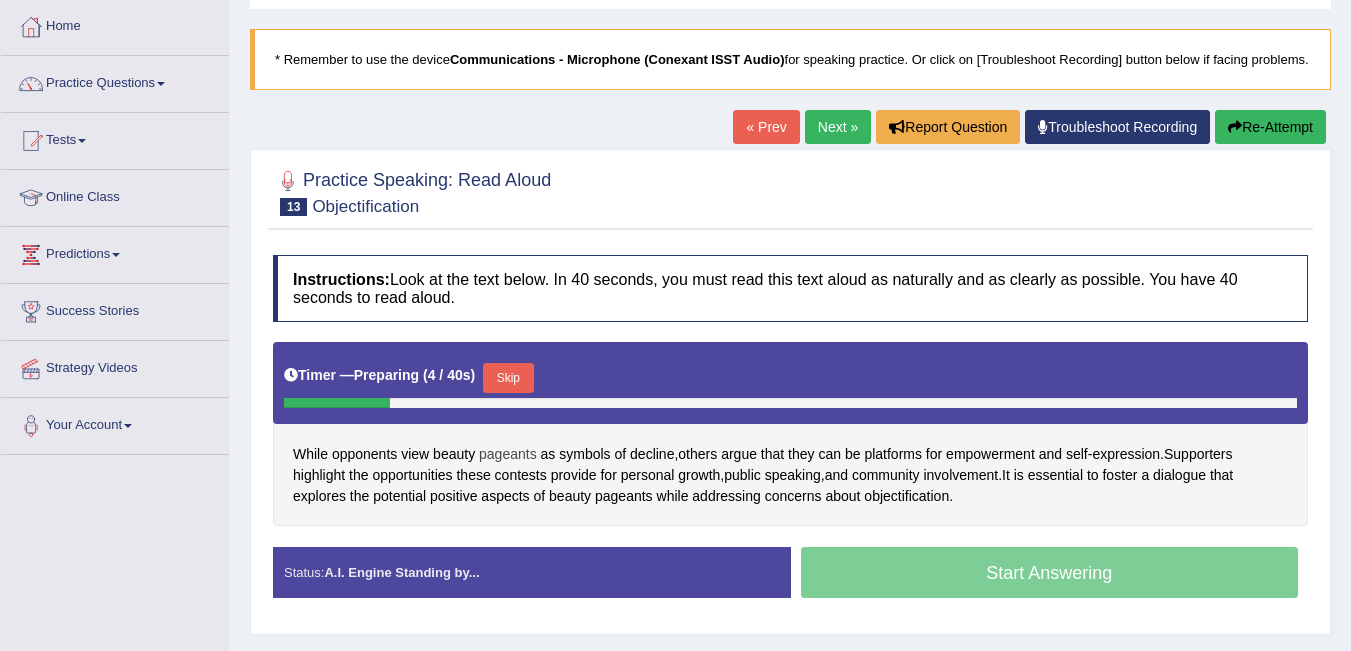 click on "pageants" at bounding box center (508, 454) 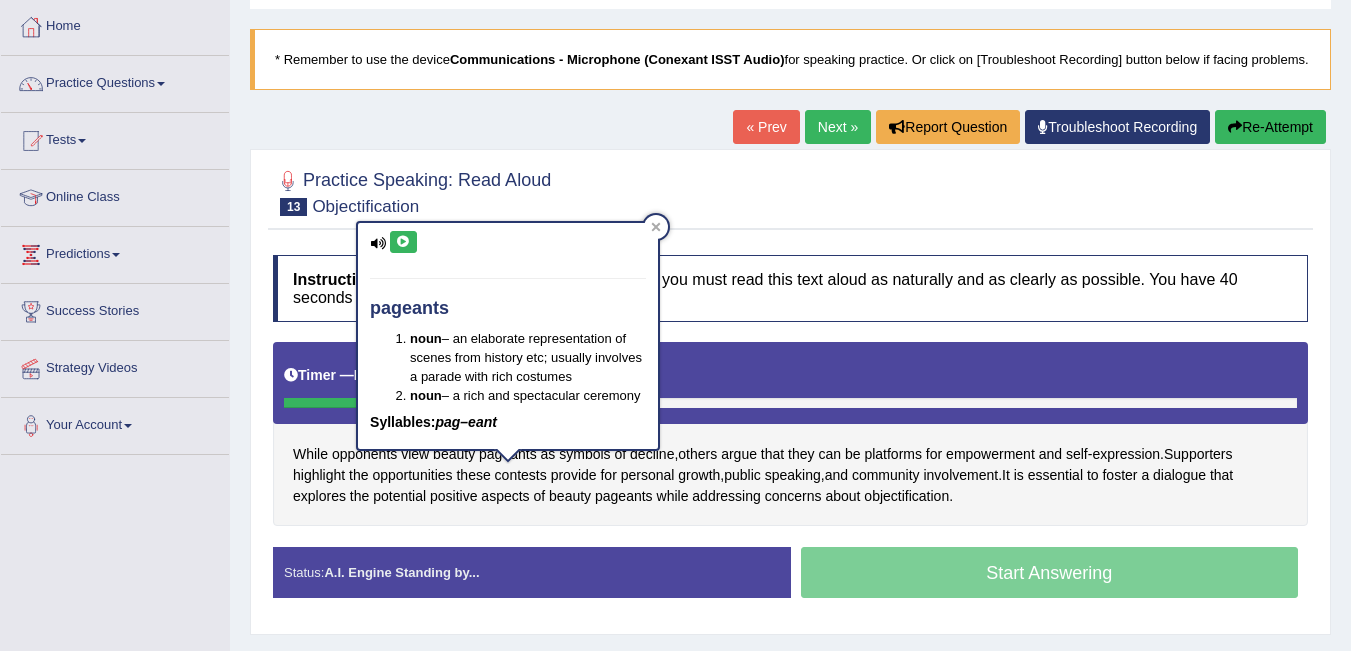 click at bounding box center (403, 242) 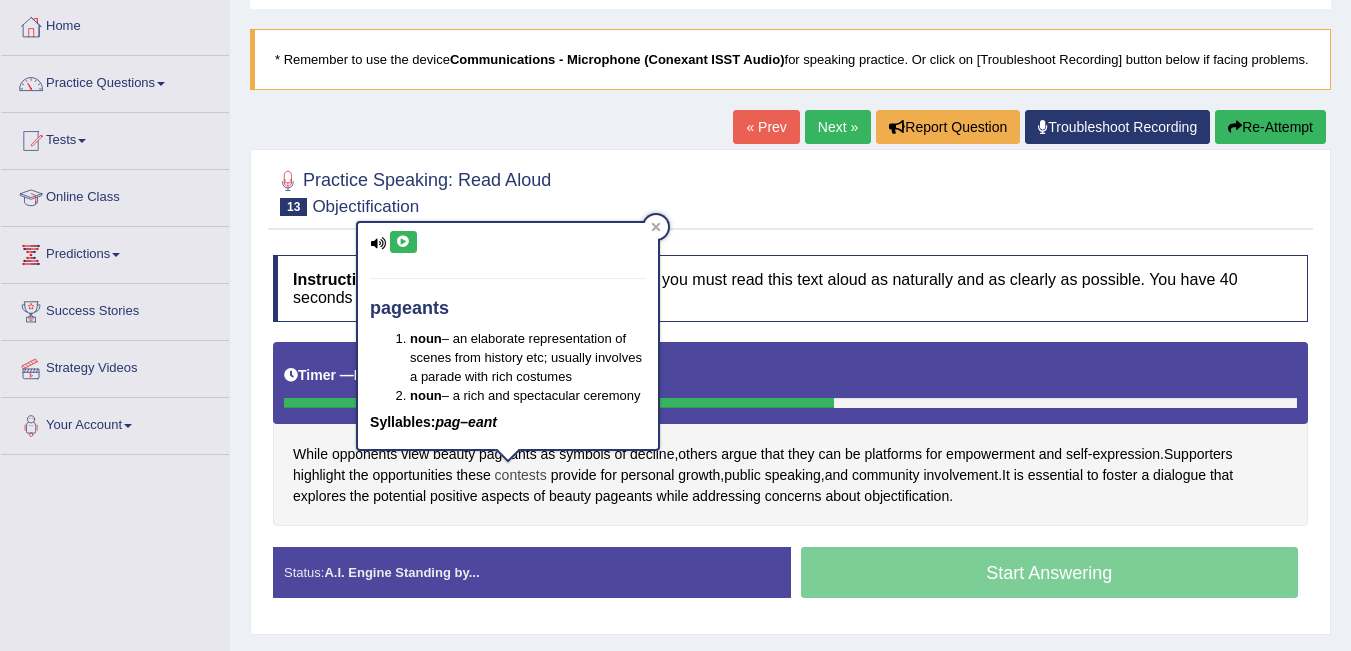 click on "contests" at bounding box center (521, 475) 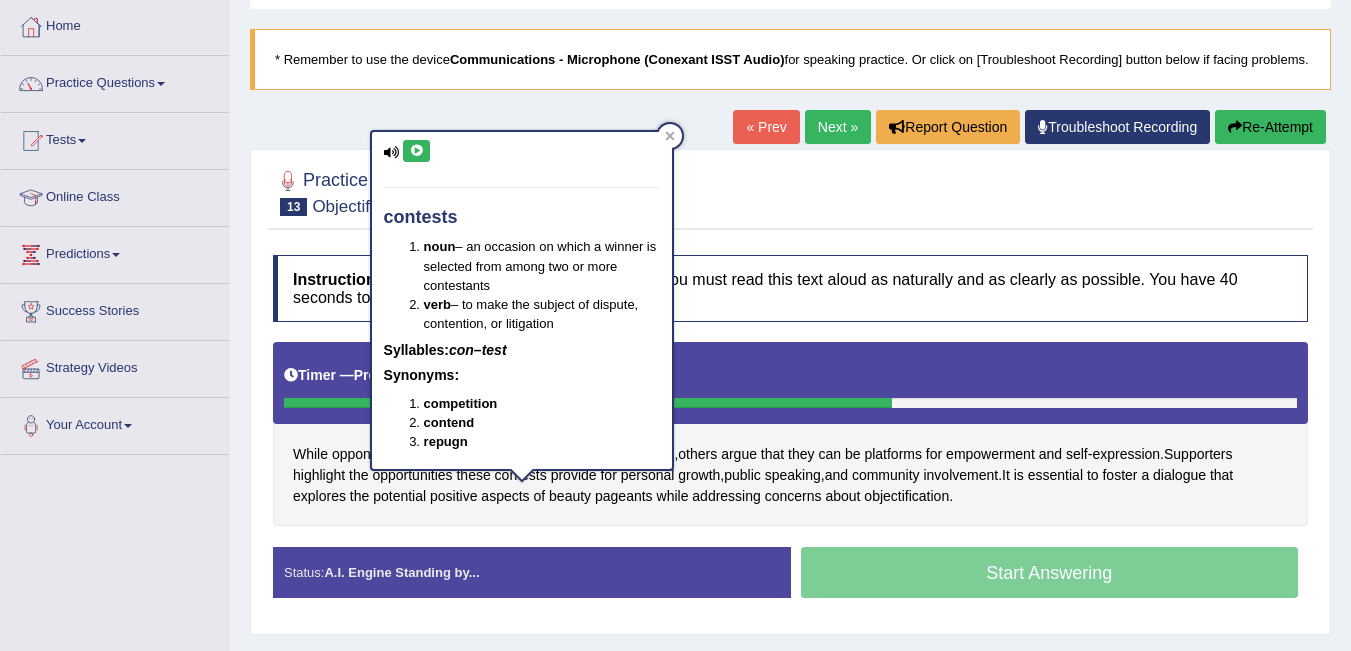 click at bounding box center [416, 151] 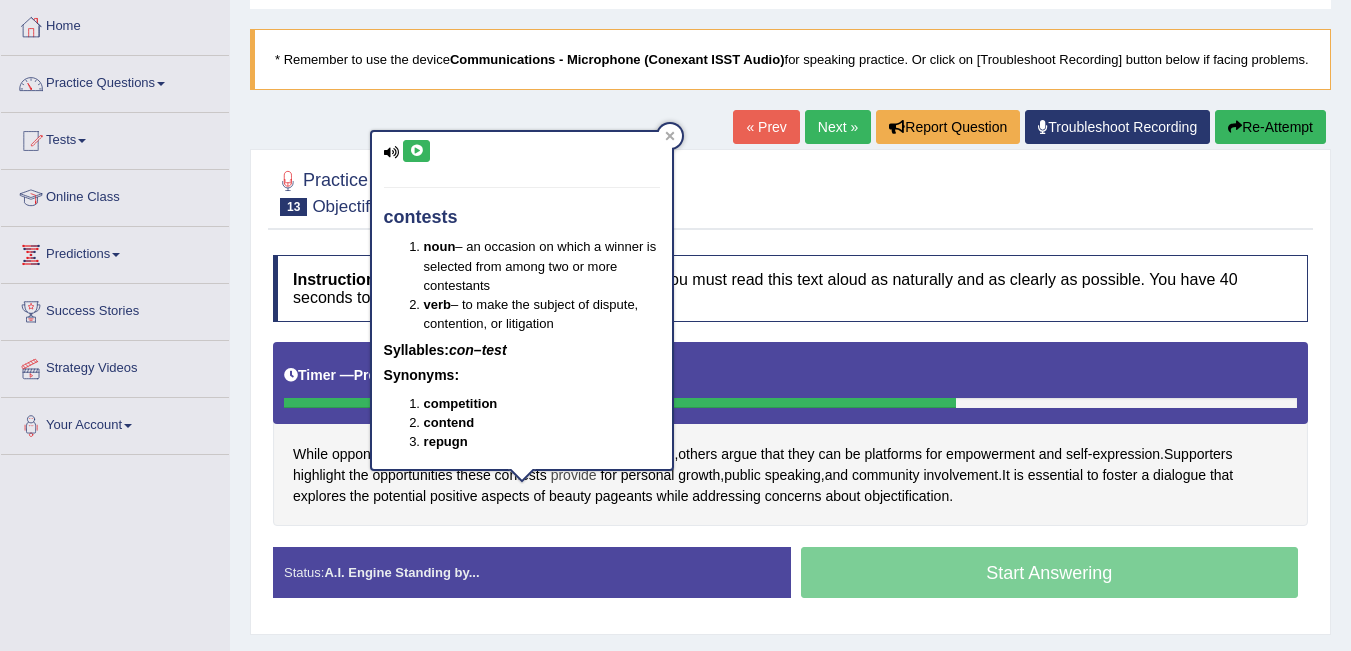 click on "provide" at bounding box center (574, 475) 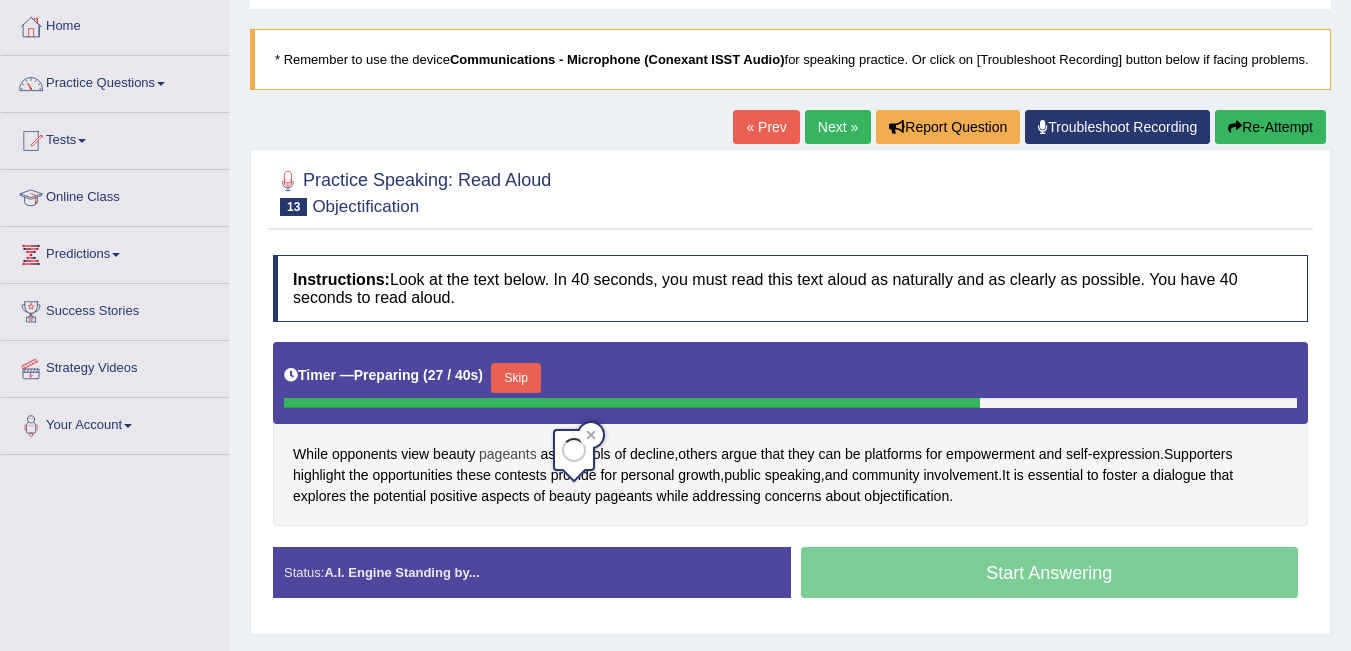 click on "pageants" at bounding box center (508, 454) 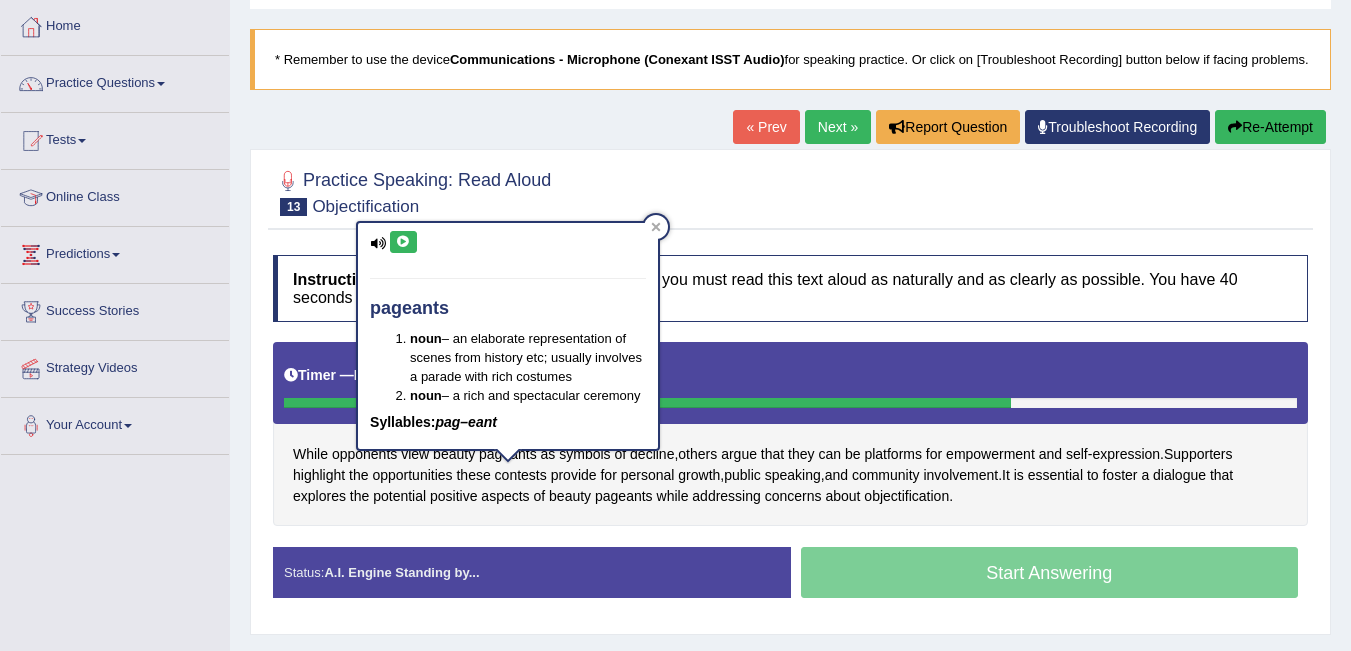 click at bounding box center (403, 242) 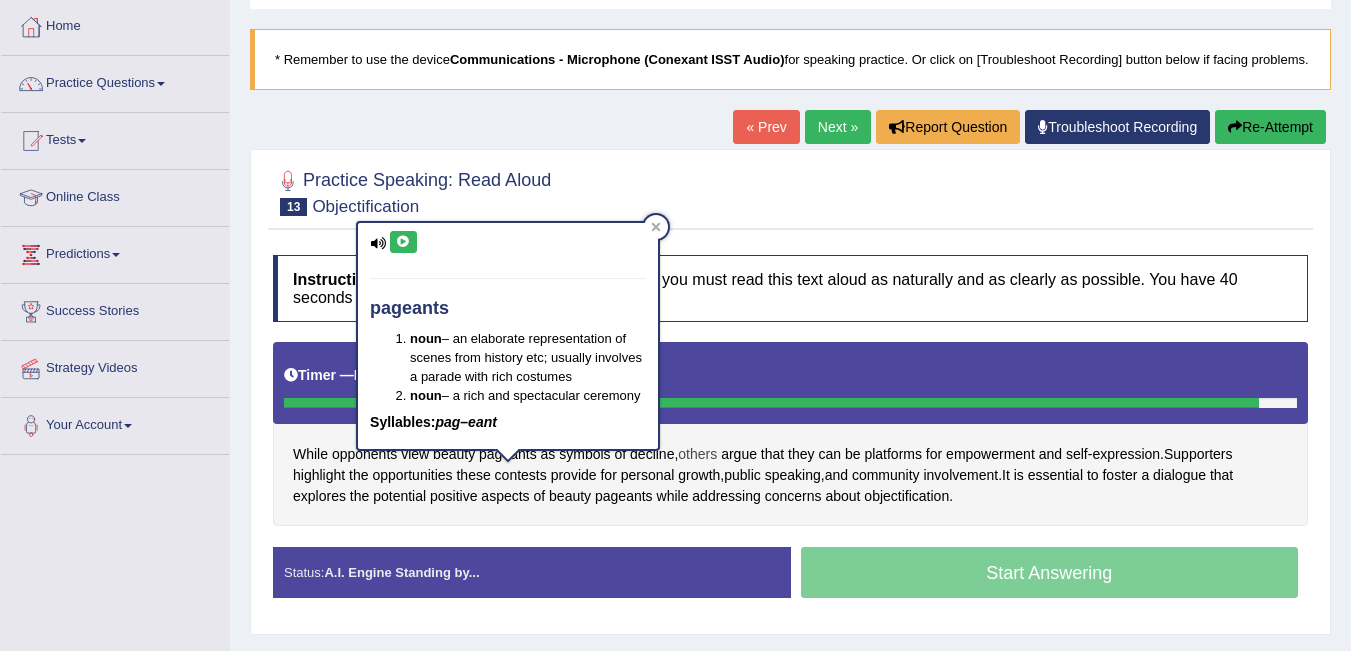scroll, scrollTop: 200, scrollLeft: 0, axis: vertical 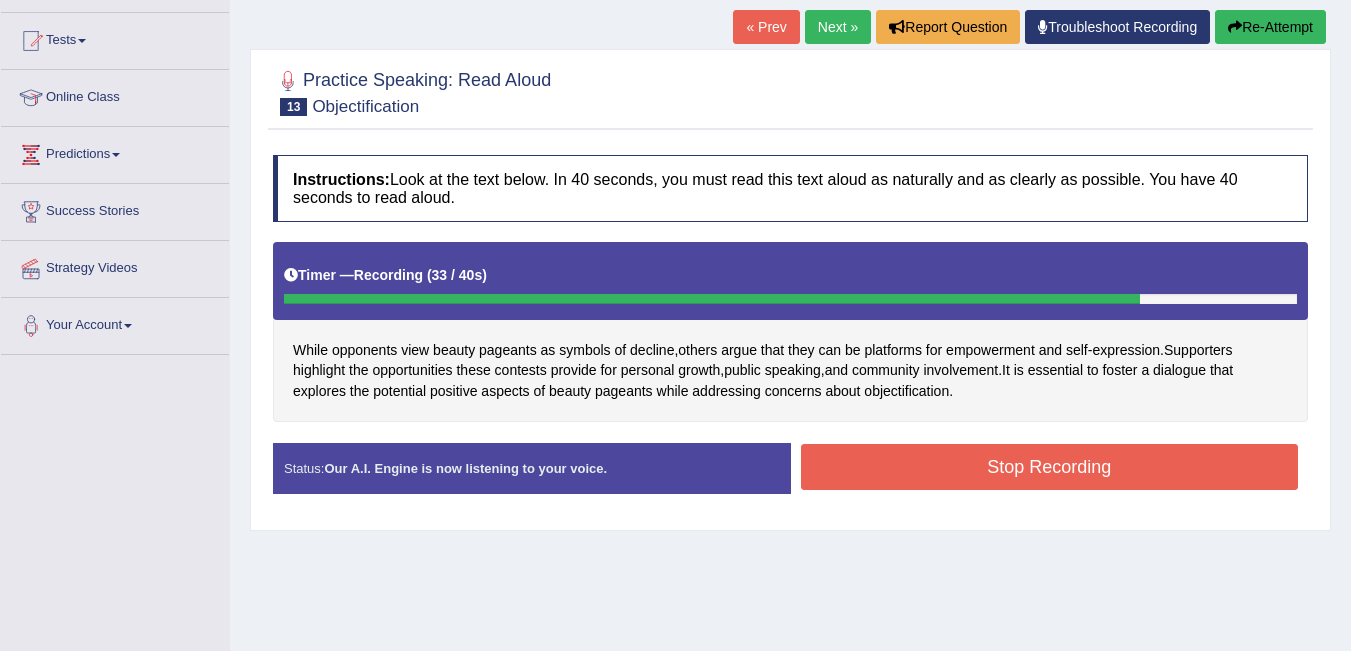 click on "Stop Recording" at bounding box center (1050, 467) 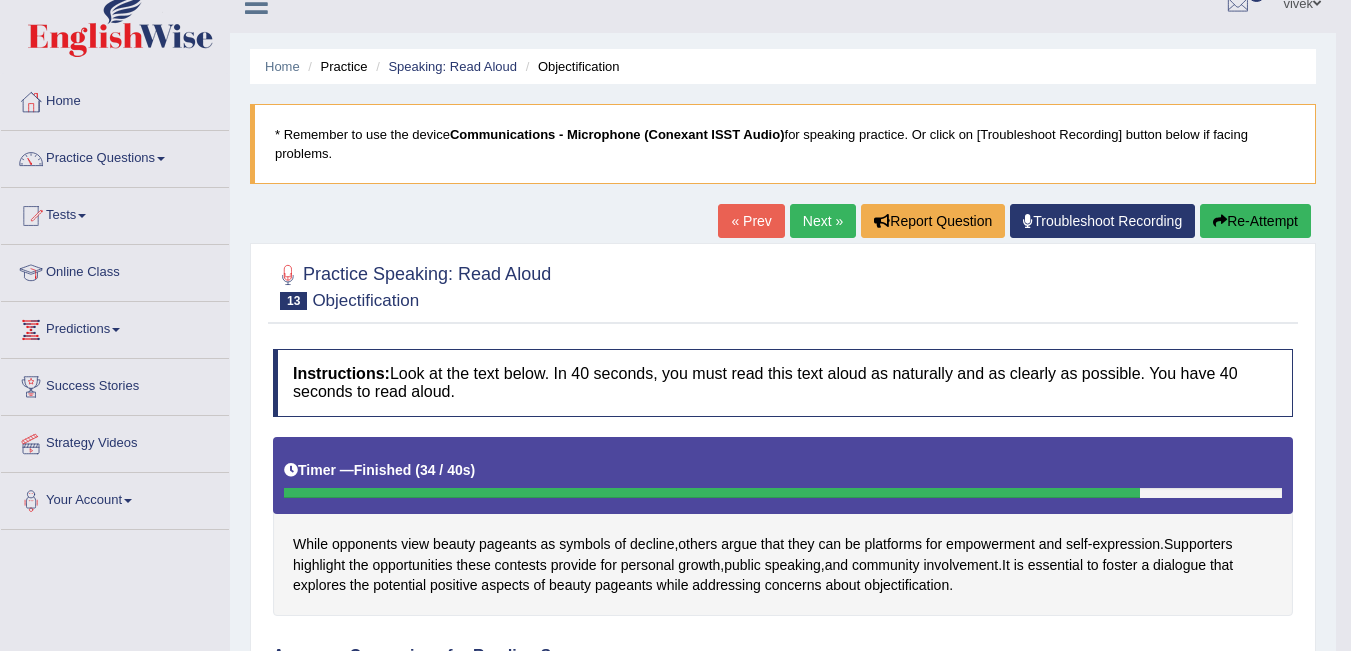 scroll, scrollTop: 0, scrollLeft: 0, axis: both 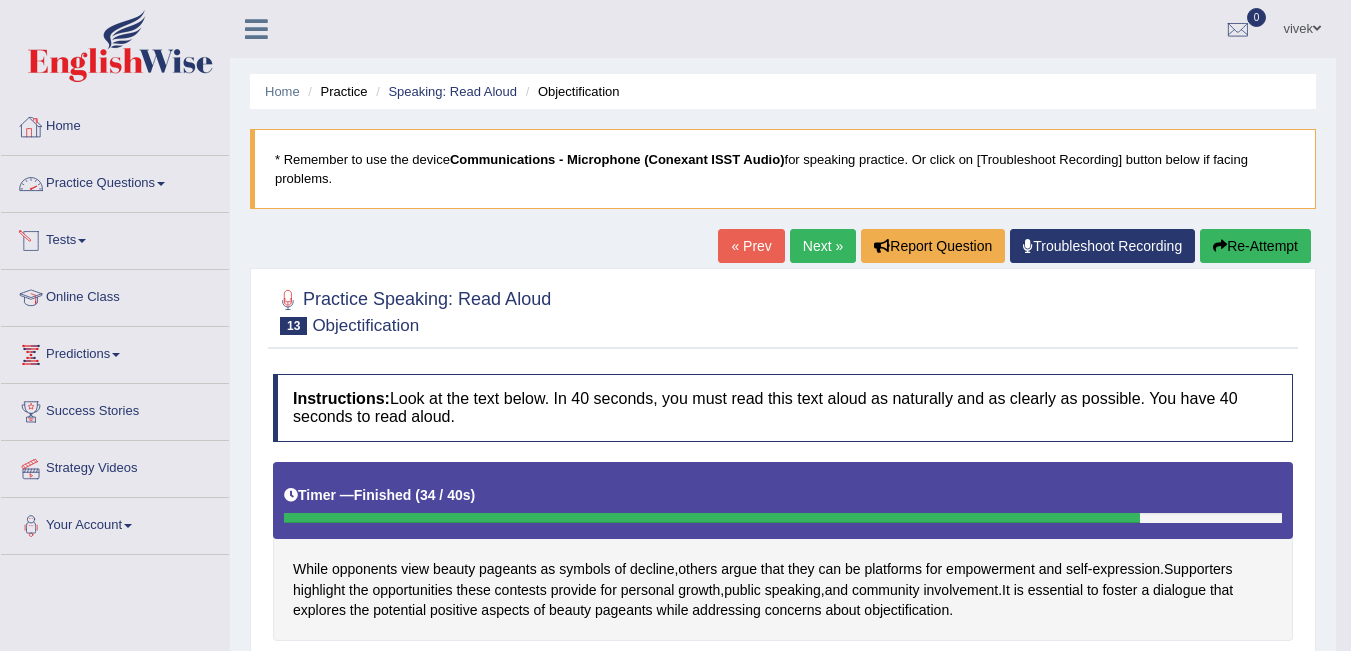click on "Practice Questions" at bounding box center (115, 181) 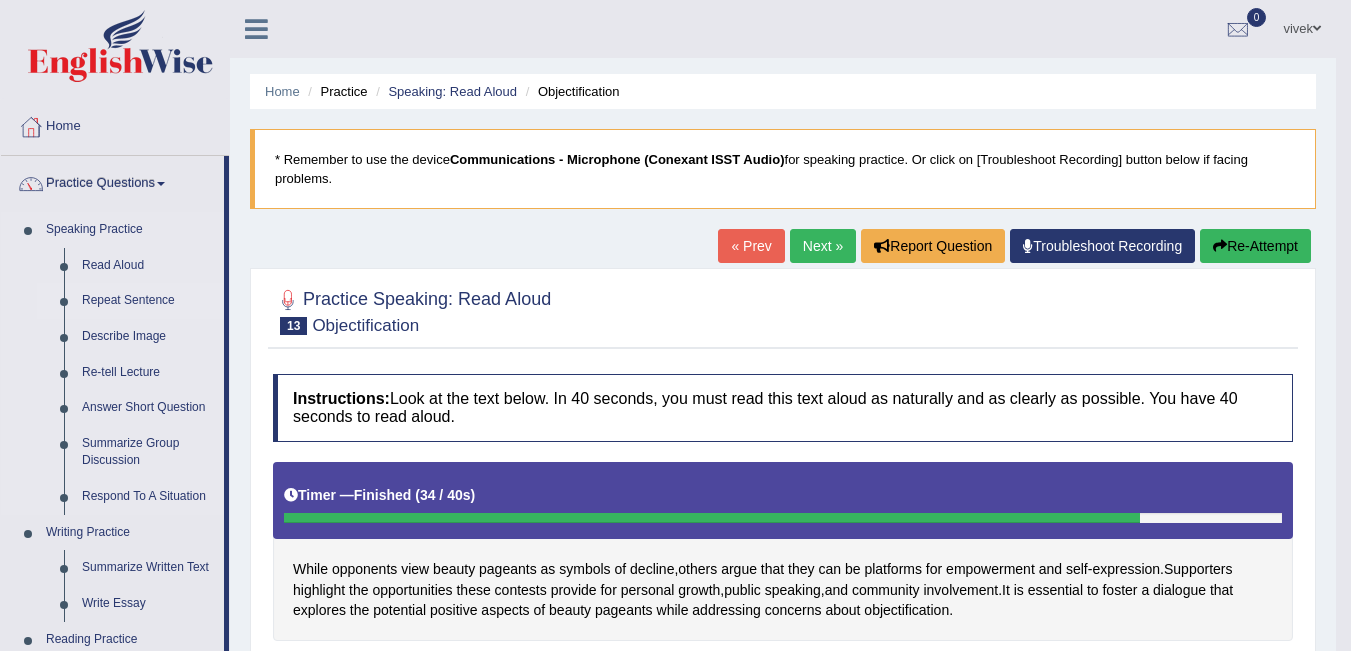 click on "Repeat Sentence" at bounding box center (148, 301) 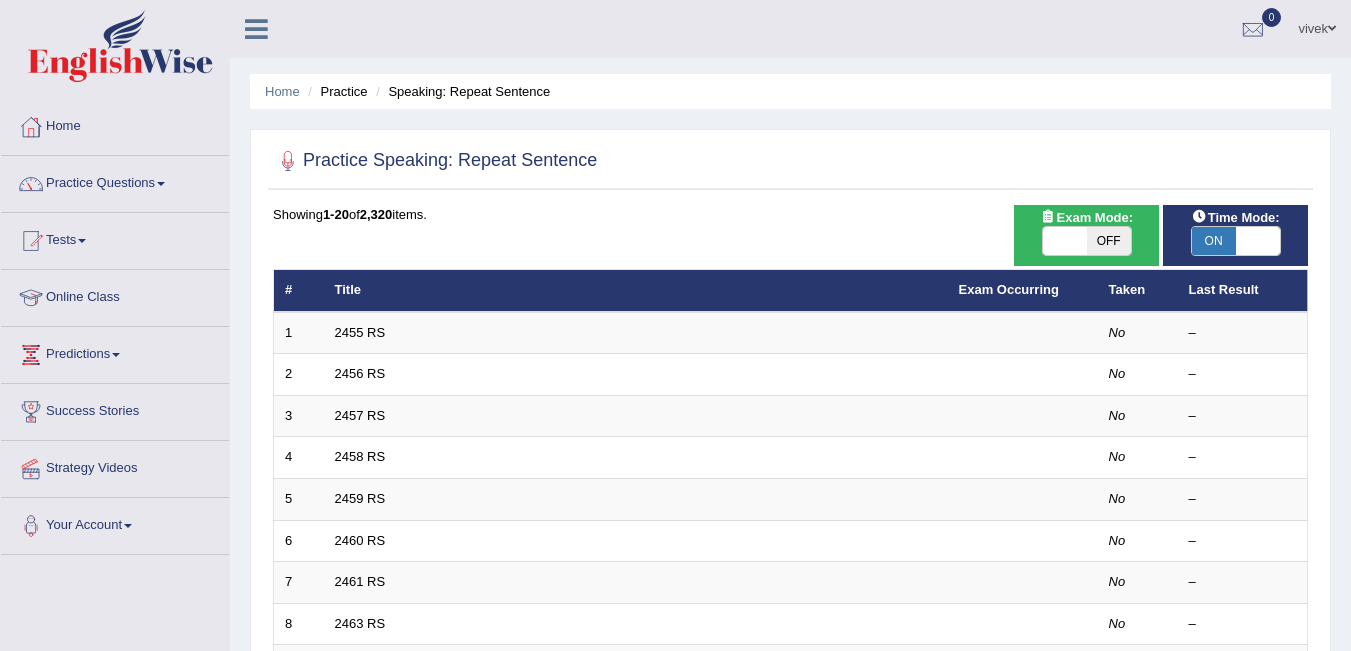 scroll, scrollTop: 0, scrollLeft: 0, axis: both 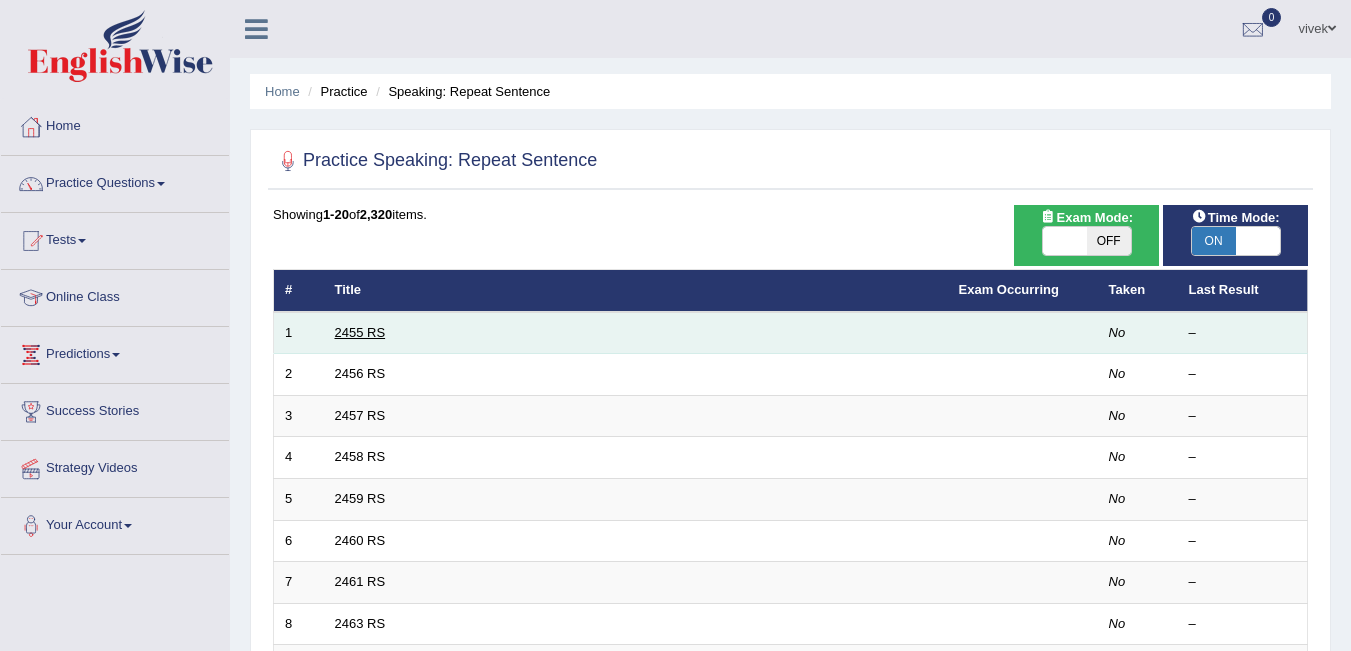 click on "2455 RS" at bounding box center (360, 332) 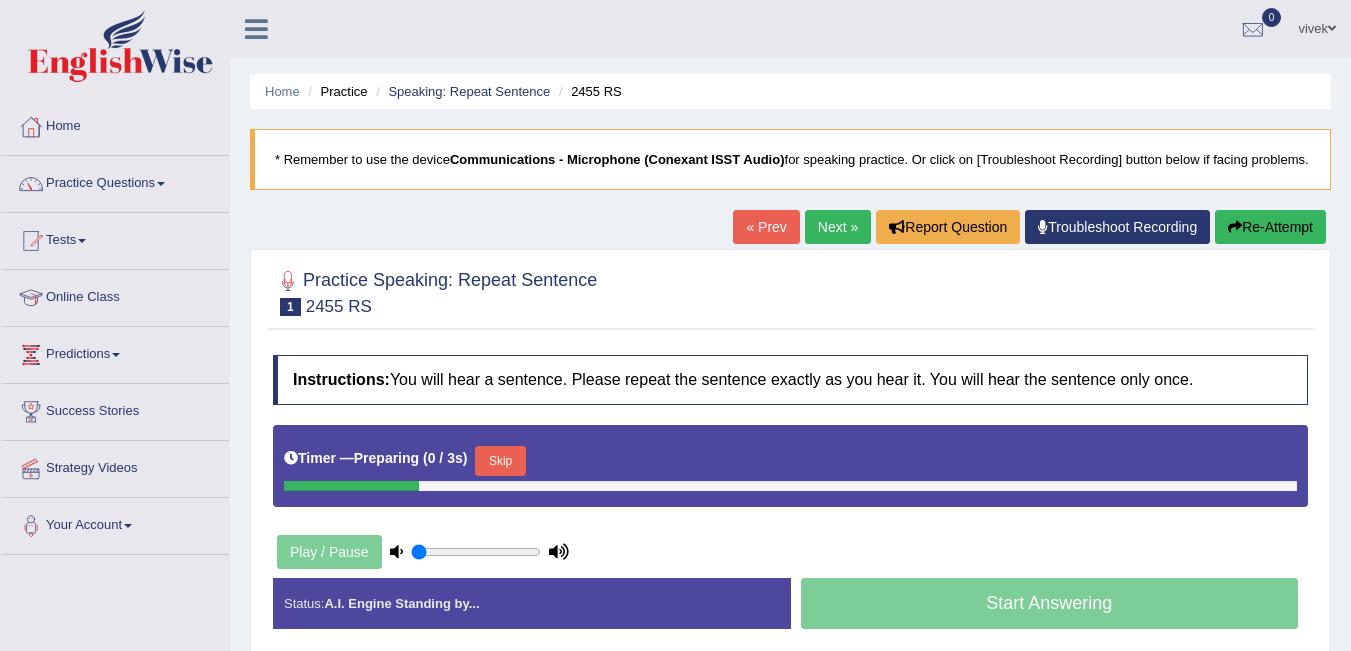 scroll, scrollTop: 83, scrollLeft: 0, axis: vertical 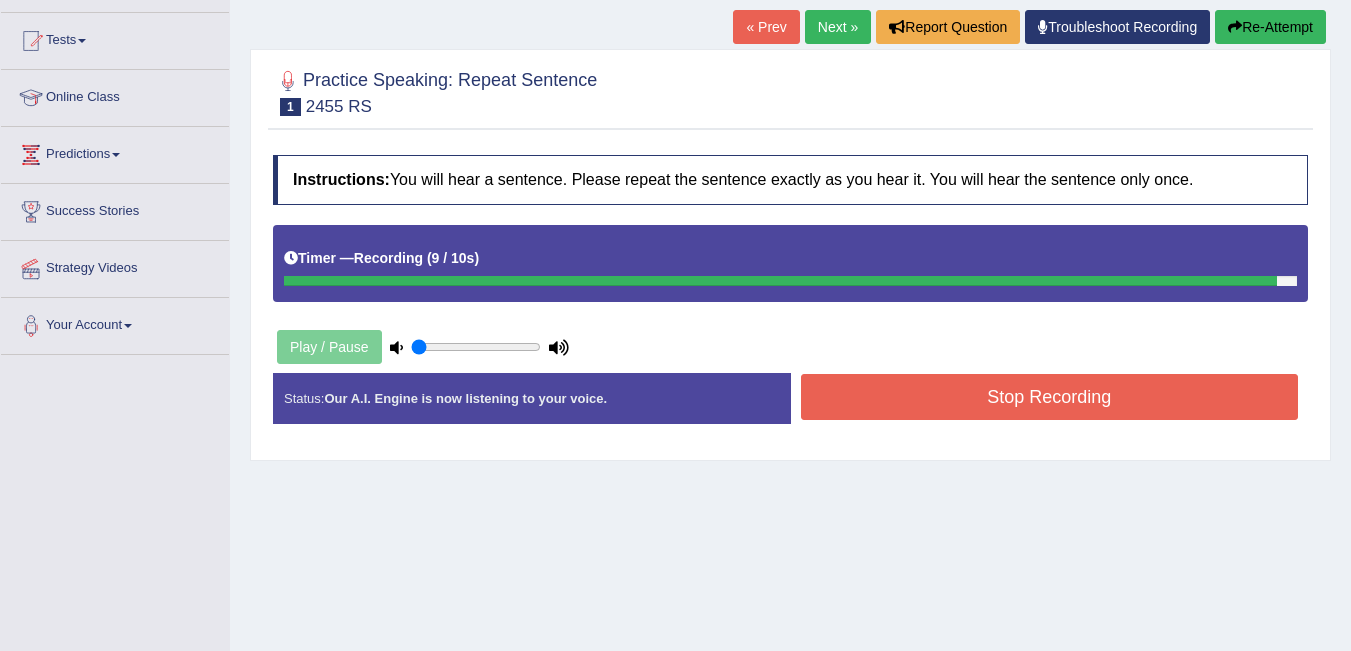 click on "Re-Attempt" at bounding box center [1270, 27] 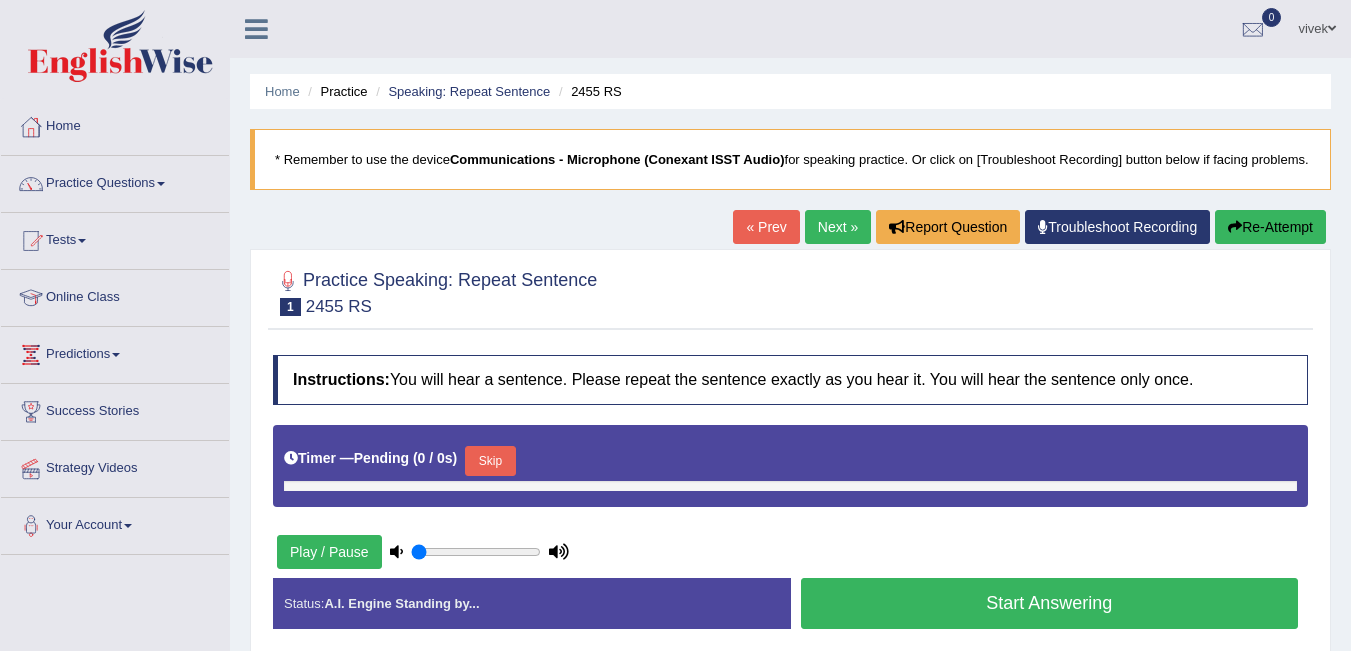 scroll, scrollTop: 200, scrollLeft: 0, axis: vertical 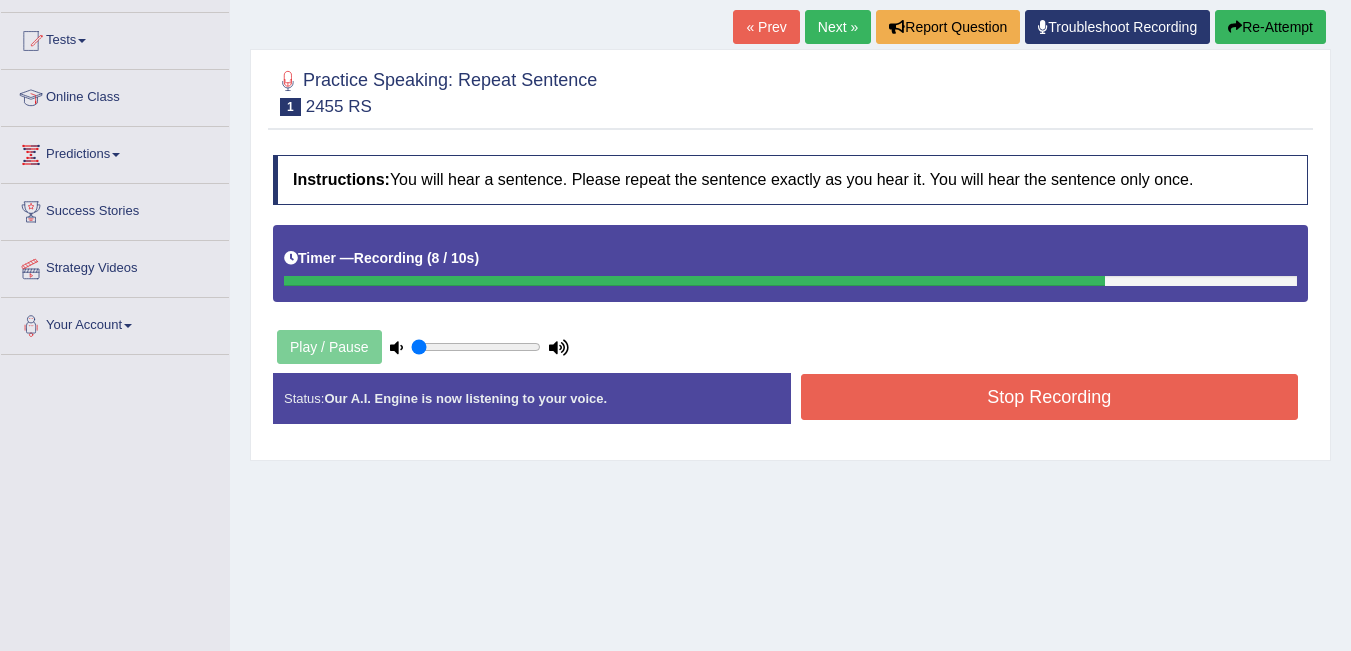 click on "Stop Recording" at bounding box center [1050, 397] 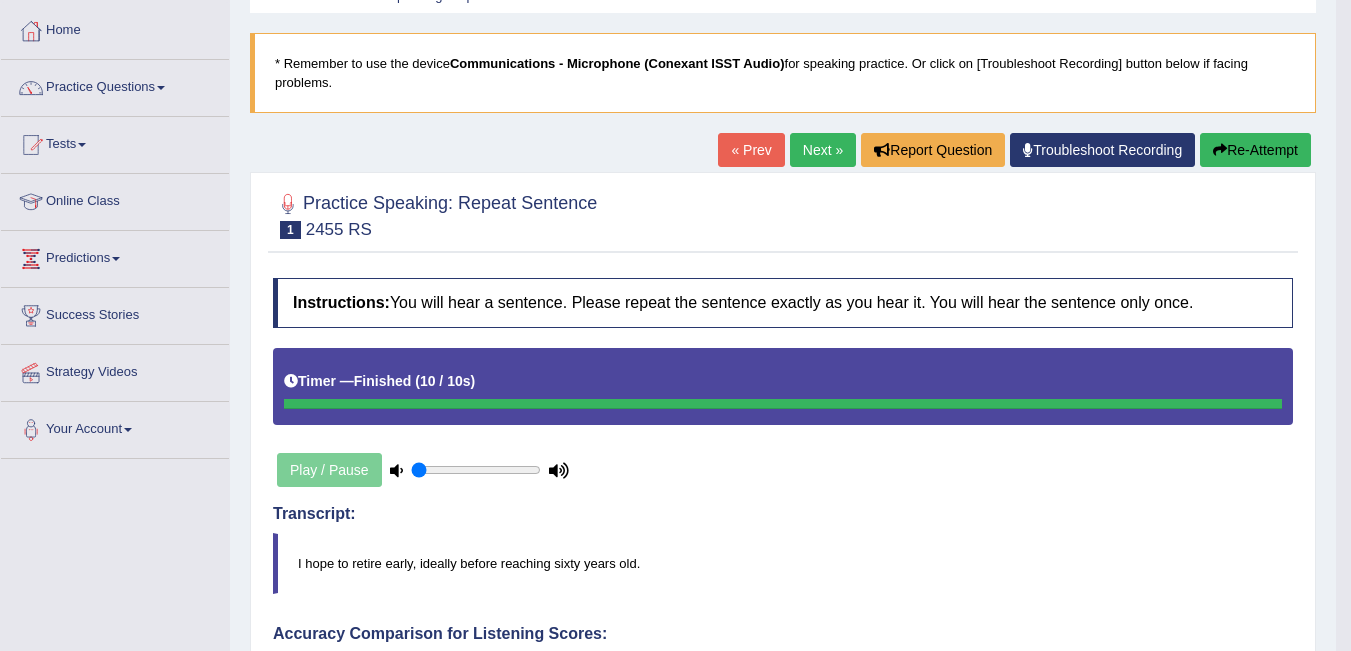 scroll, scrollTop: 0, scrollLeft: 0, axis: both 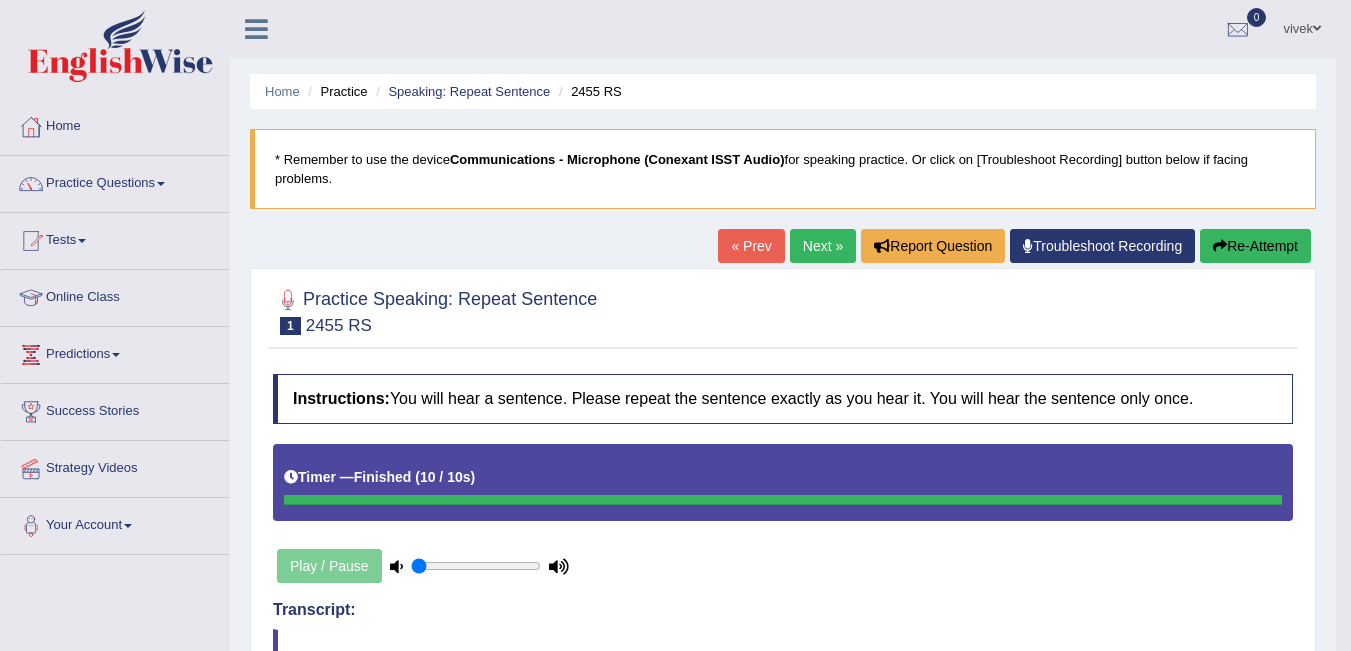 click on "Re-Attempt" at bounding box center (1255, 246) 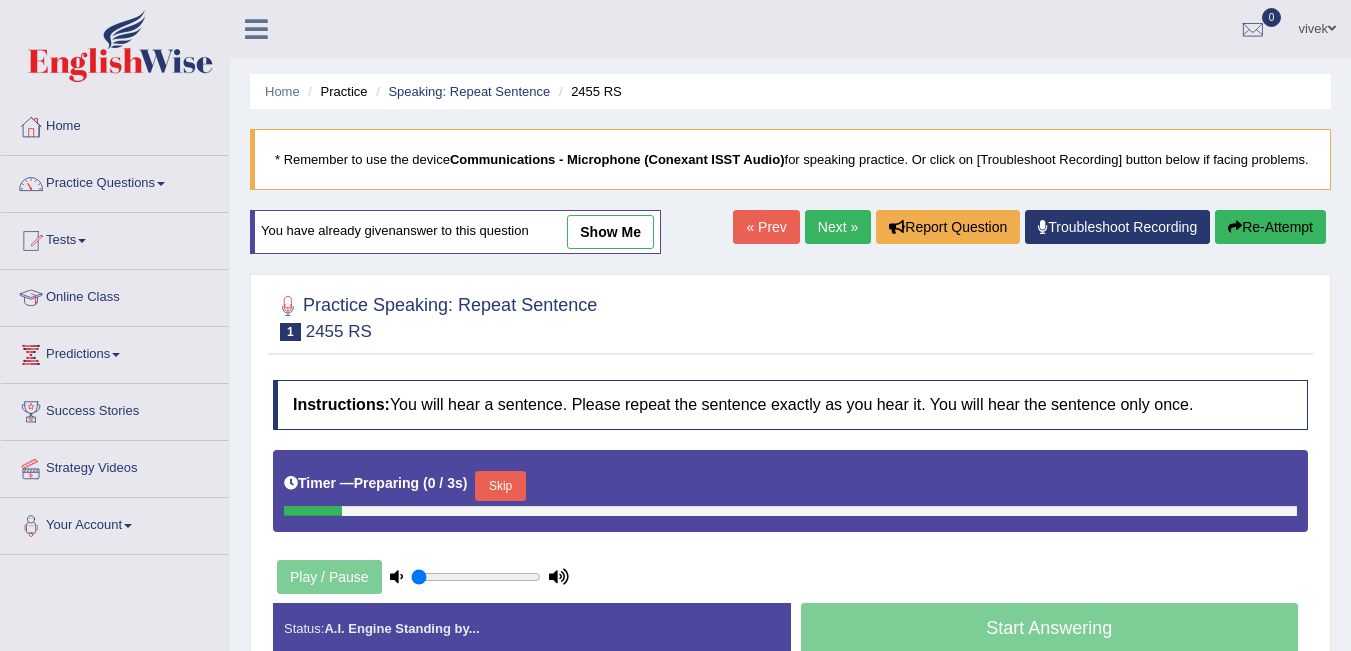scroll, scrollTop: 0, scrollLeft: 0, axis: both 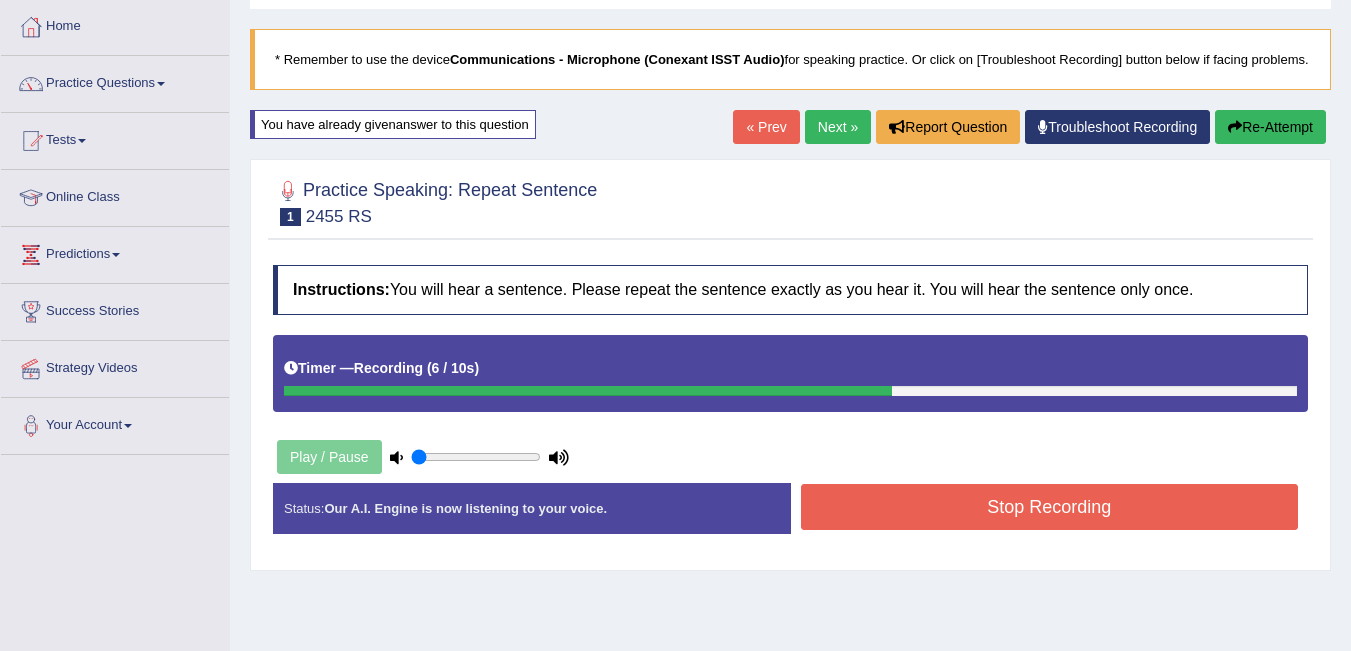 click on "Re-Attempt" at bounding box center (1270, 127) 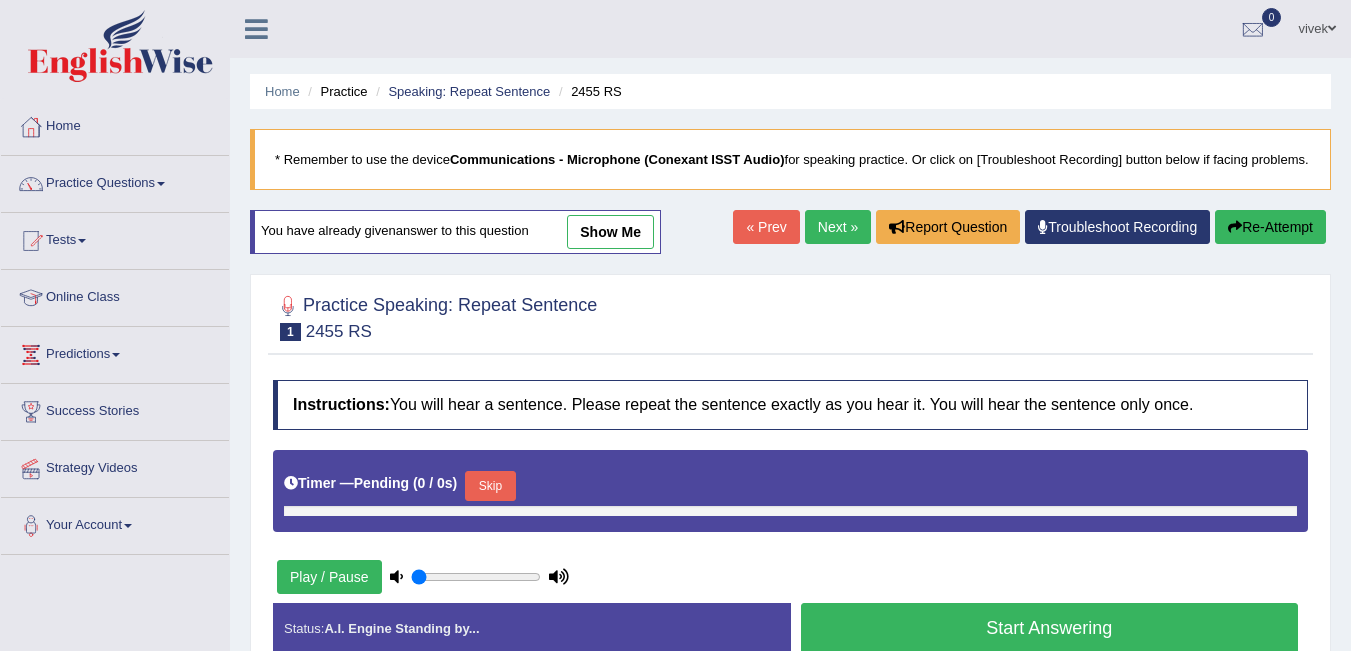 scroll, scrollTop: 100, scrollLeft: 0, axis: vertical 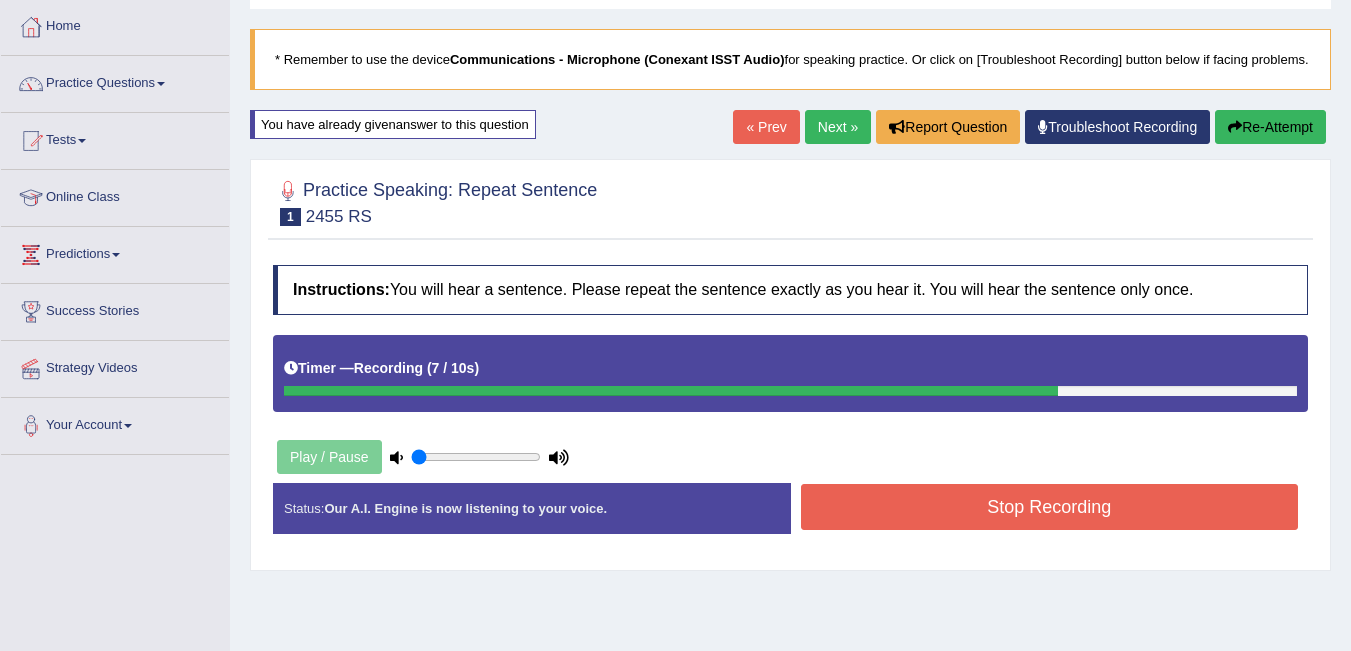 click on "Stop Recording" at bounding box center (1050, 507) 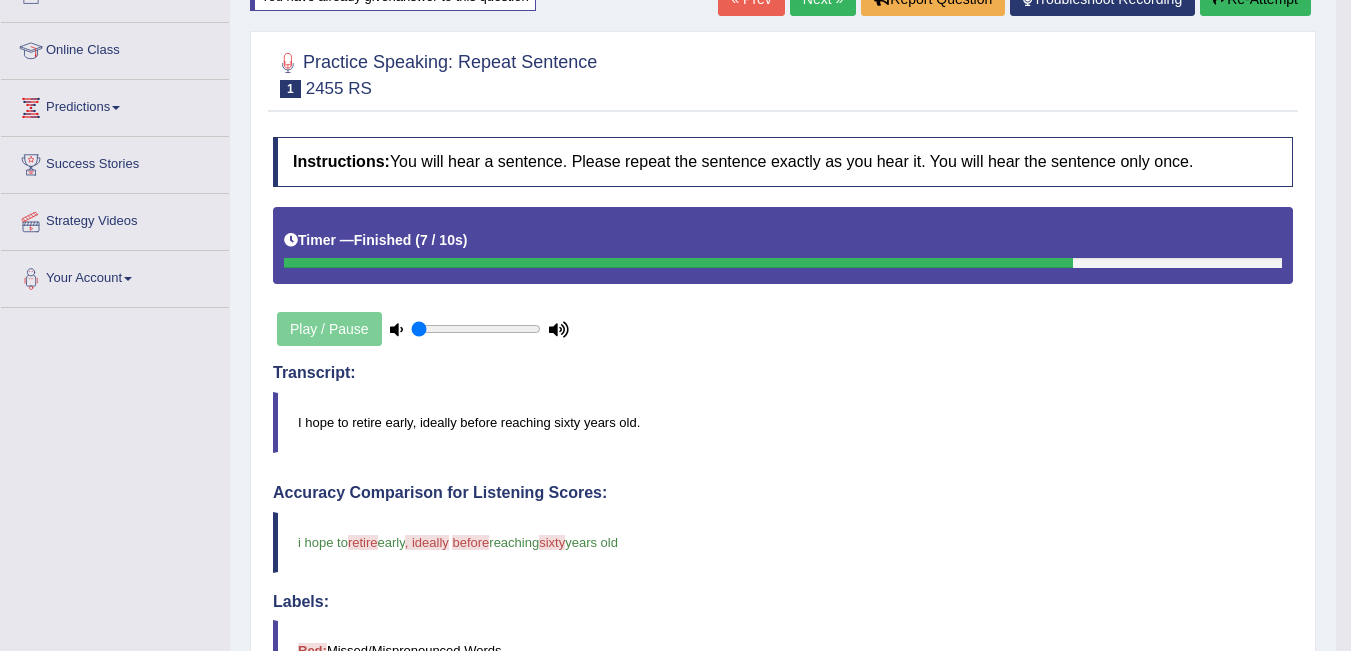 scroll, scrollTop: 200, scrollLeft: 0, axis: vertical 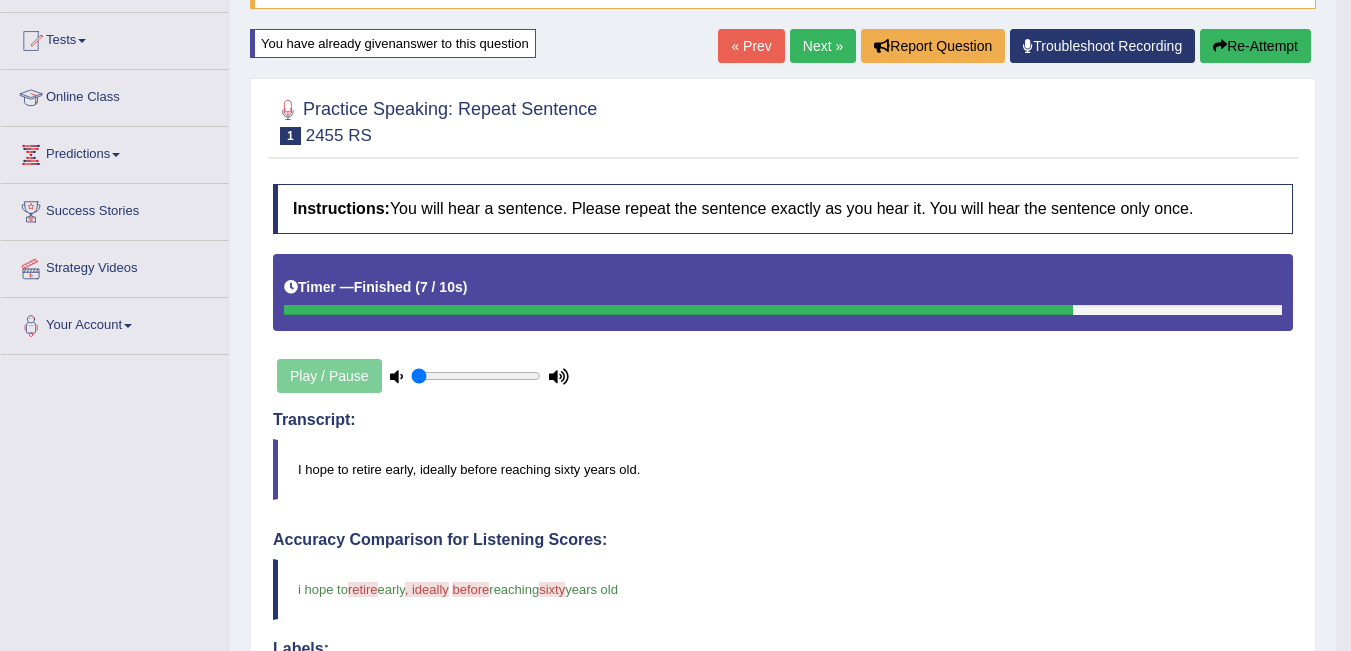 click on "Re-Attempt" at bounding box center (1255, 46) 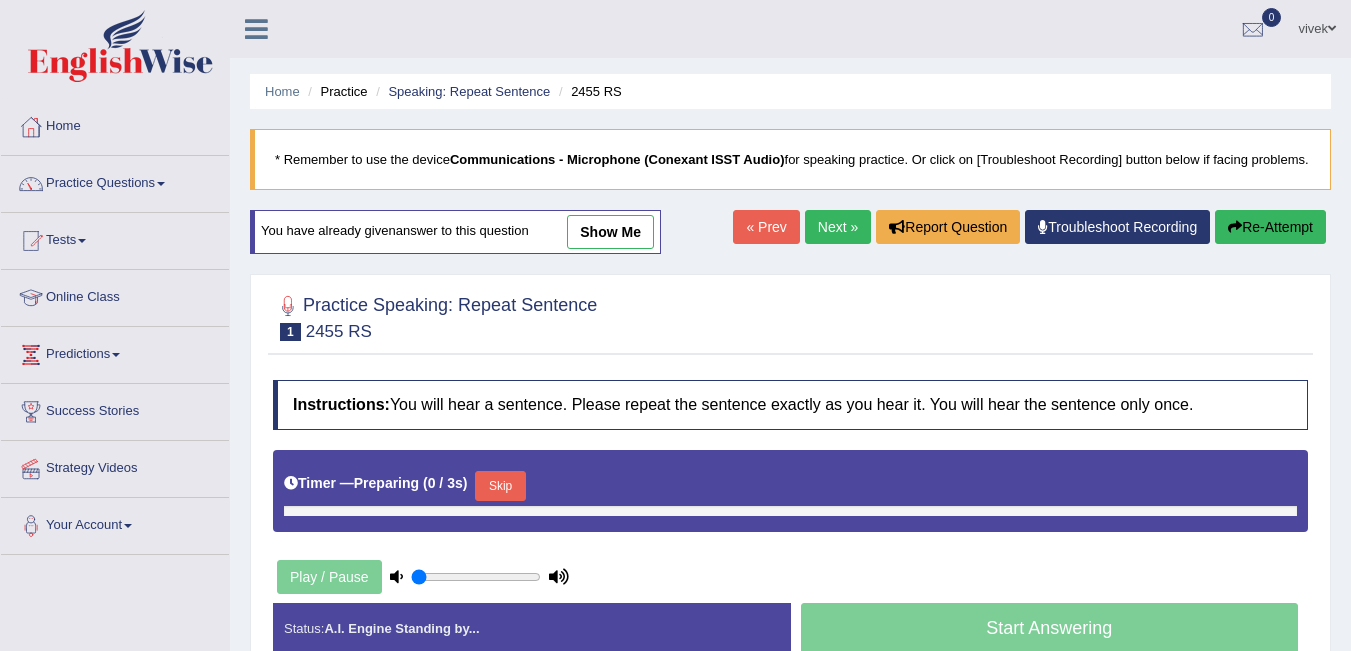 scroll, scrollTop: 200, scrollLeft: 0, axis: vertical 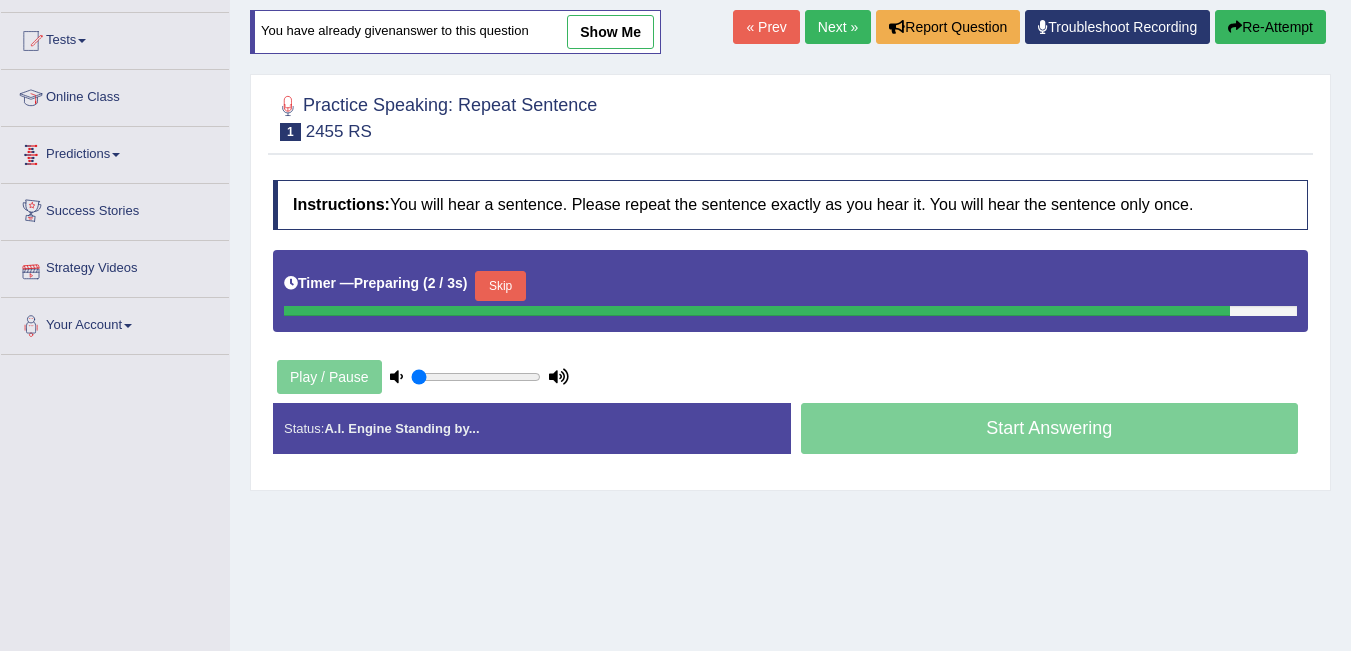 click on "Timer —  Preparing   ( 2 / 3s ) Skip" at bounding box center (790, 291) 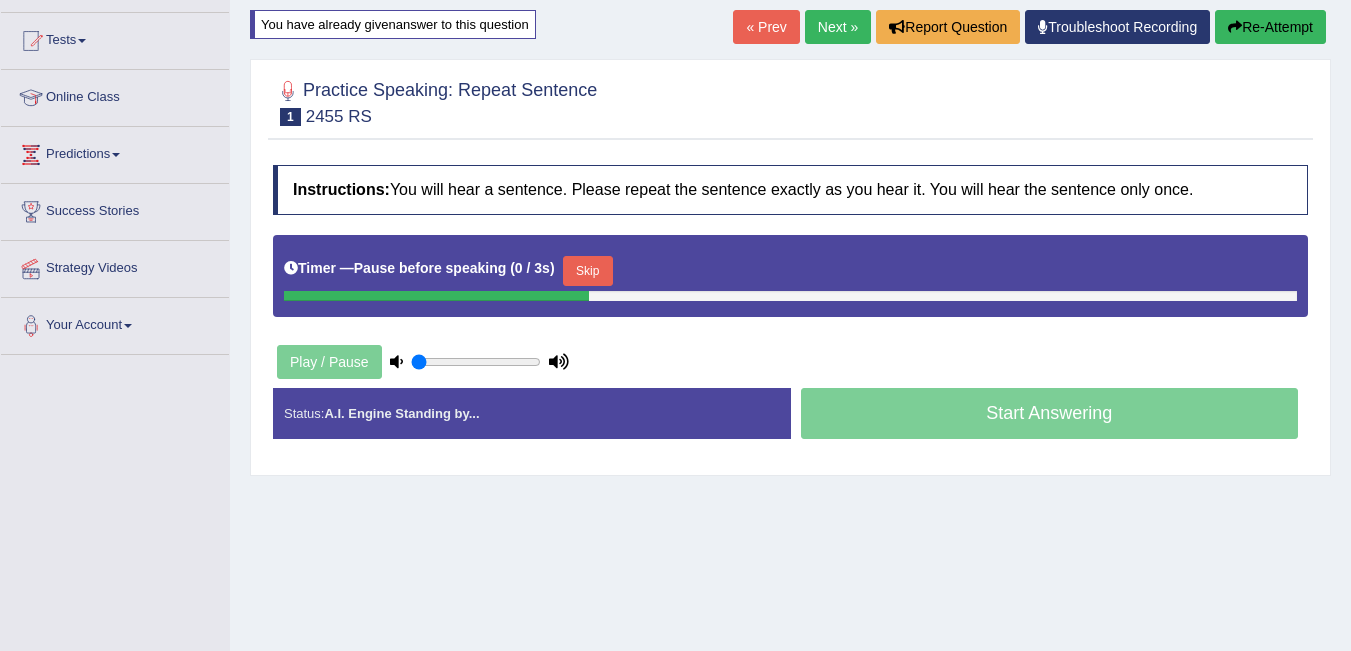 click on "Skip" at bounding box center (588, 271) 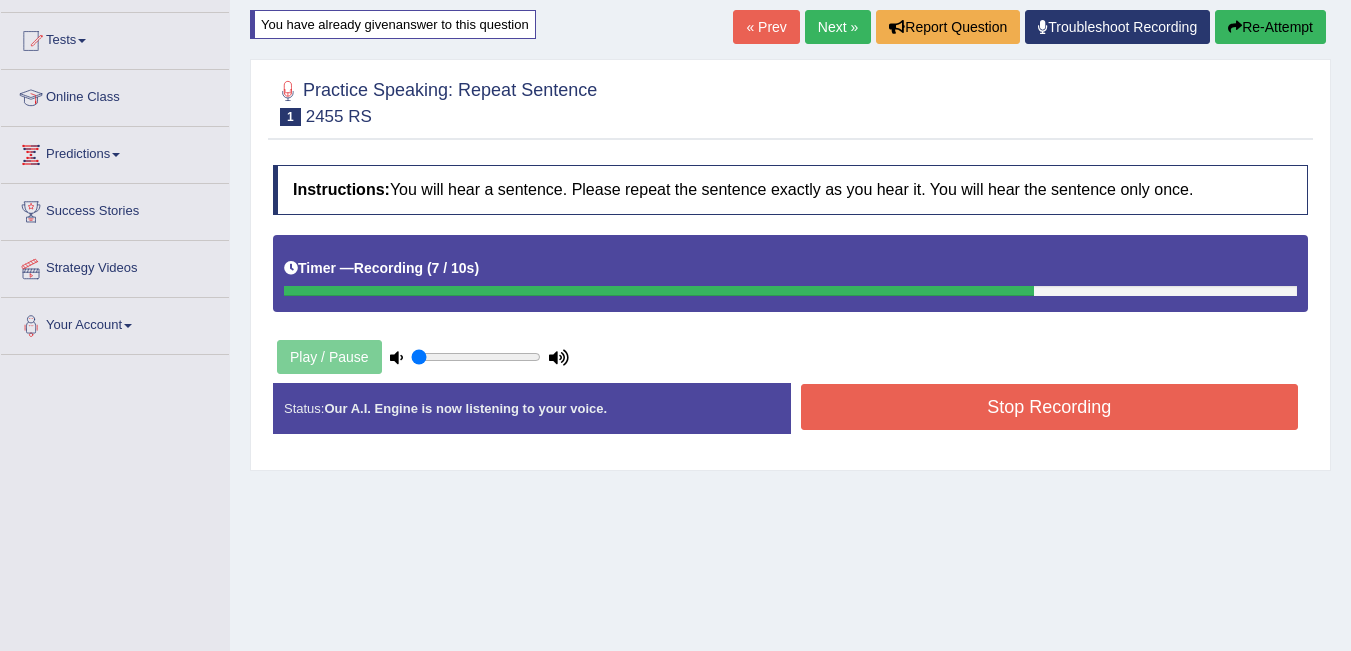 click on "Stop Recording" at bounding box center [1050, 407] 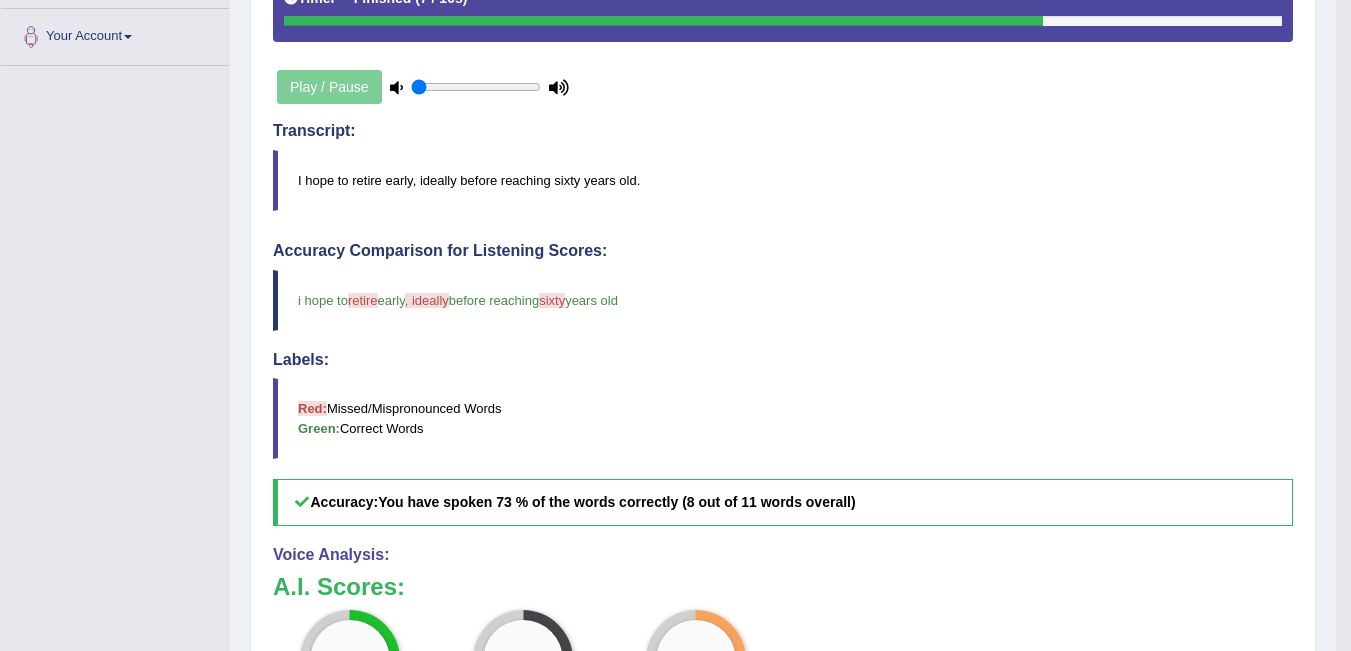 scroll, scrollTop: 500, scrollLeft: 0, axis: vertical 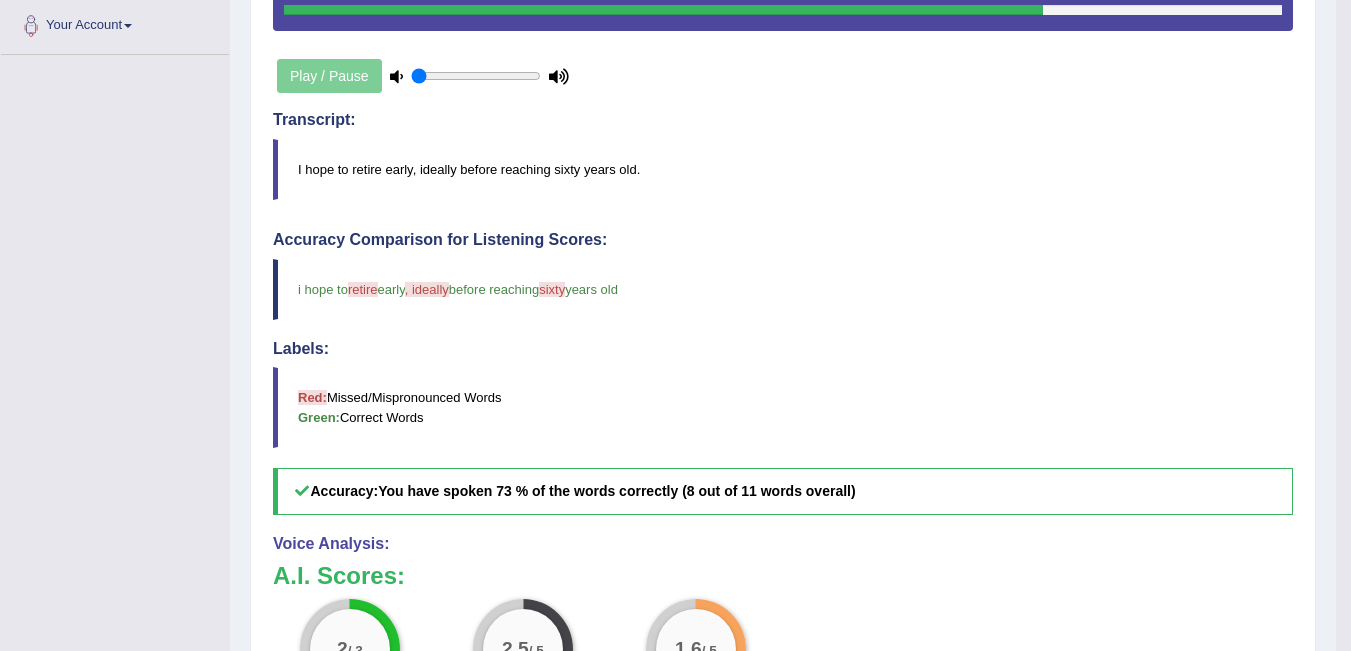 click on "I hope to retire early, ideally before reaching sixty years old." at bounding box center (783, 169) 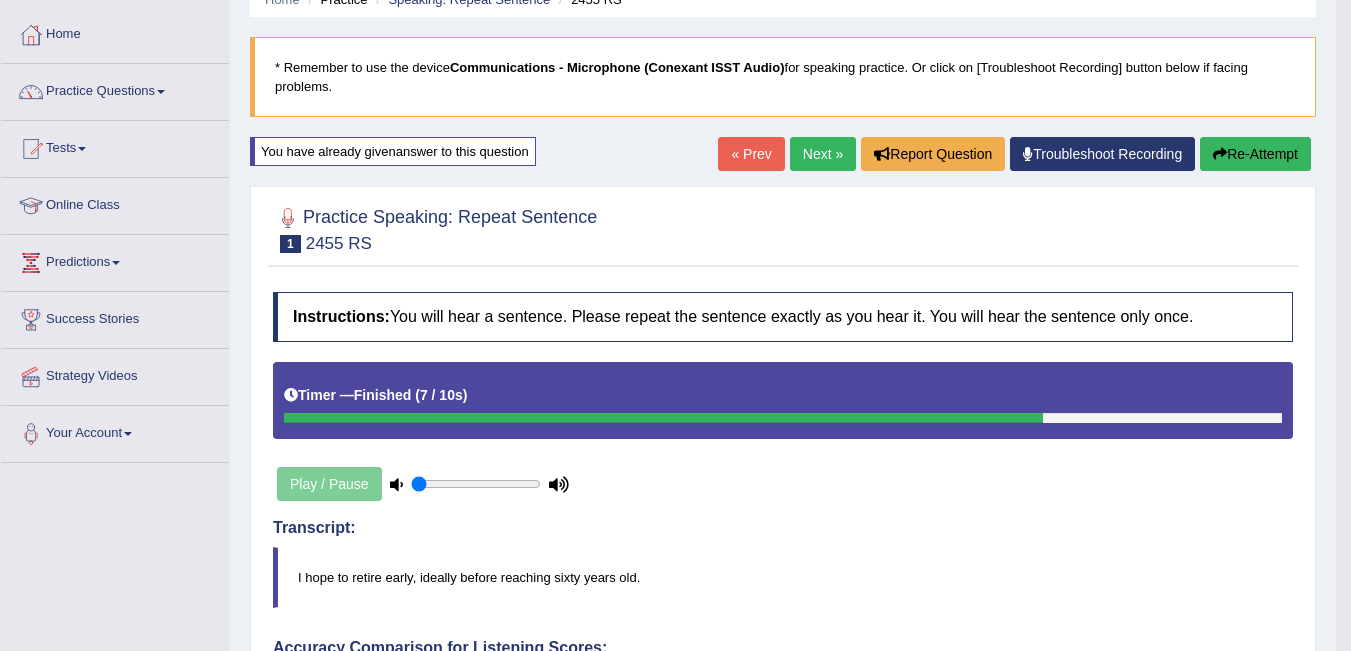scroll, scrollTop: 0, scrollLeft: 0, axis: both 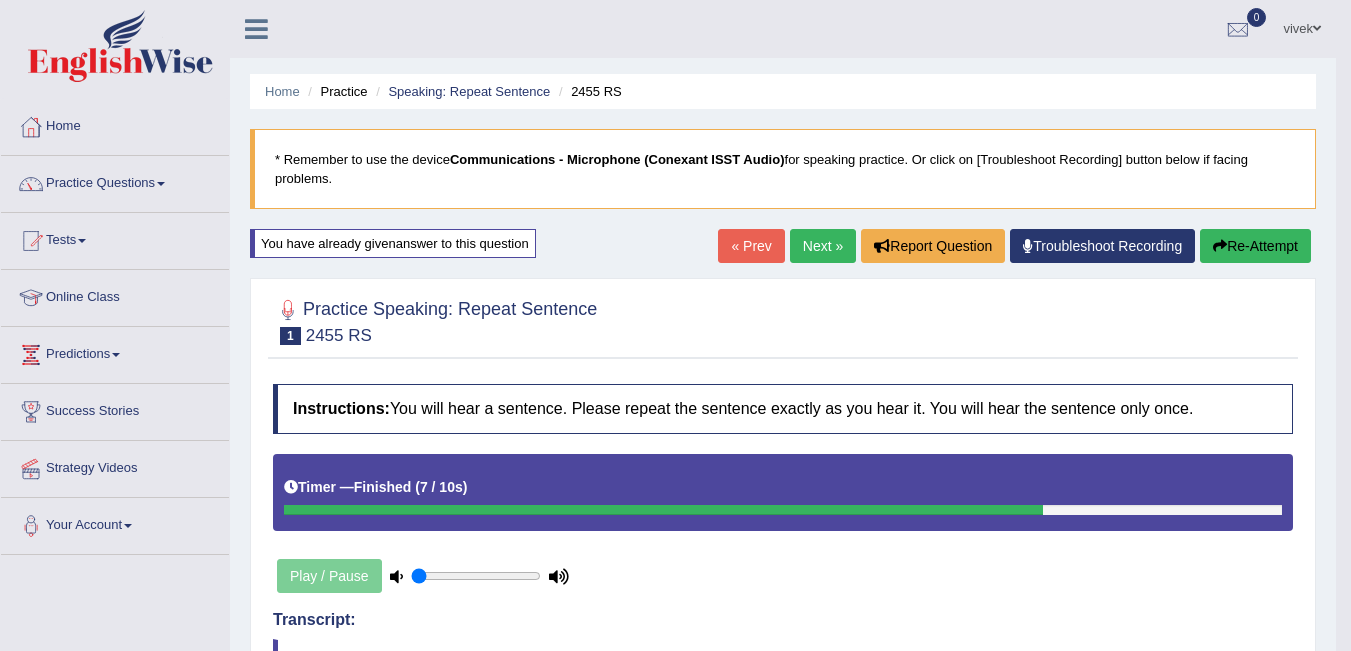 click on "Next »" at bounding box center [823, 246] 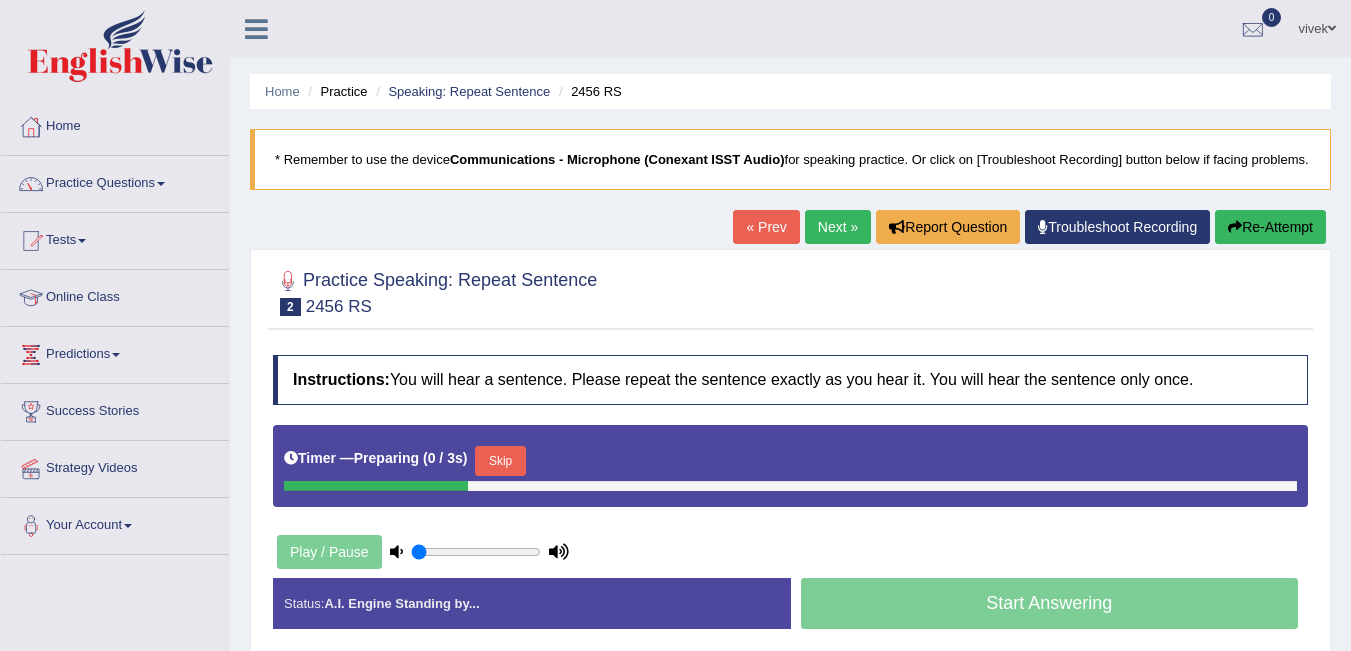 scroll, scrollTop: 200, scrollLeft: 0, axis: vertical 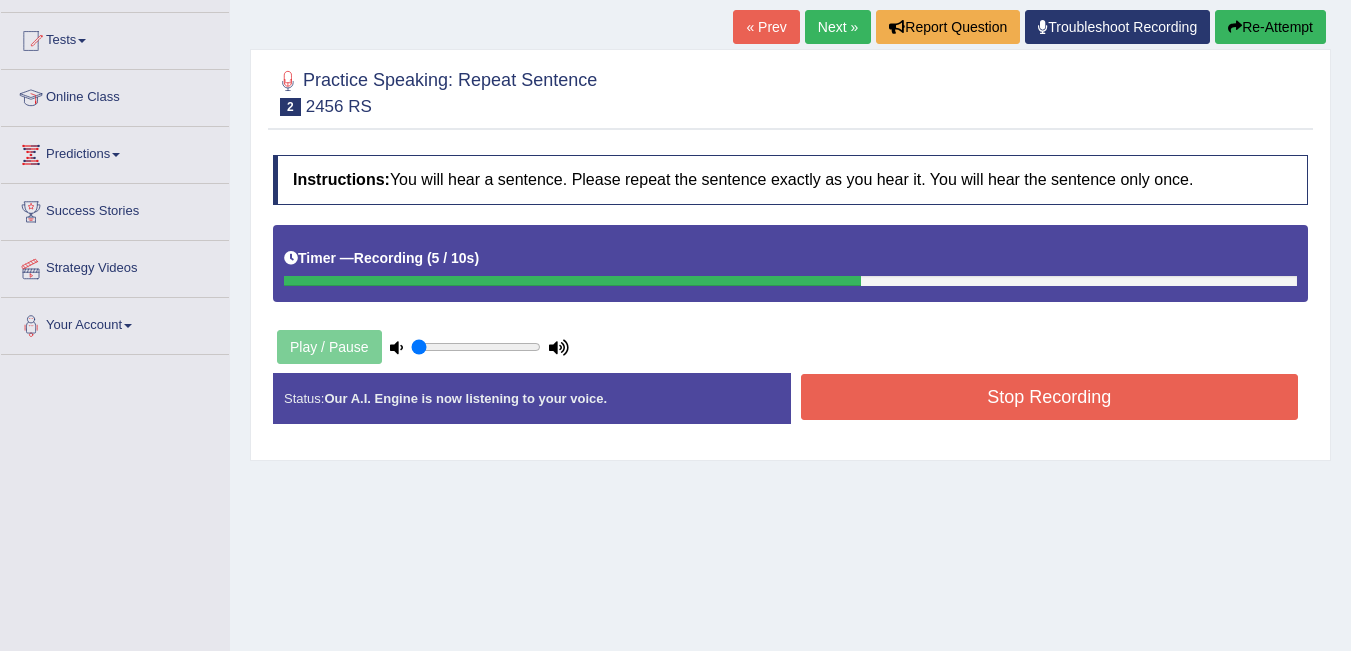 click on "Re-Attempt" at bounding box center [1270, 27] 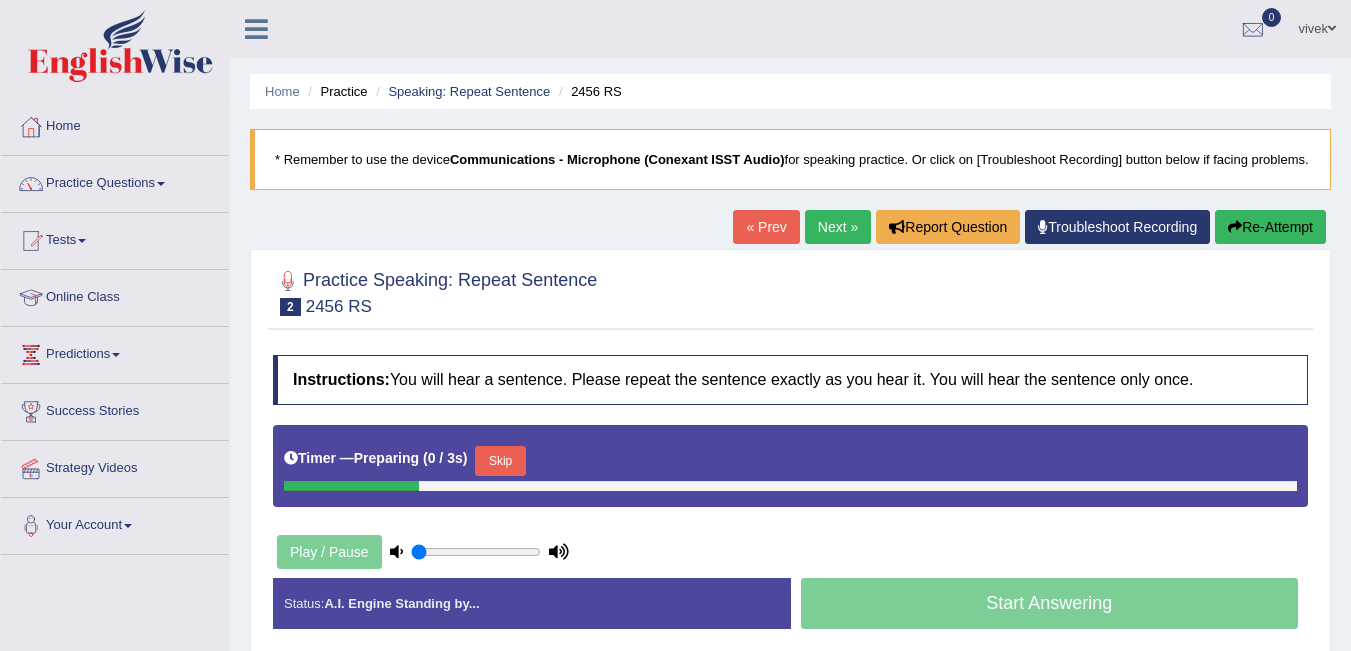 scroll, scrollTop: 200, scrollLeft: 0, axis: vertical 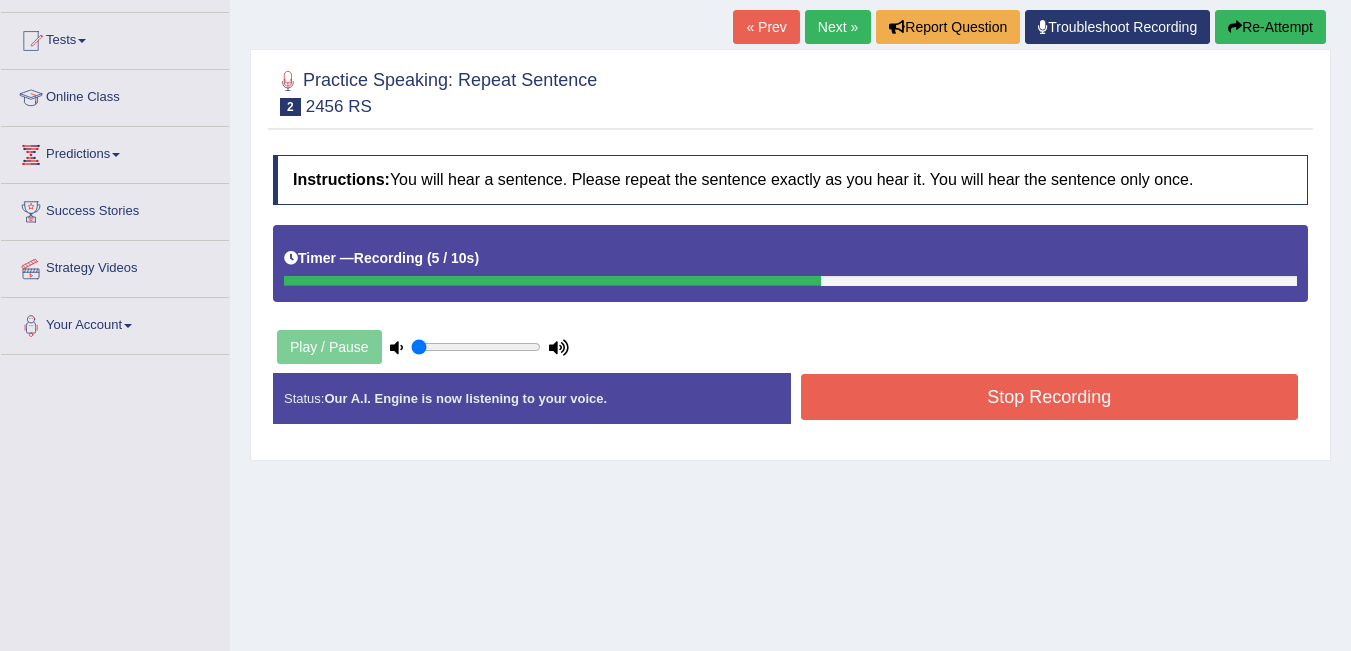 click on "Stop Recording" at bounding box center [1050, 397] 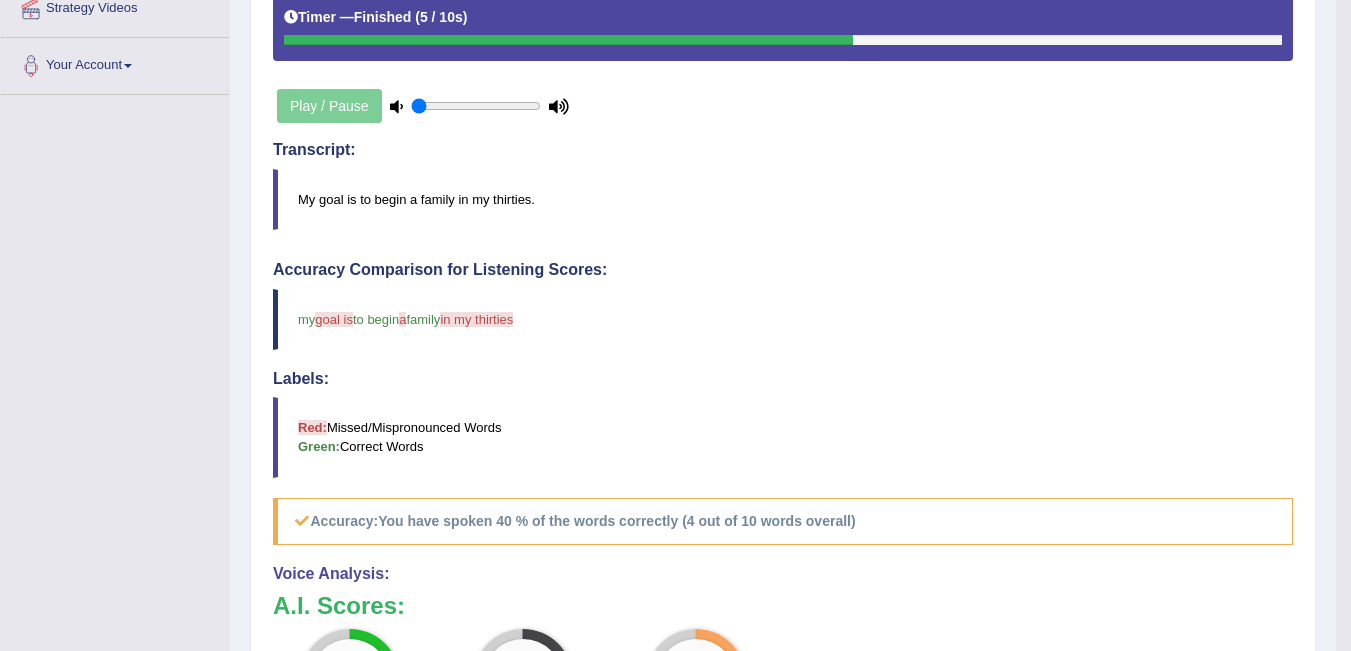 scroll, scrollTop: 203, scrollLeft: 0, axis: vertical 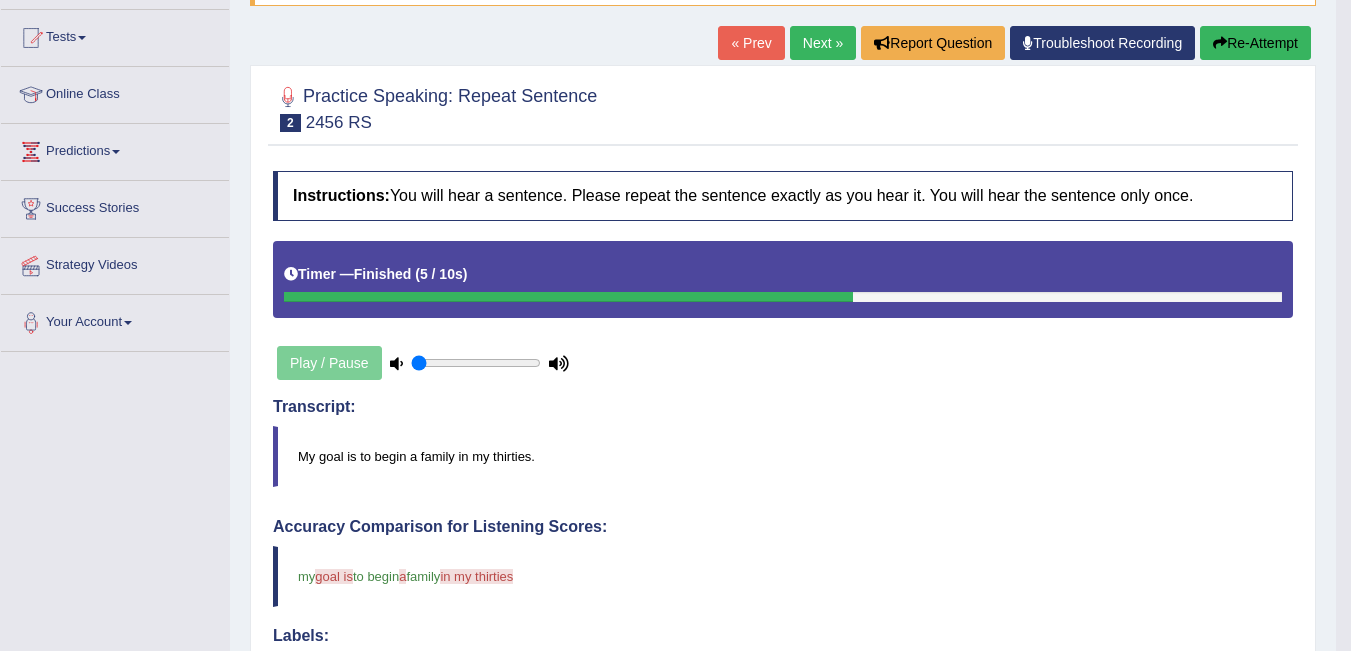 click on "Next »" at bounding box center [823, 43] 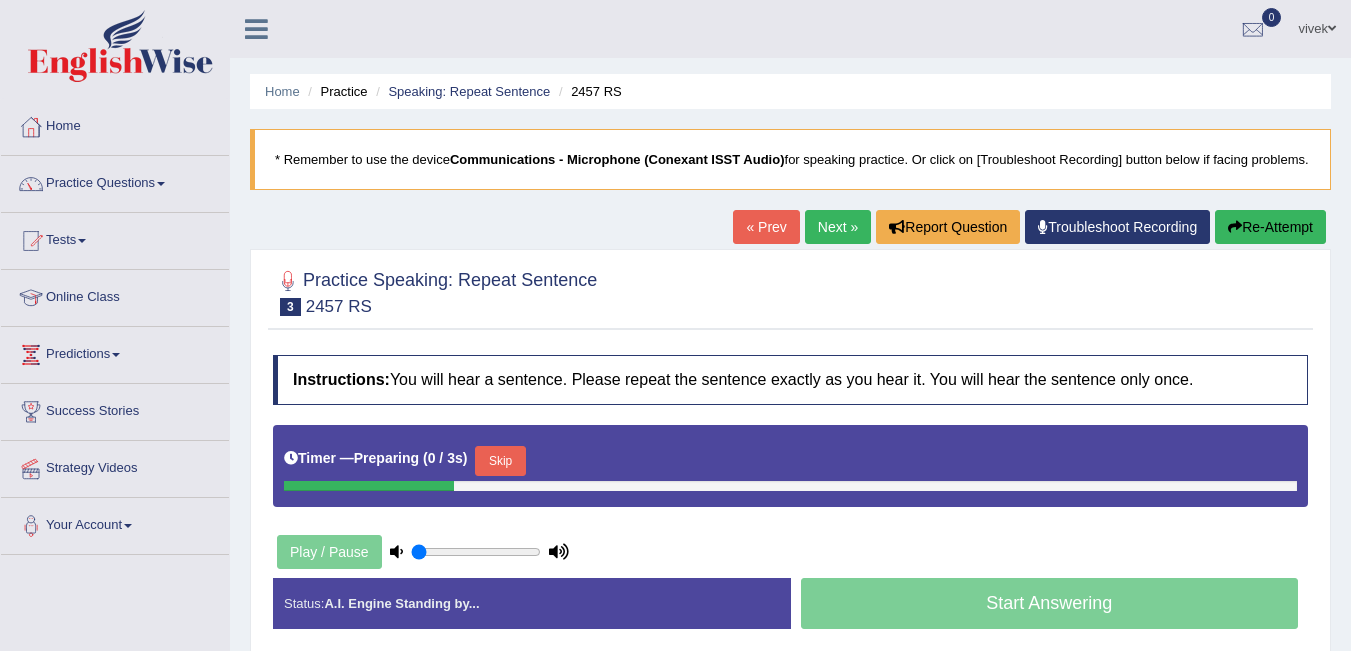 scroll, scrollTop: 79, scrollLeft: 0, axis: vertical 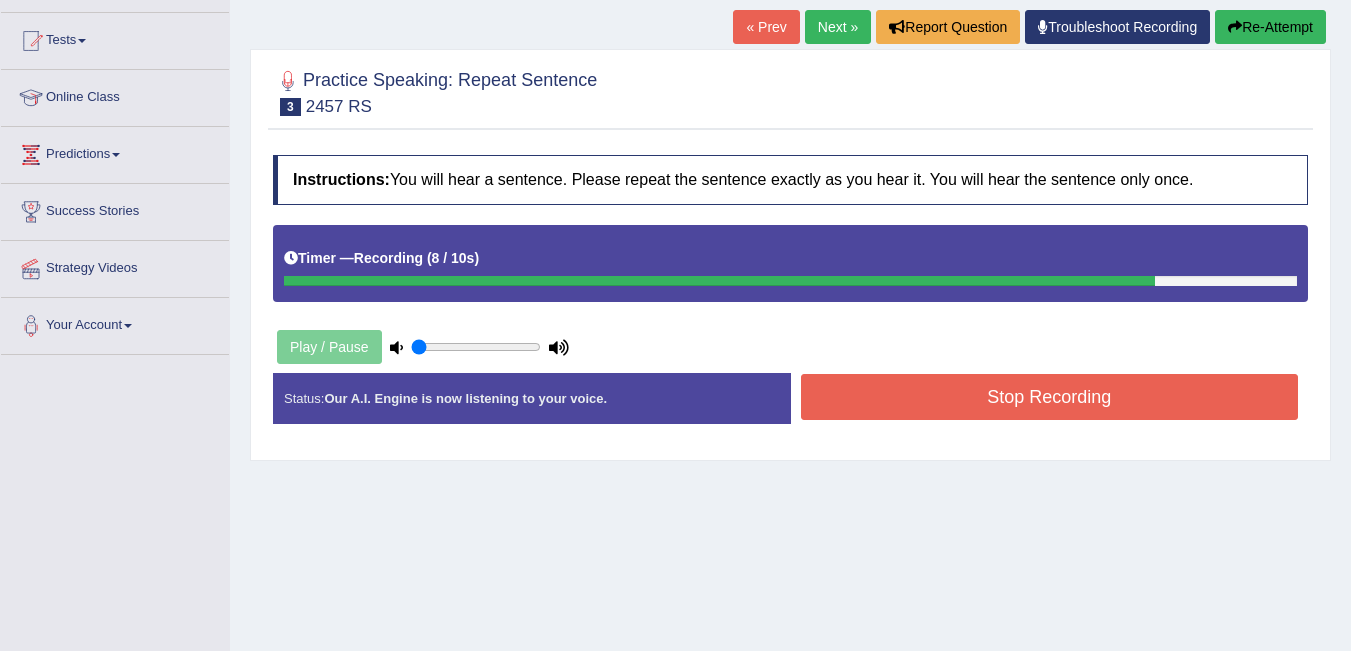 click on "Stop Recording" at bounding box center [1050, 397] 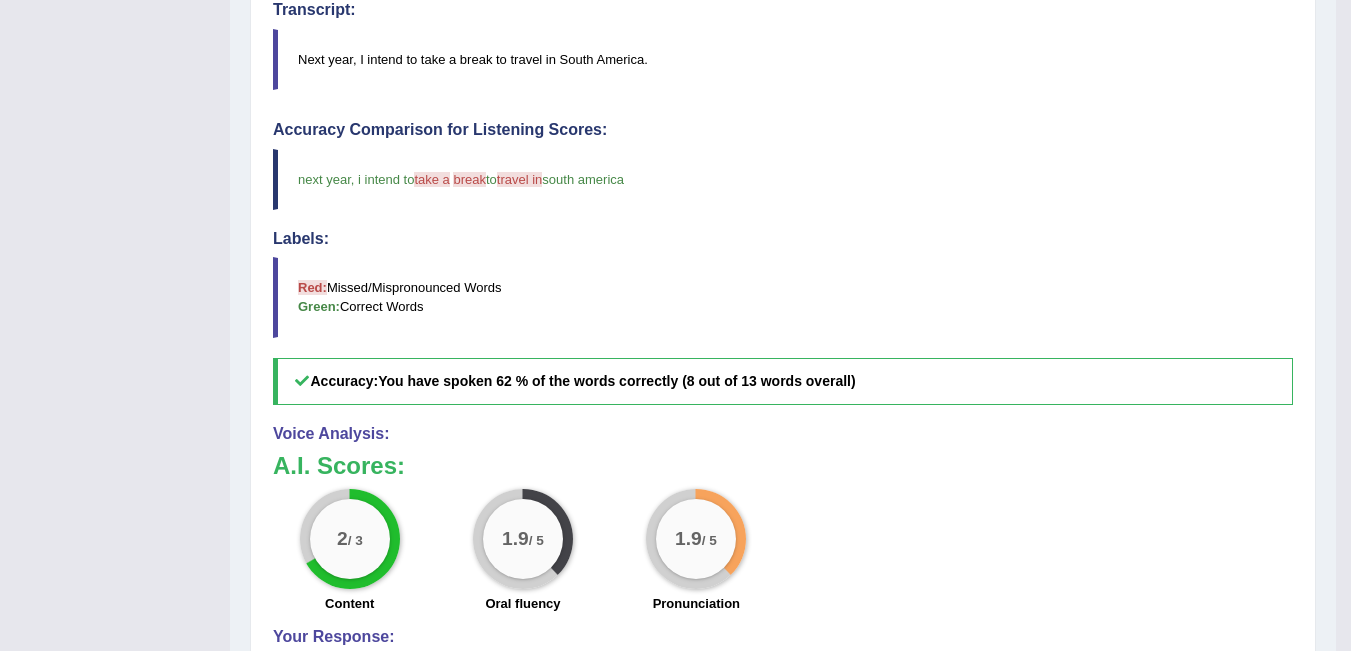 scroll, scrollTop: 200, scrollLeft: 0, axis: vertical 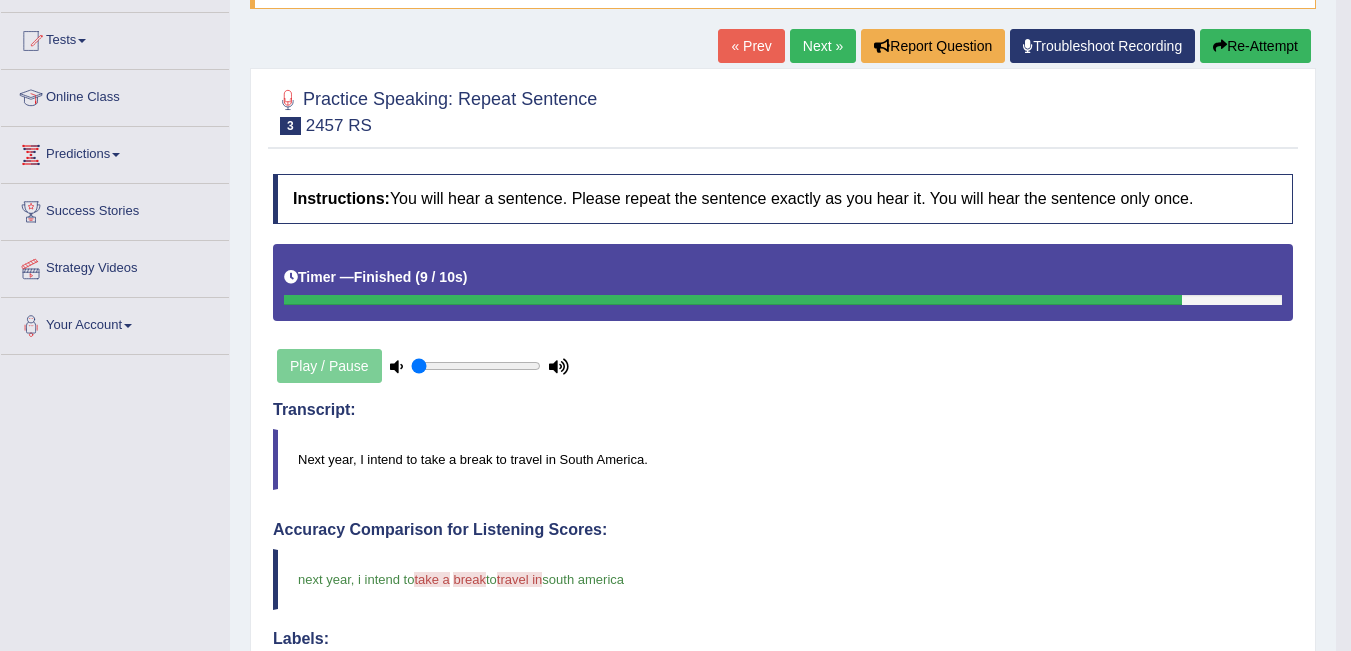 click on "Next »" at bounding box center (823, 46) 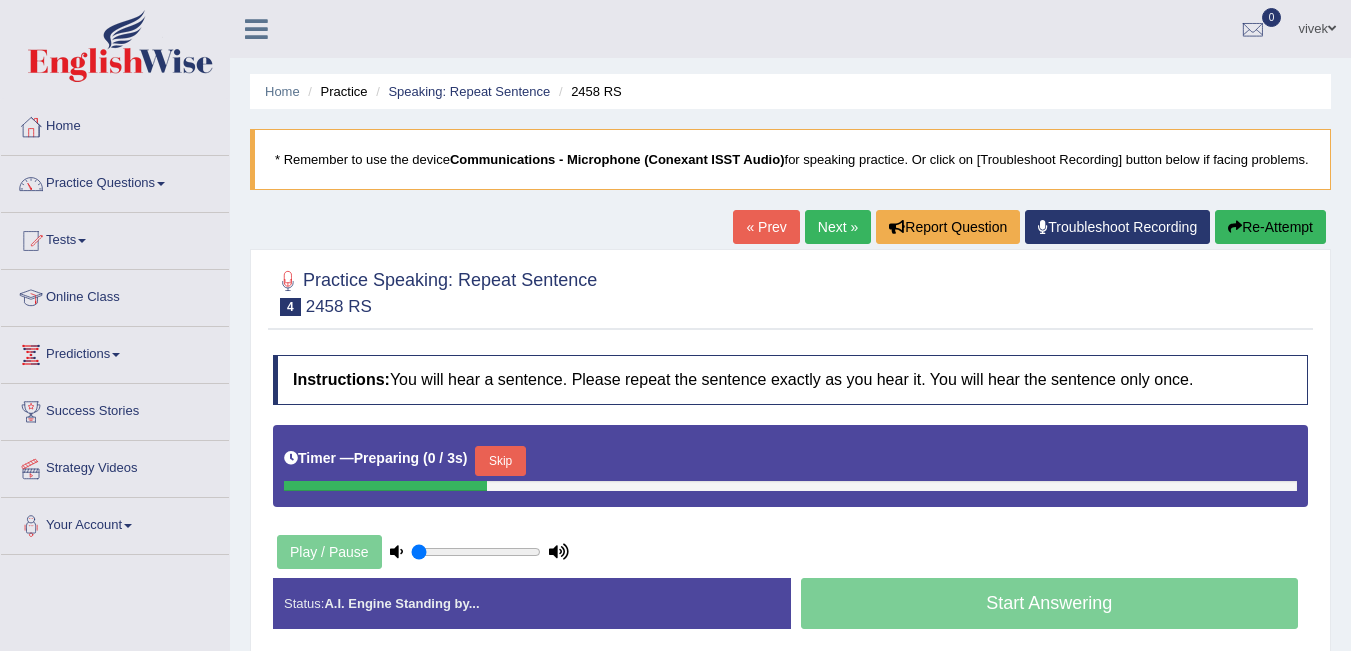 scroll, scrollTop: 13, scrollLeft: 0, axis: vertical 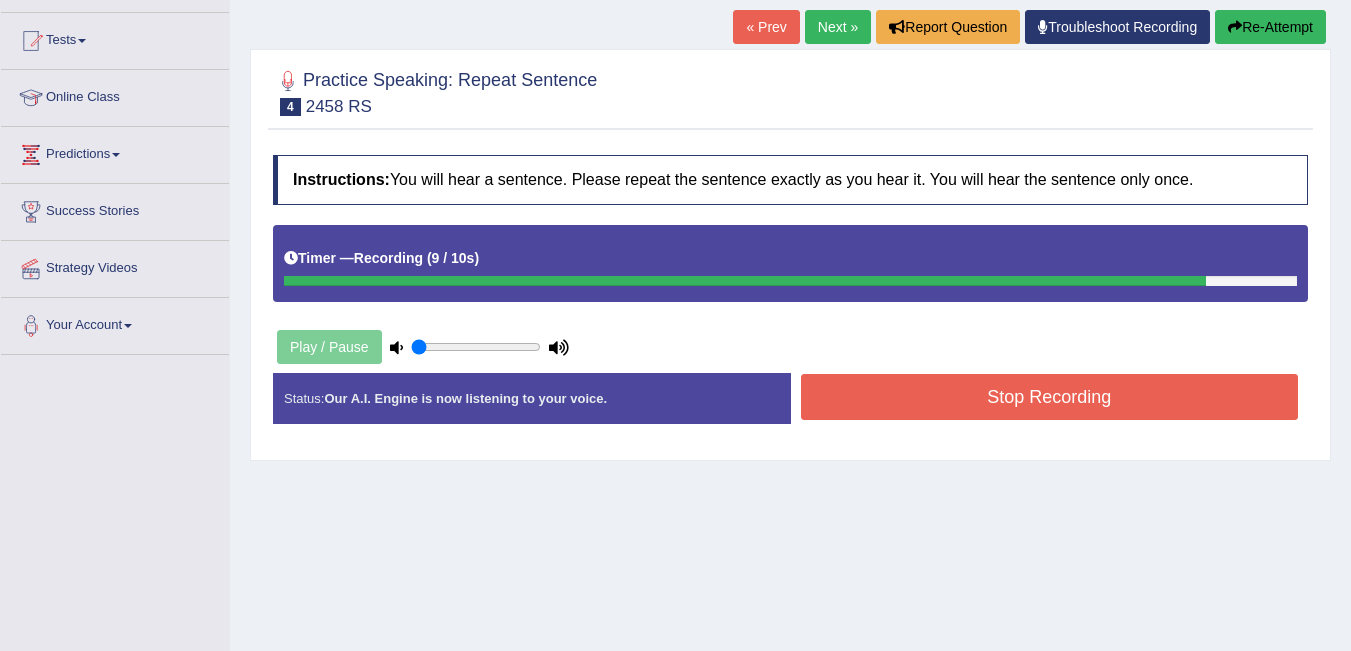 click on "Stop Recording" at bounding box center [1050, 397] 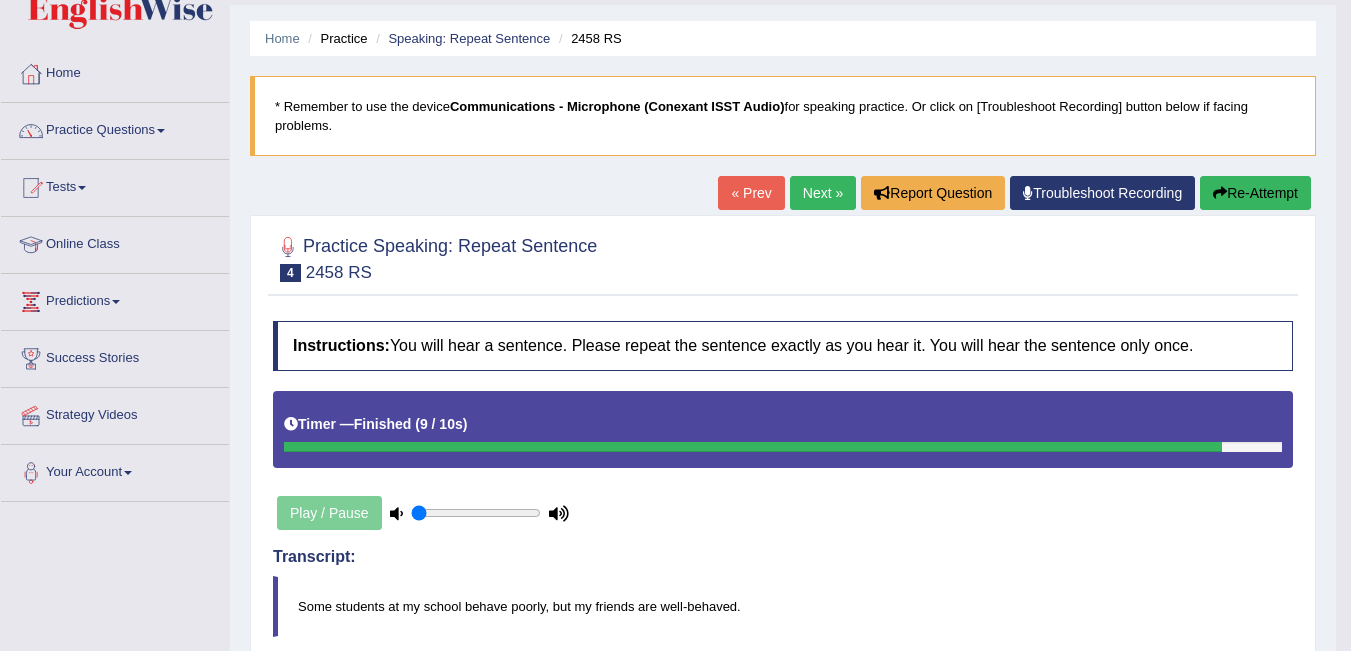 scroll, scrollTop: 0, scrollLeft: 0, axis: both 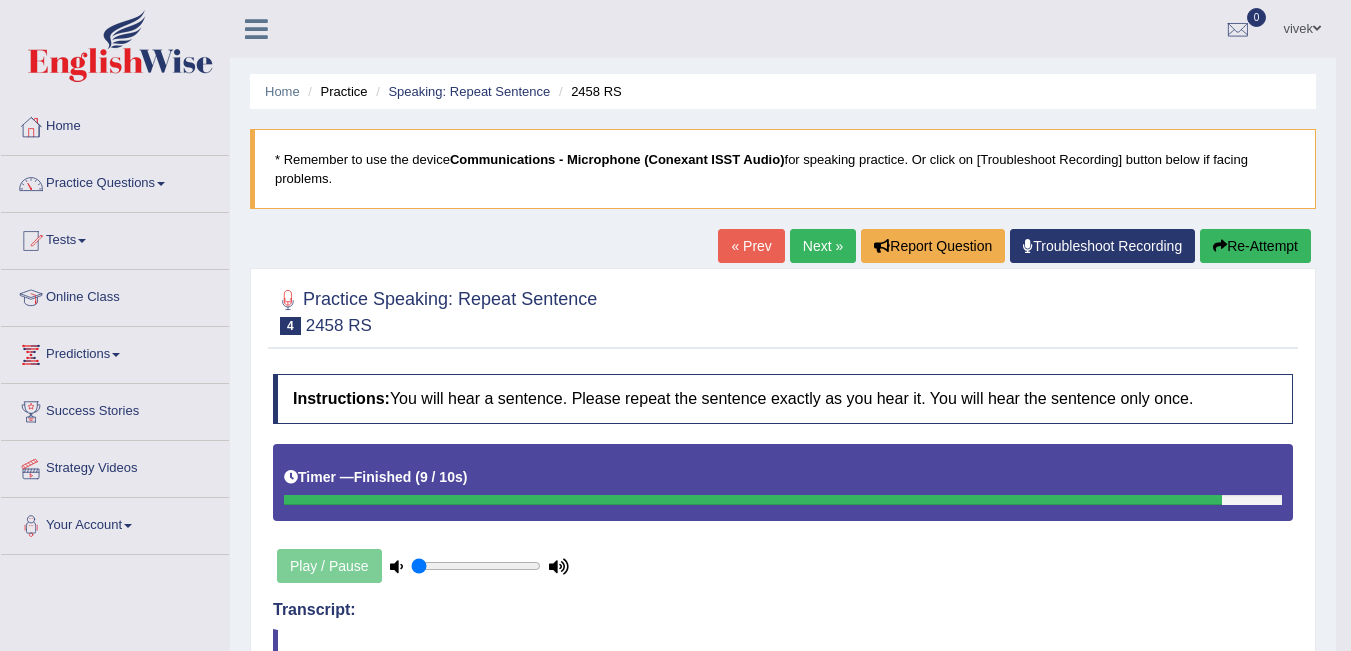 click on "Next »" at bounding box center (823, 246) 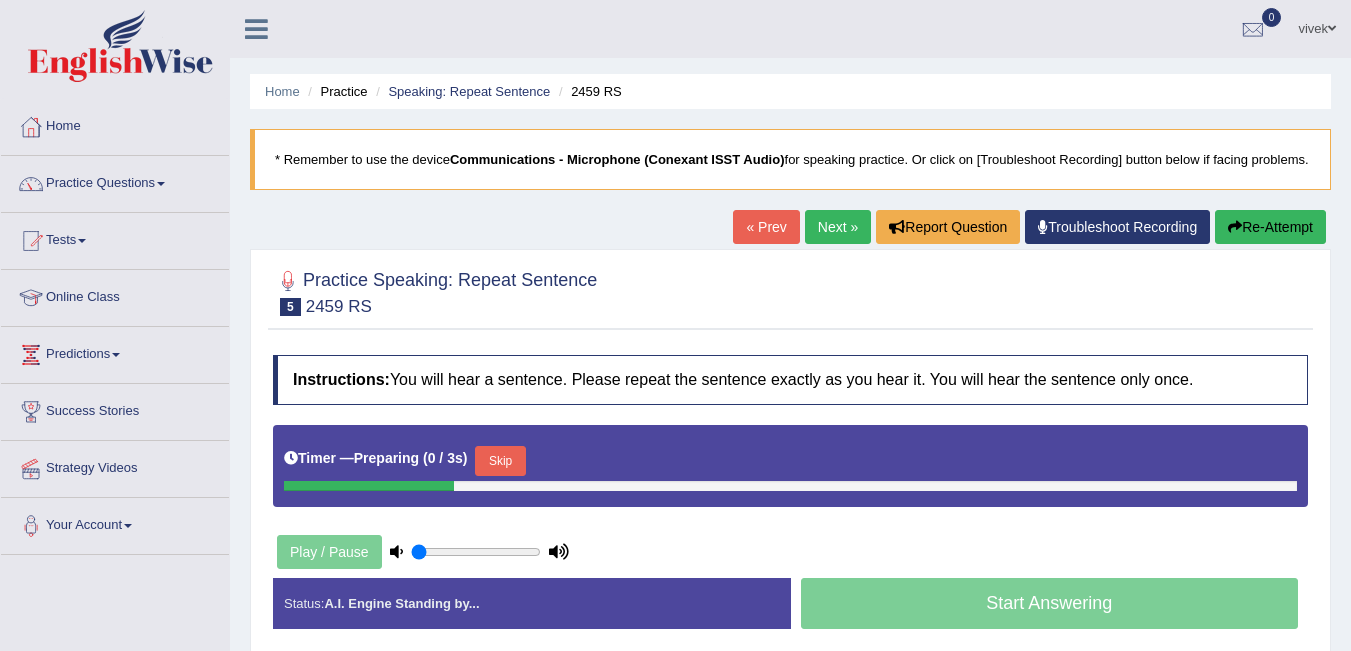 scroll, scrollTop: 0, scrollLeft: 0, axis: both 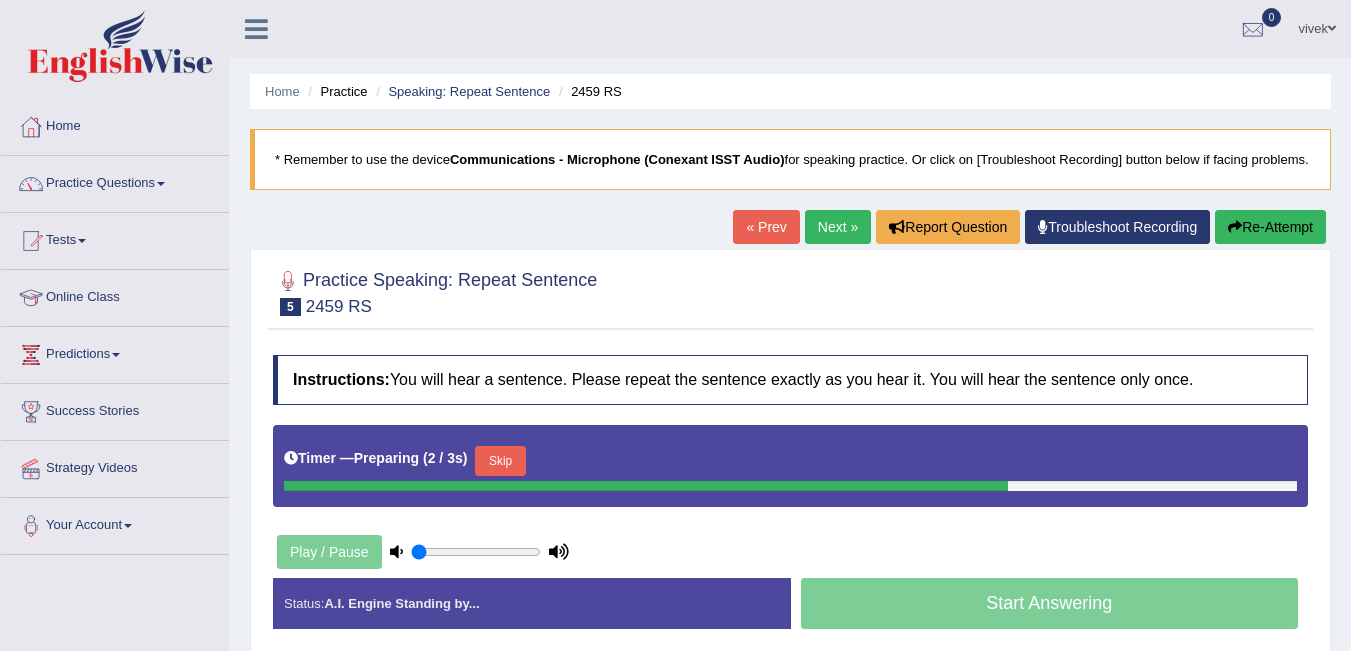 click on "Skip" at bounding box center (500, 461) 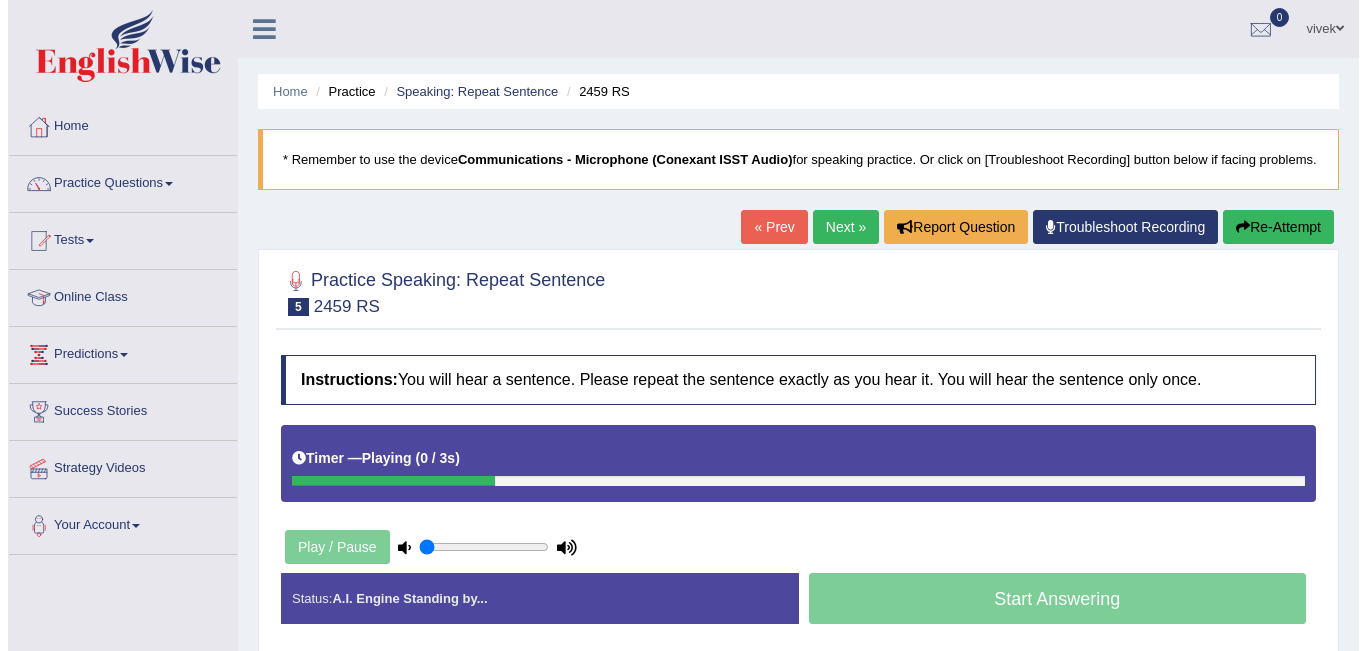 scroll, scrollTop: 100, scrollLeft: 0, axis: vertical 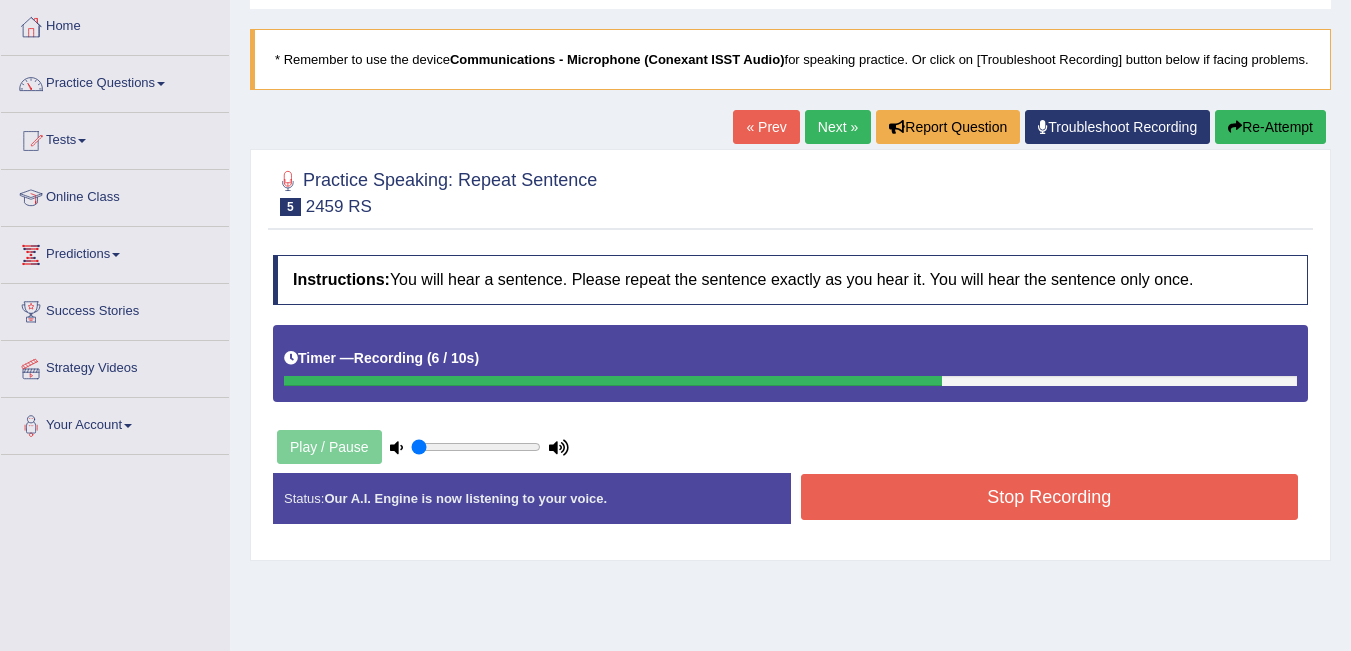 click on "Stop Recording" at bounding box center [1050, 497] 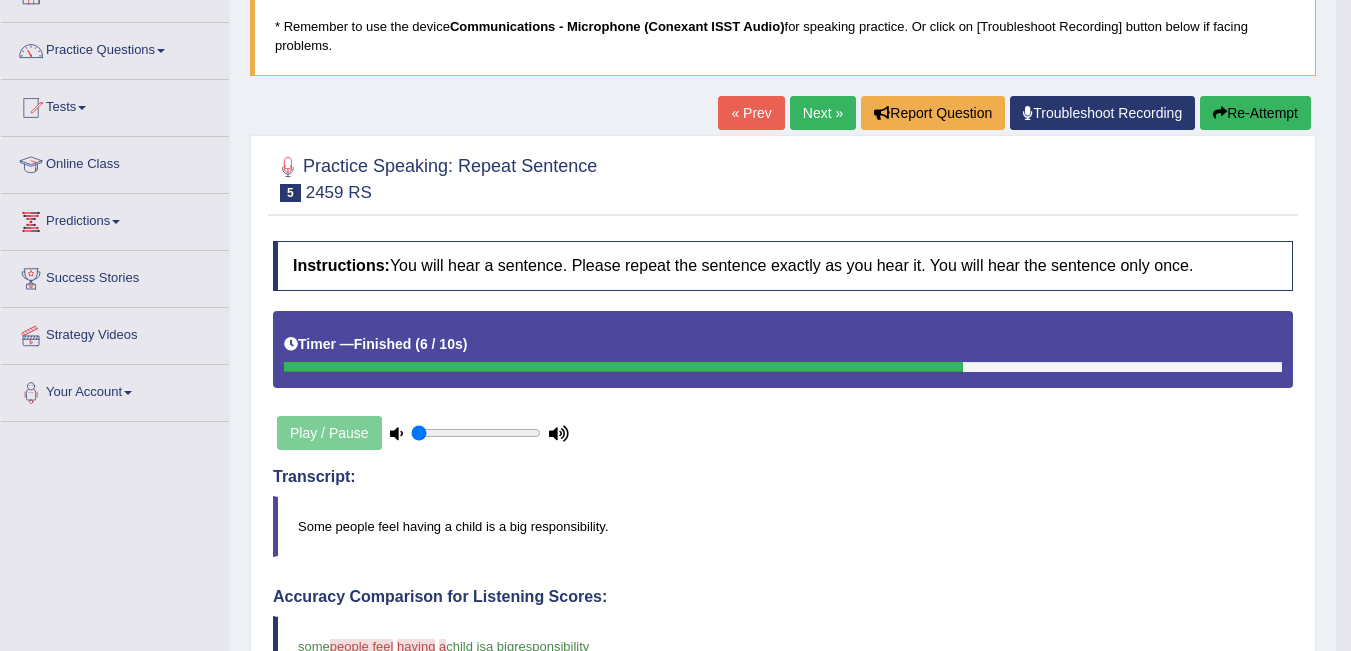 scroll, scrollTop: 0, scrollLeft: 0, axis: both 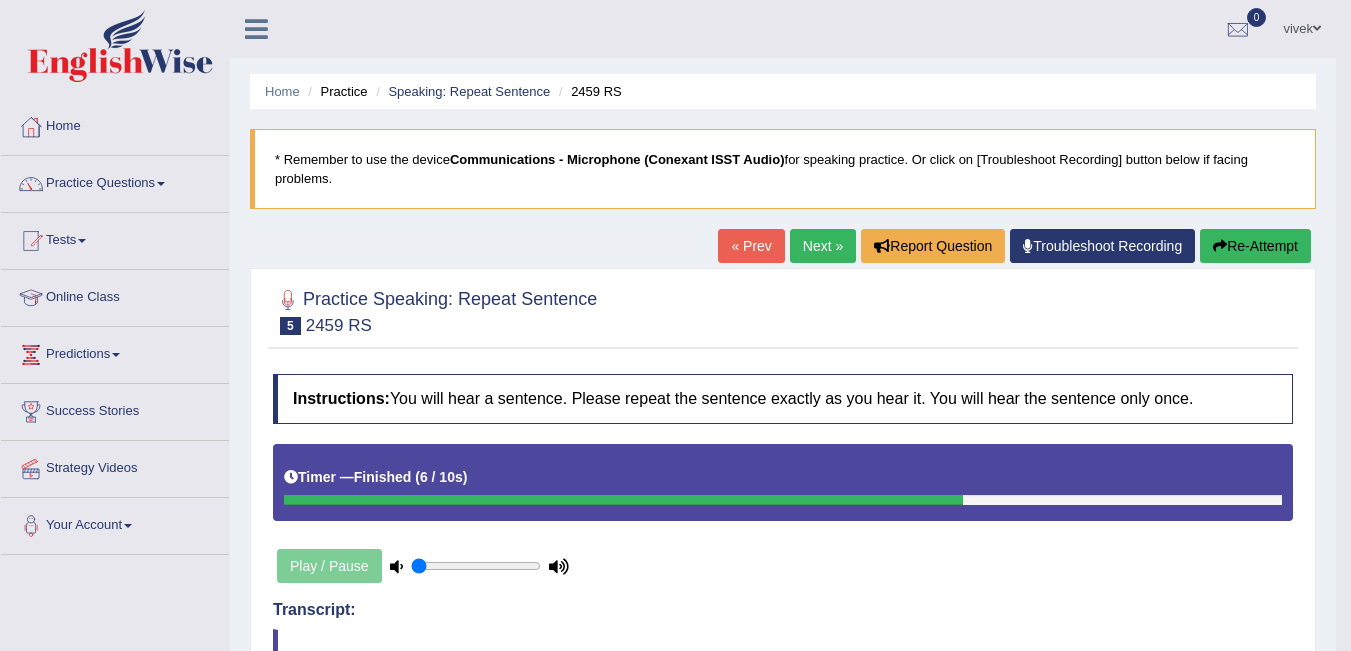click on "Next »" at bounding box center [823, 246] 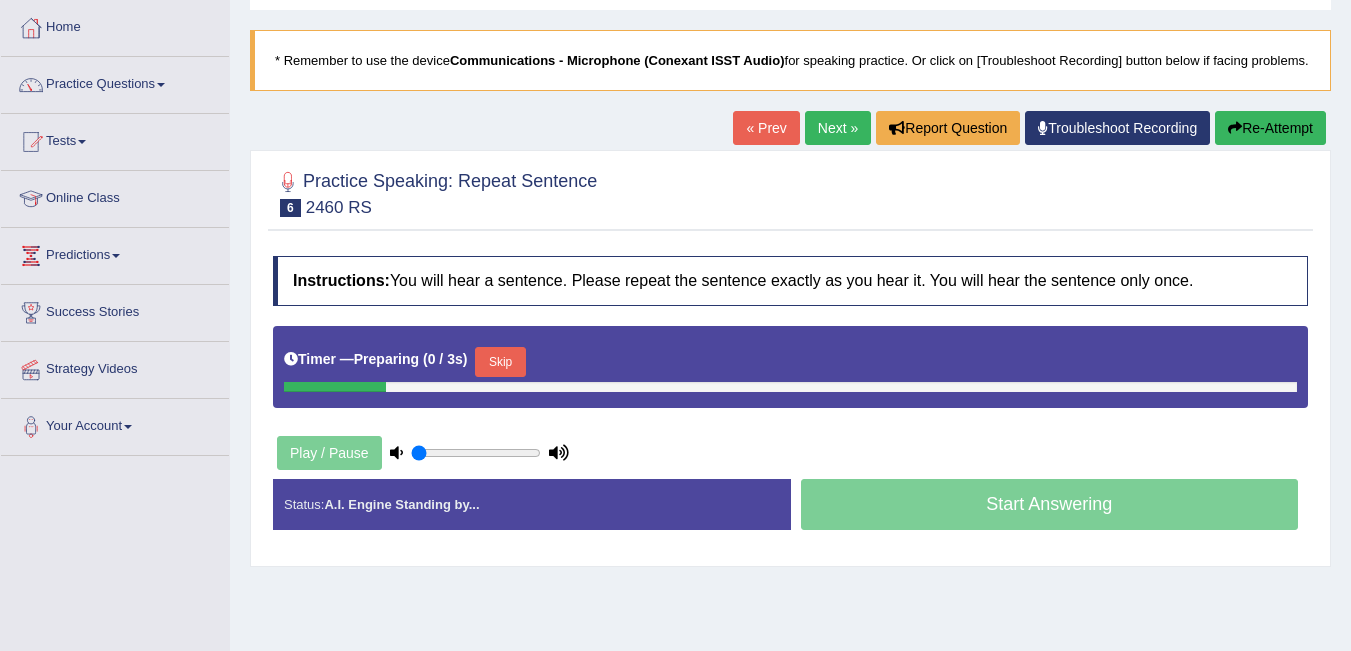 scroll, scrollTop: 0, scrollLeft: 0, axis: both 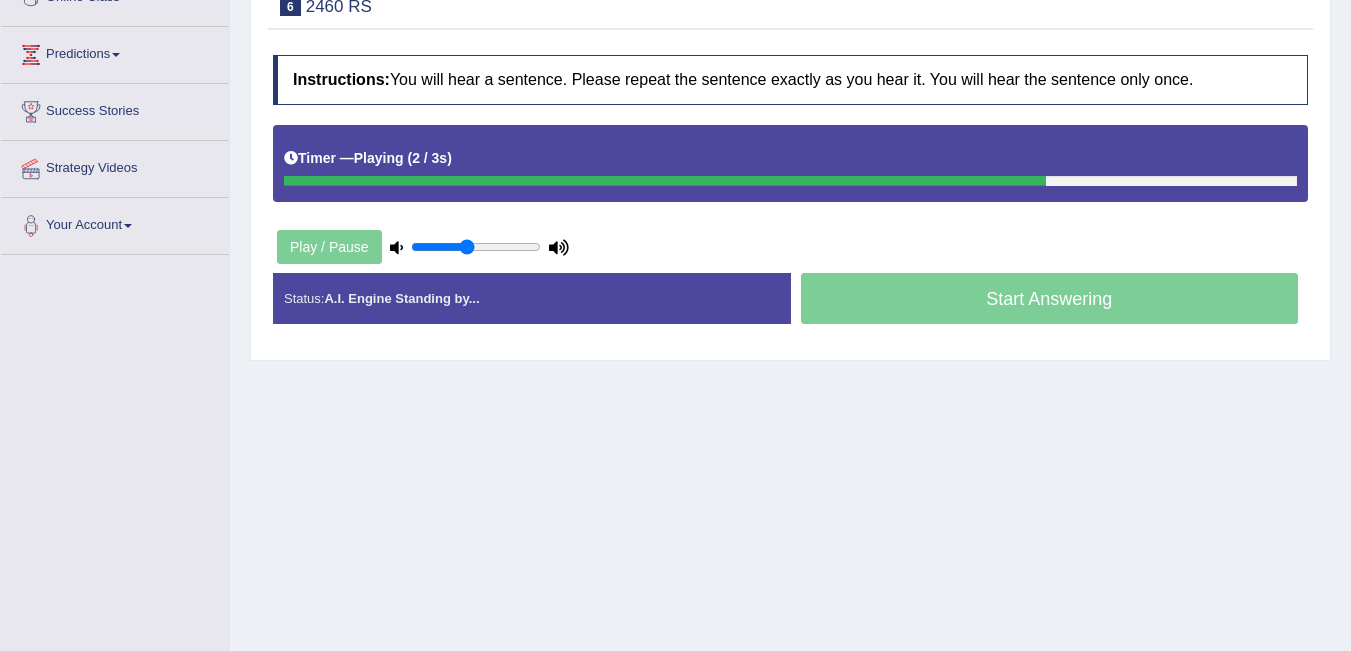 drag, startPoint x: 455, startPoint y: 267, endPoint x: 466, endPoint y: 267, distance: 11 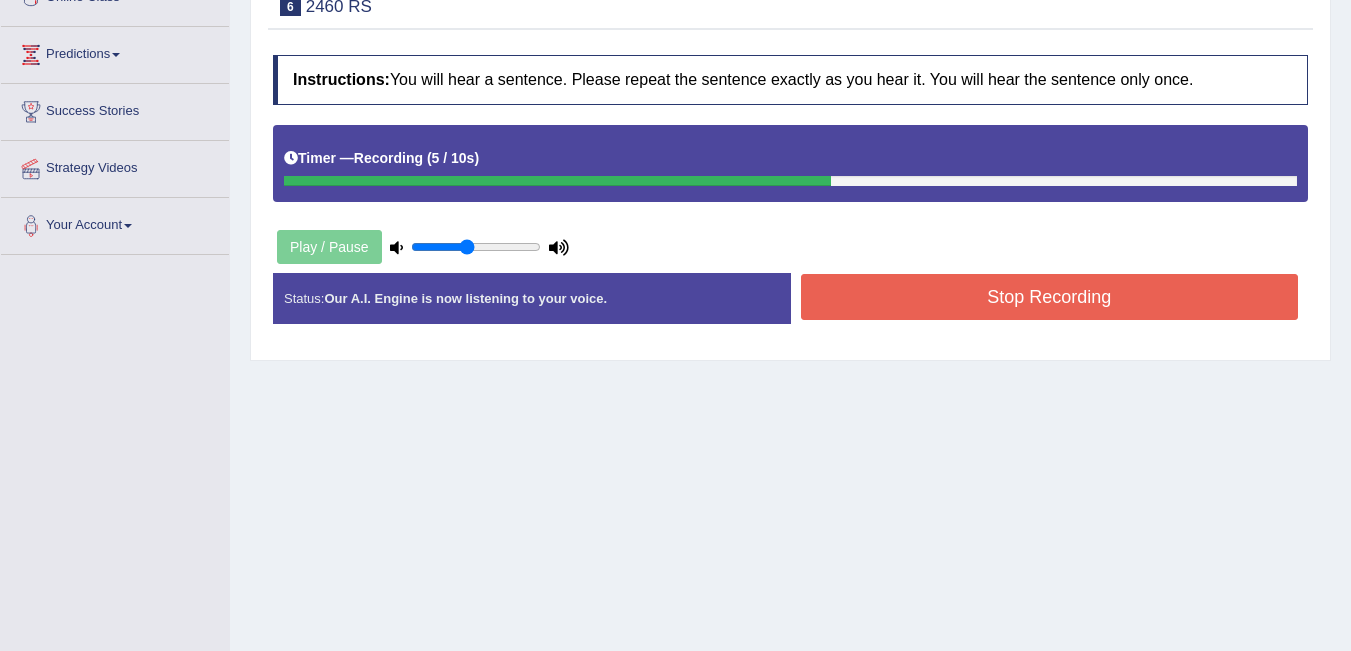 click on "Stop Recording" at bounding box center [1050, 297] 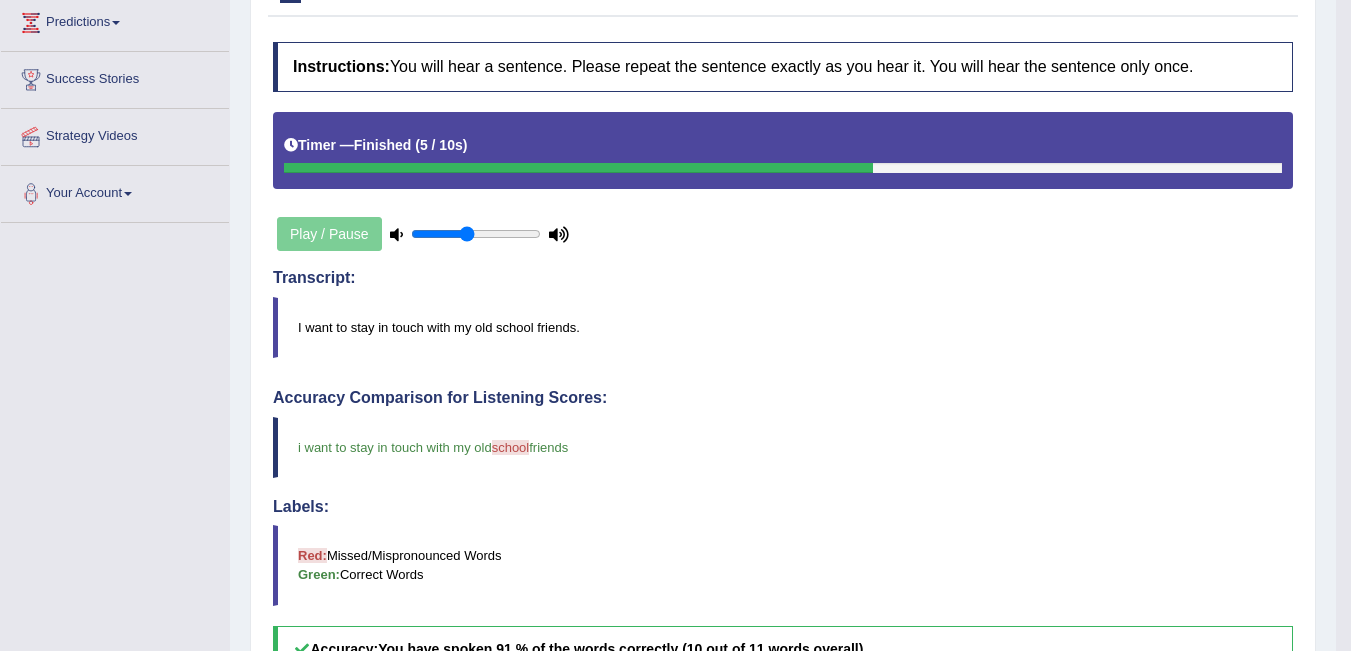 scroll, scrollTop: 200, scrollLeft: 0, axis: vertical 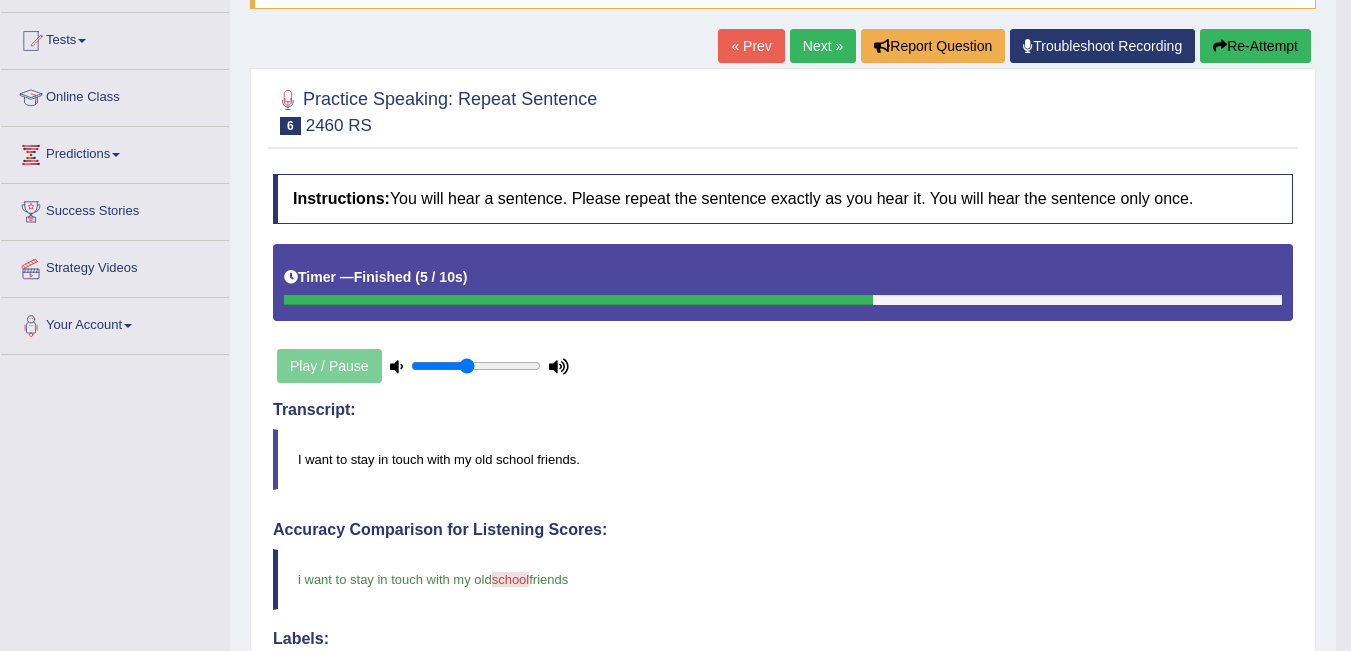 click on "Next »" at bounding box center (823, 46) 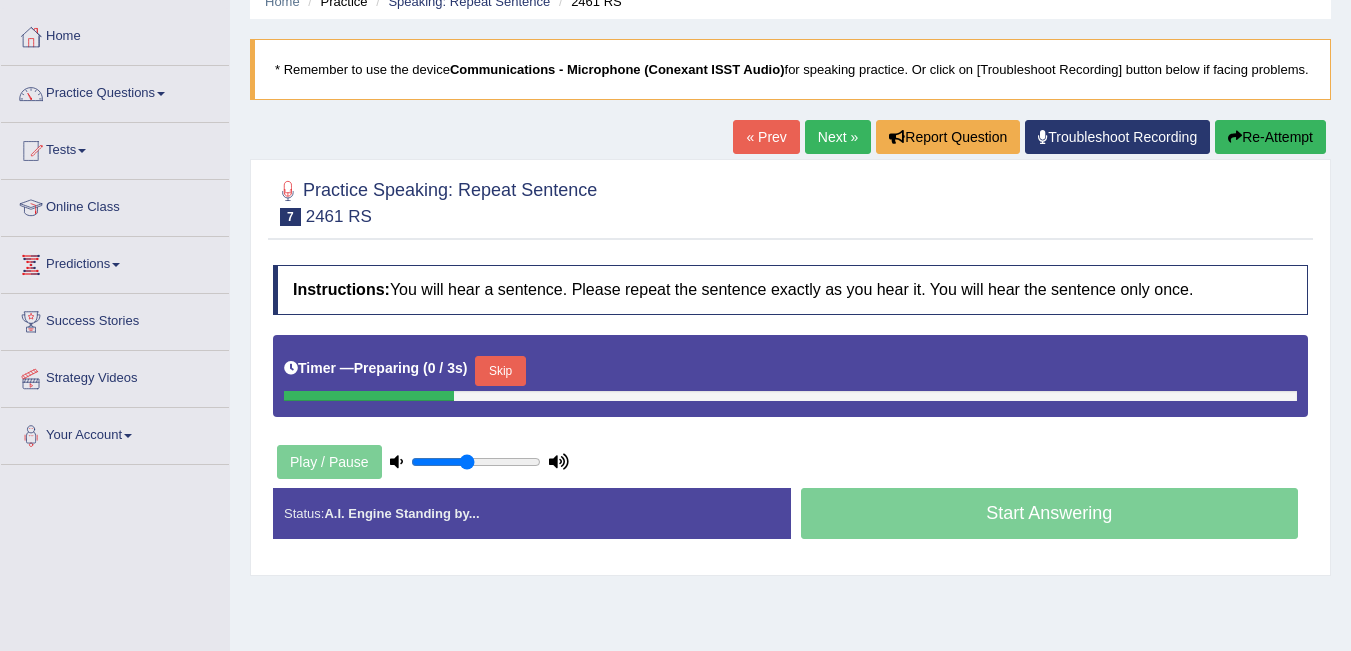 scroll, scrollTop: 0, scrollLeft: 0, axis: both 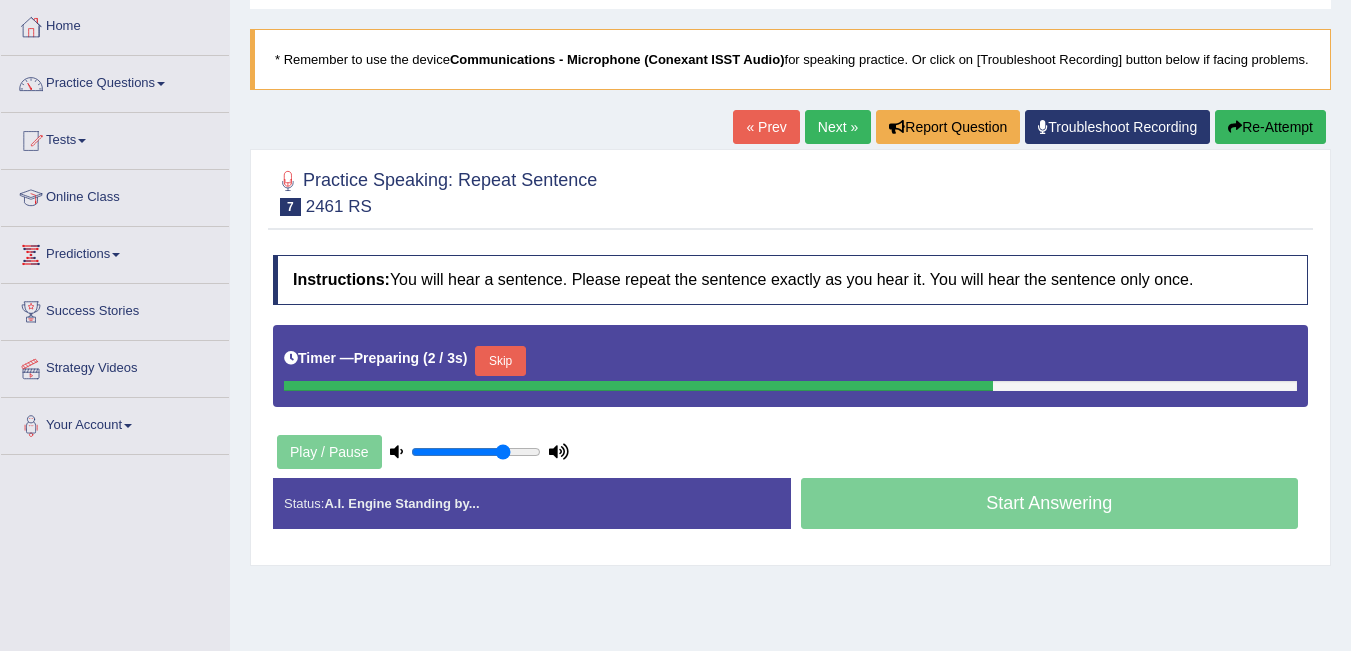 drag, startPoint x: 479, startPoint y: 468, endPoint x: 504, endPoint y: 470, distance: 25.079872 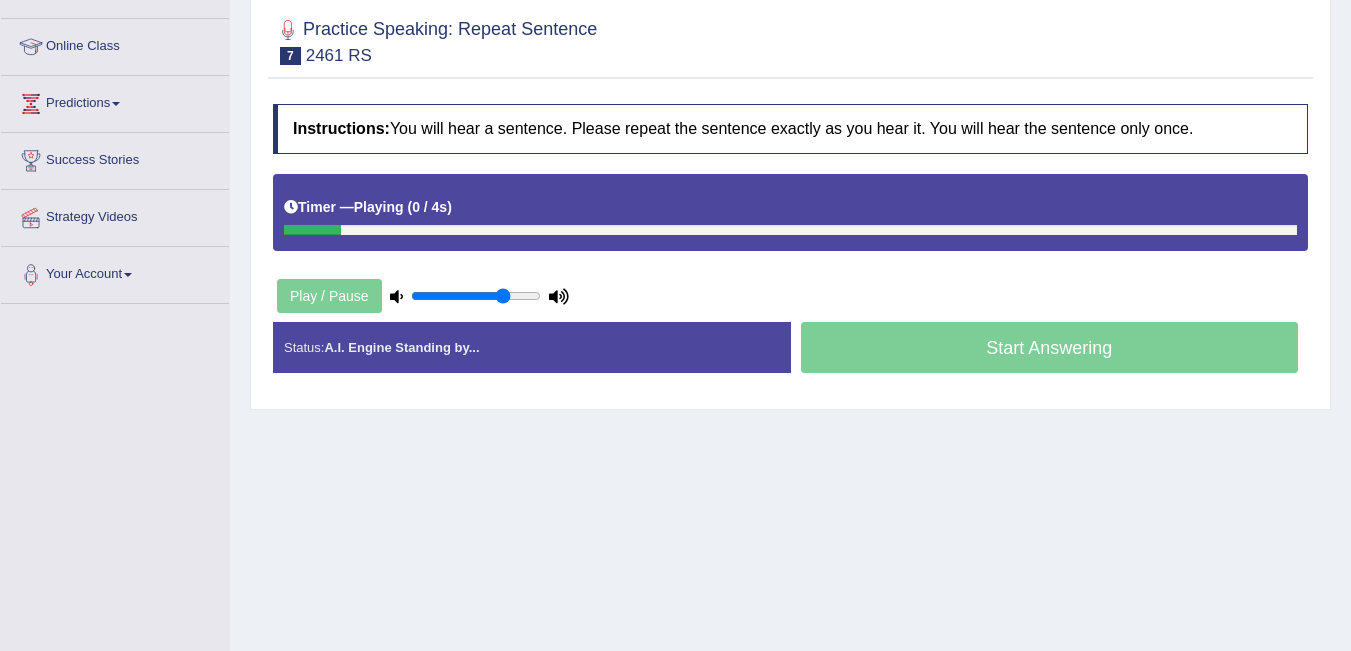 scroll, scrollTop: 300, scrollLeft: 0, axis: vertical 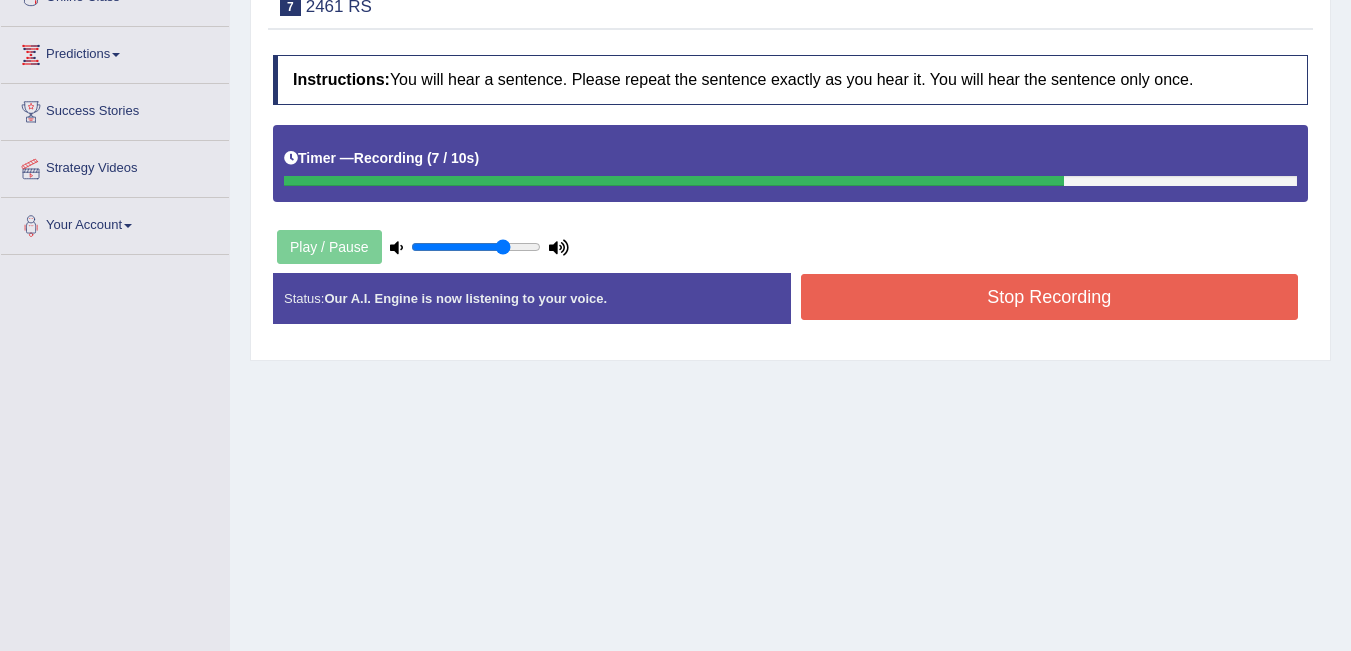 click on "Stop Recording" at bounding box center [1050, 297] 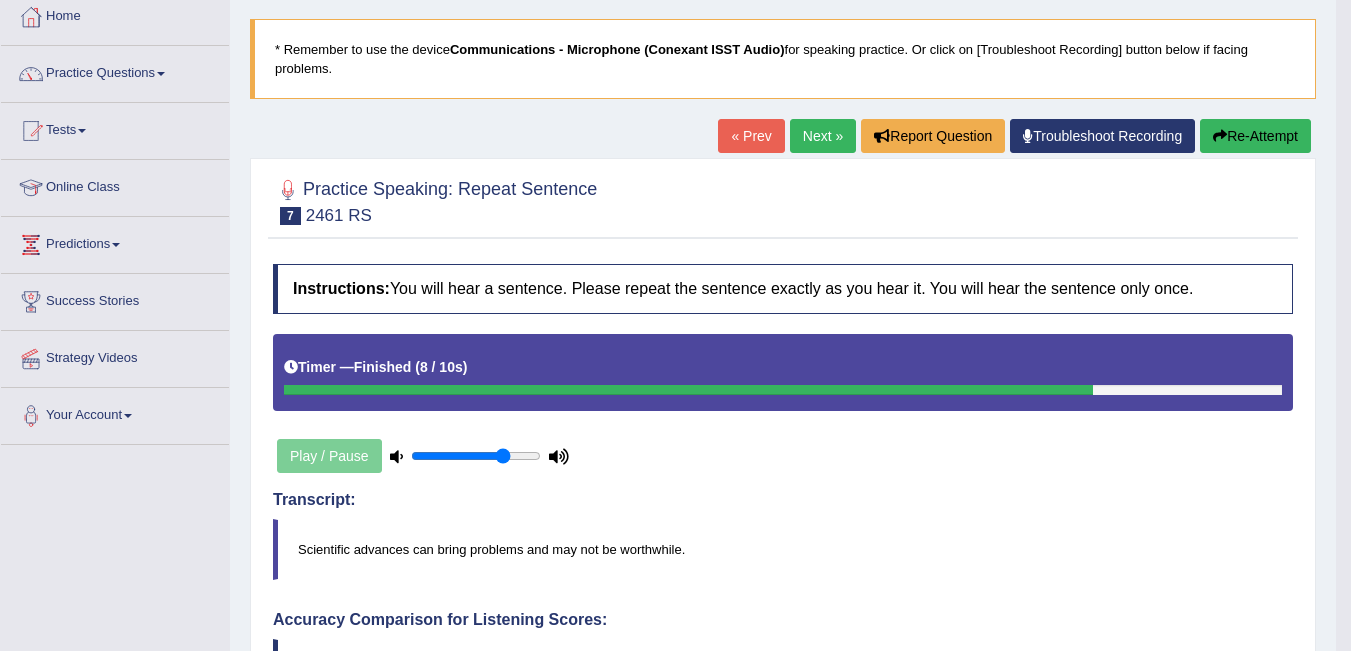 scroll, scrollTop: 100, scrollLeft: 0, axis: vertical 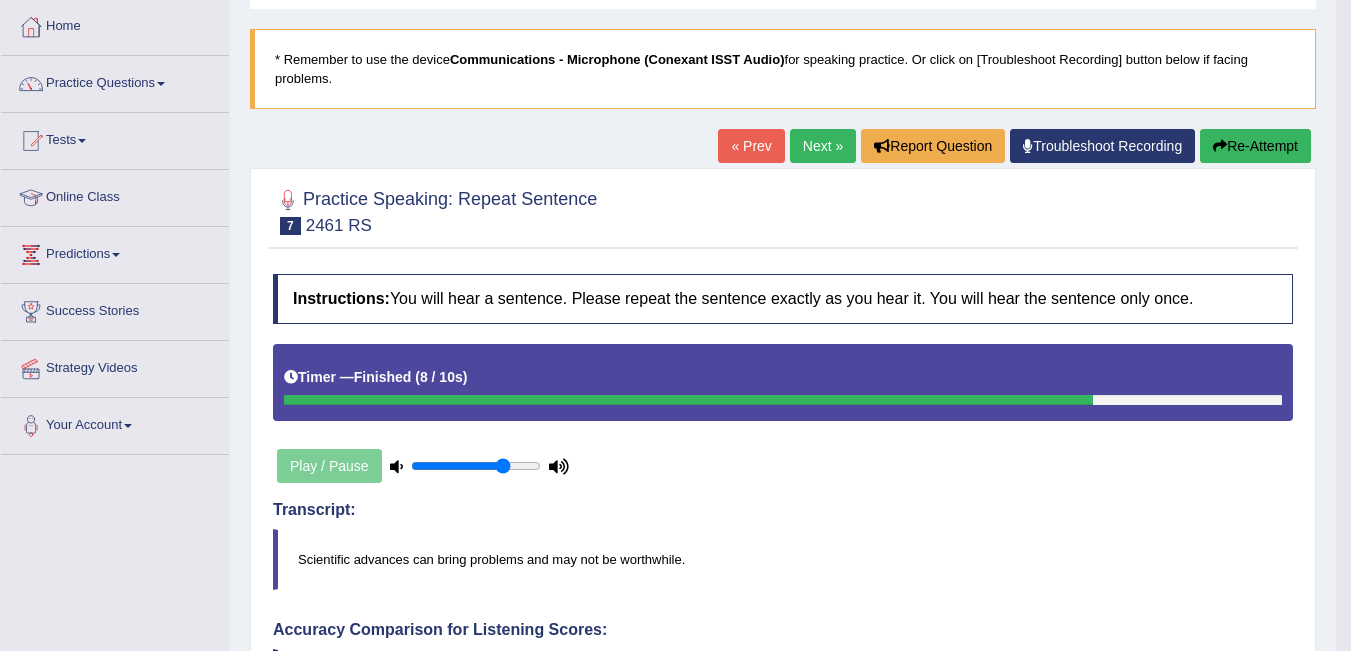 click on "Next »" at bounding box center (823, 146) 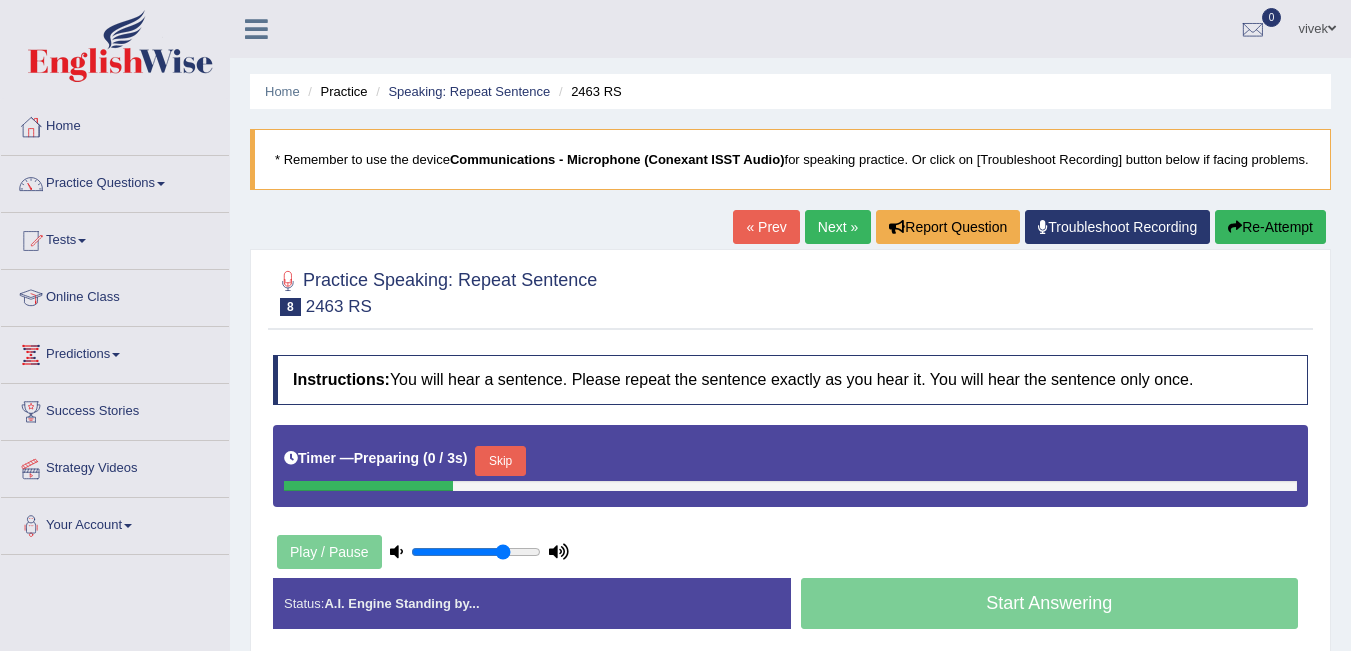 scroll, scrollTop: 200, scrollLeft: 0, axis: vertical 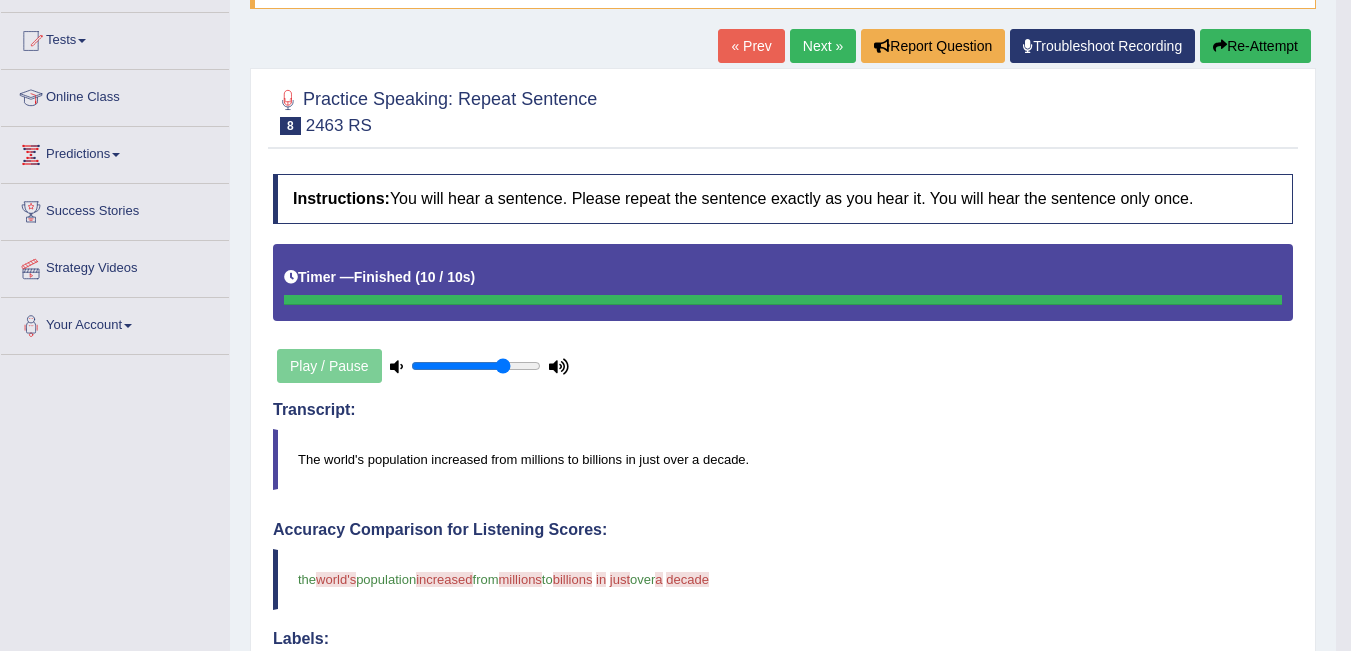 click on "Re-Attempt" at bounding box center (1255, 46) 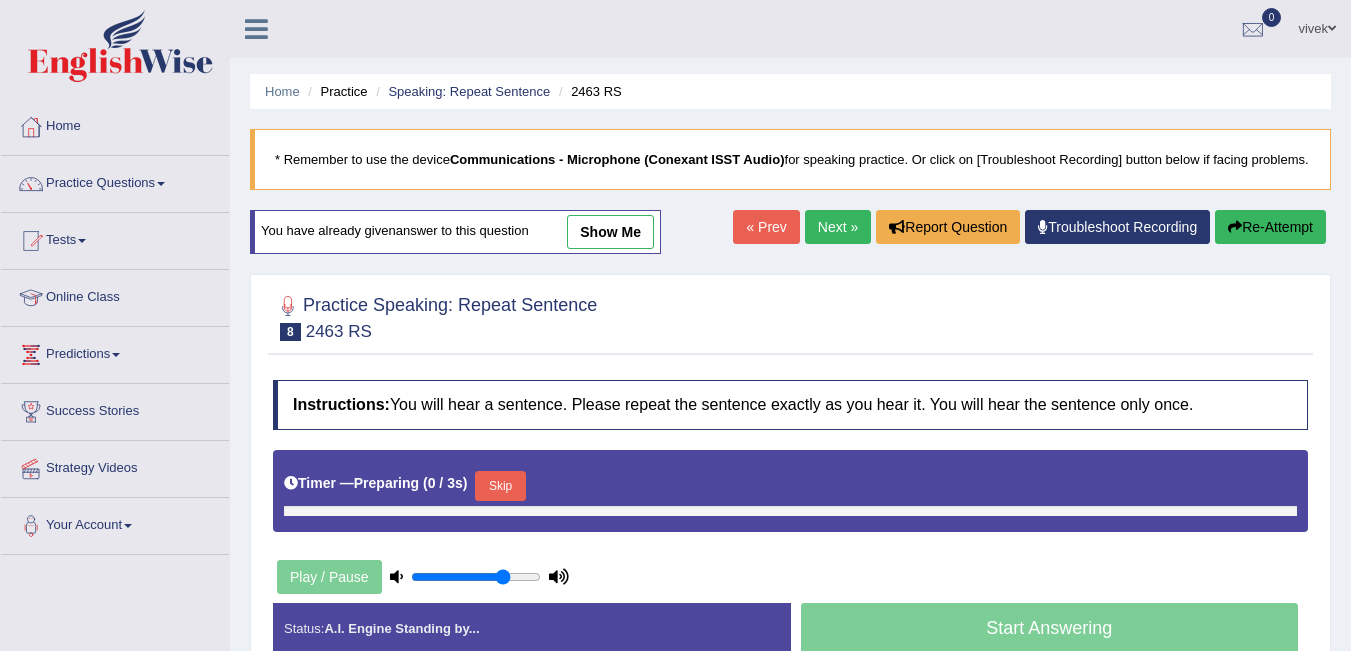 scroll, scrollTop: 200, scrollLeft: 0, axis: vertical 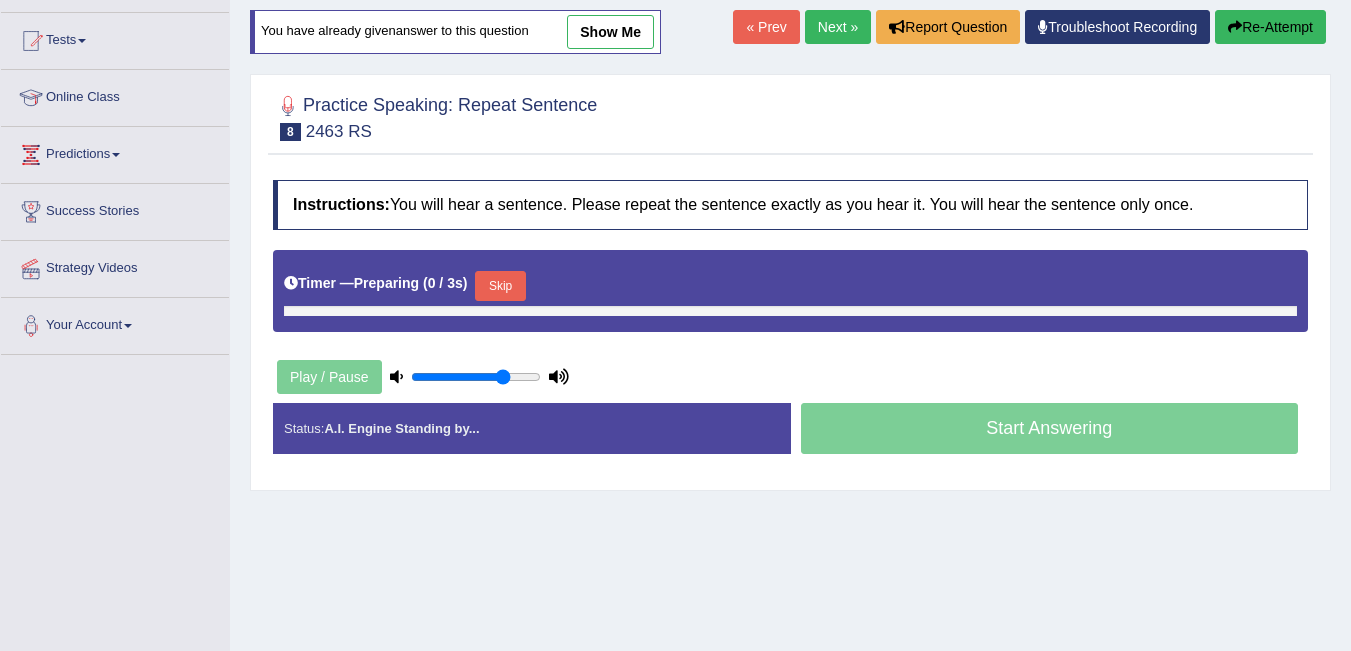 click on "Skip" at bounding box center (500, 286) 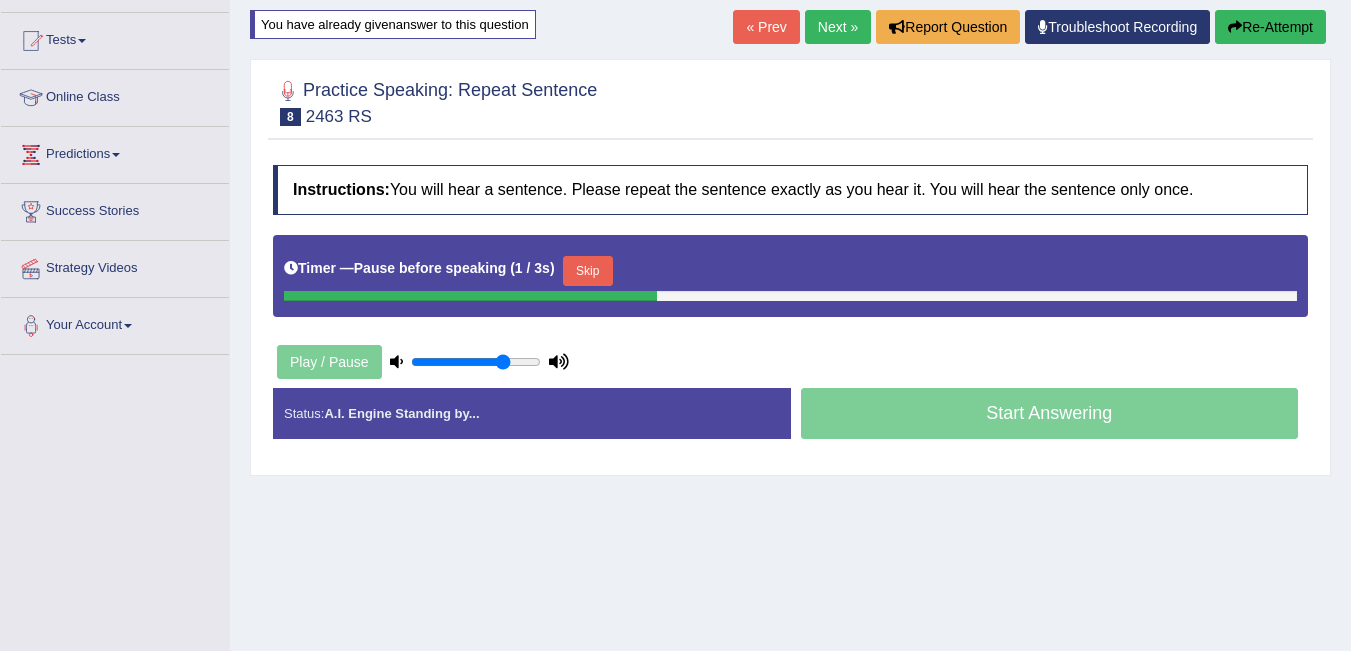 click on "Skip" at bounding box center (588, 271) 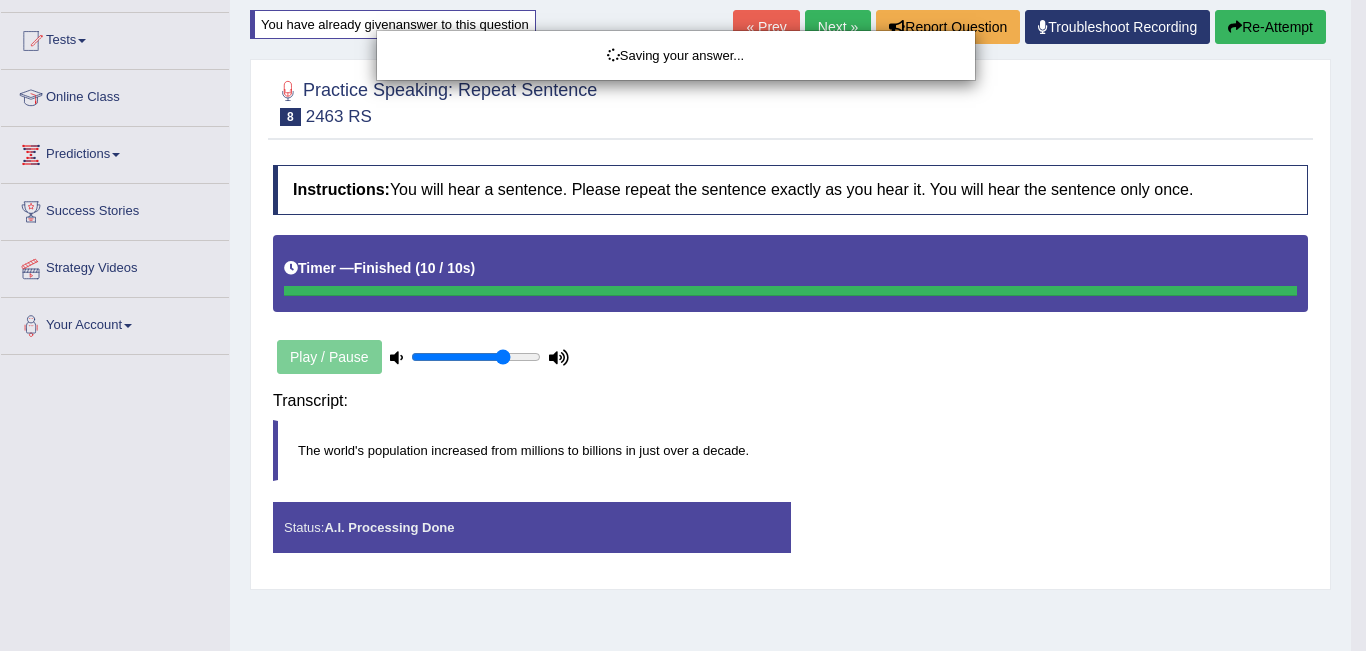 click on "Saving your answer..." at bounding box center (683, 325) 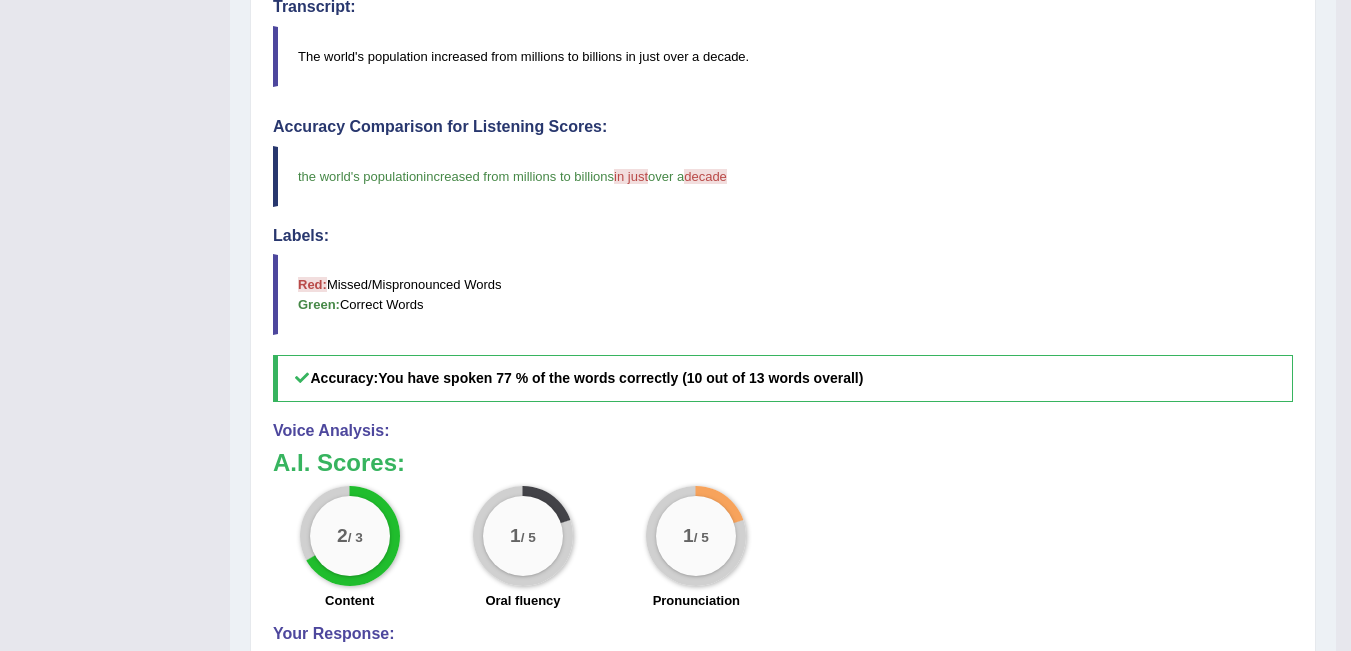 scroll, scrollTop: 113, scrollLeft: 0, axis: vertical 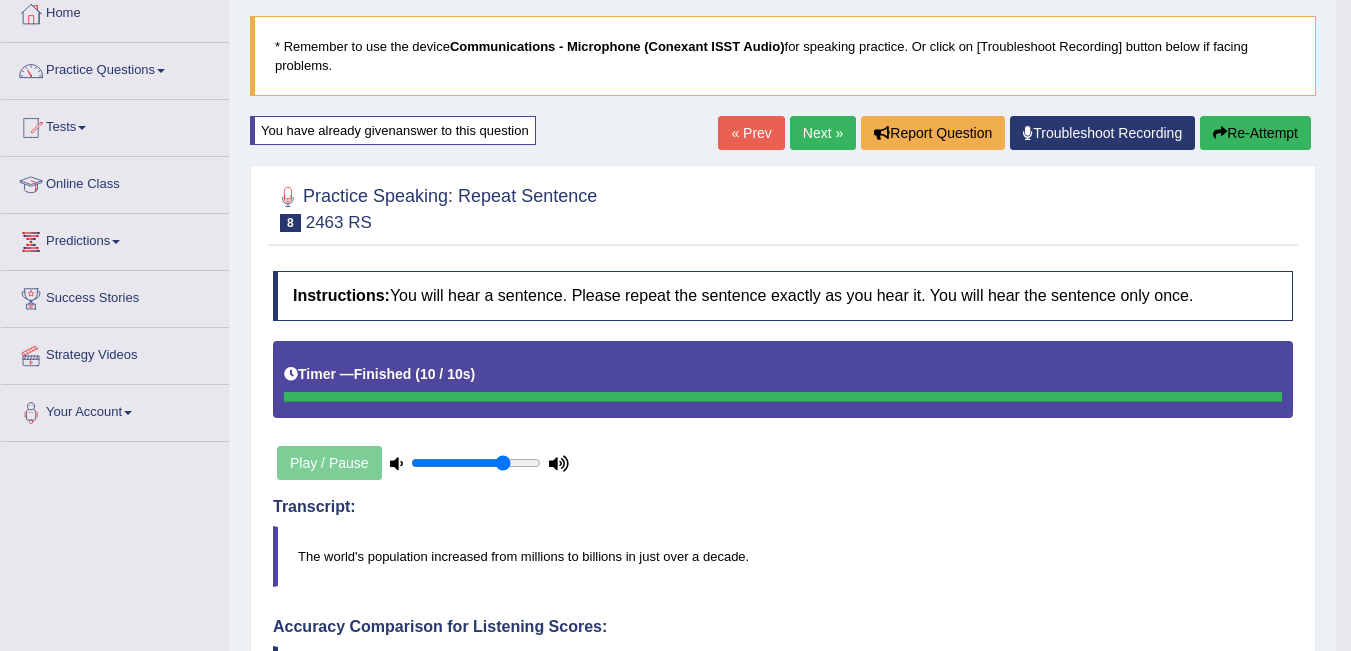 click on "Next »" at bounding box center [823, 133] 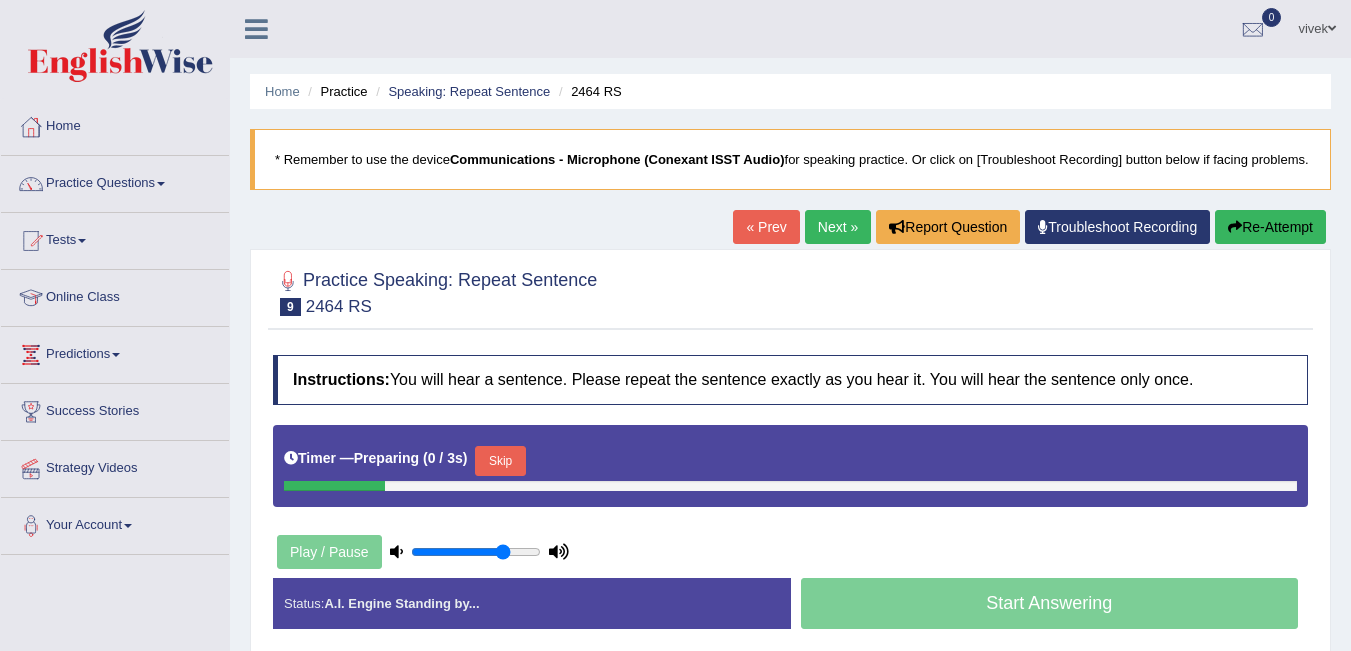 scroll, scrollTop: 0, scrollLeft: 0, axis: both 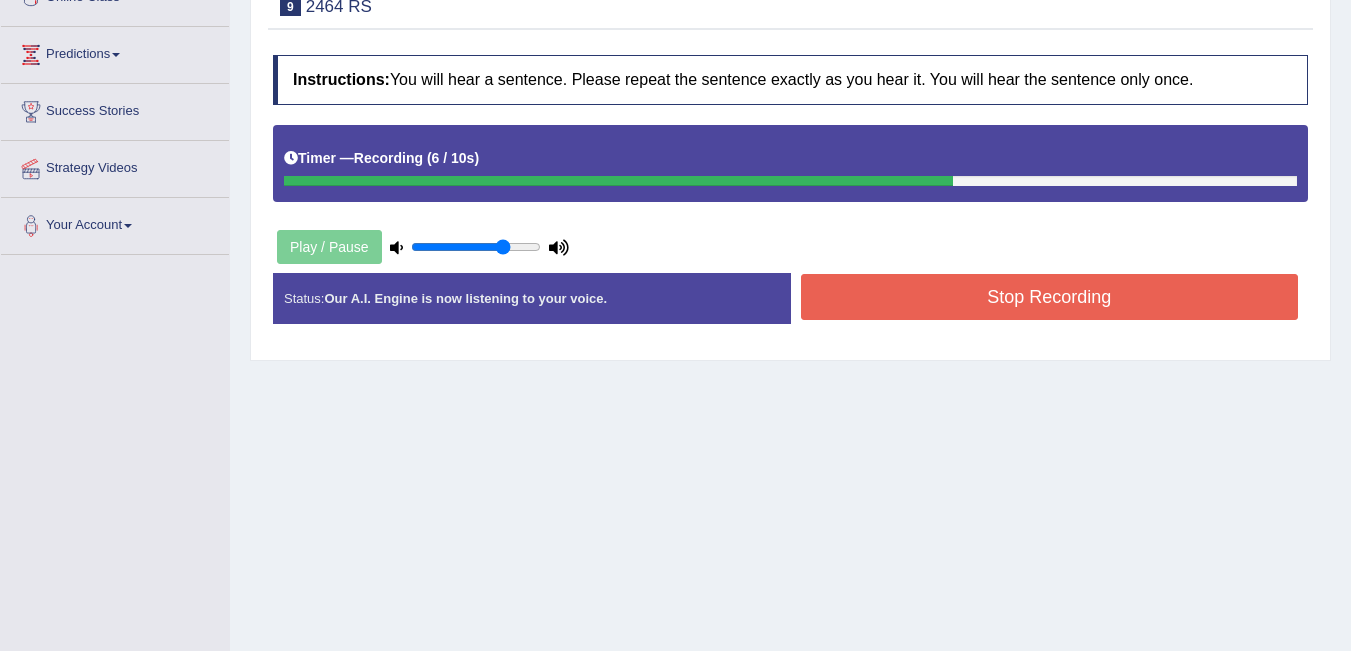 click on "Stop Recording" at bounding box center (1050, 297) 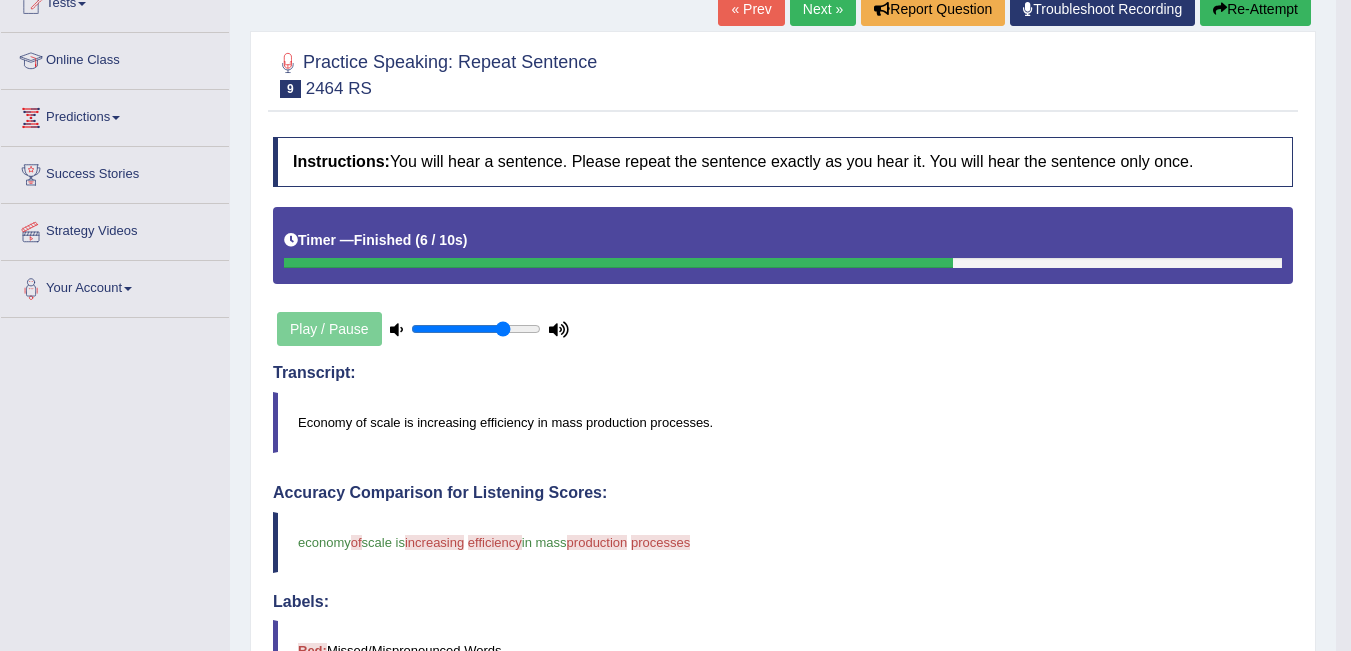scroll, scrollTop: 200, scrollLeft: 0, axis: vertical 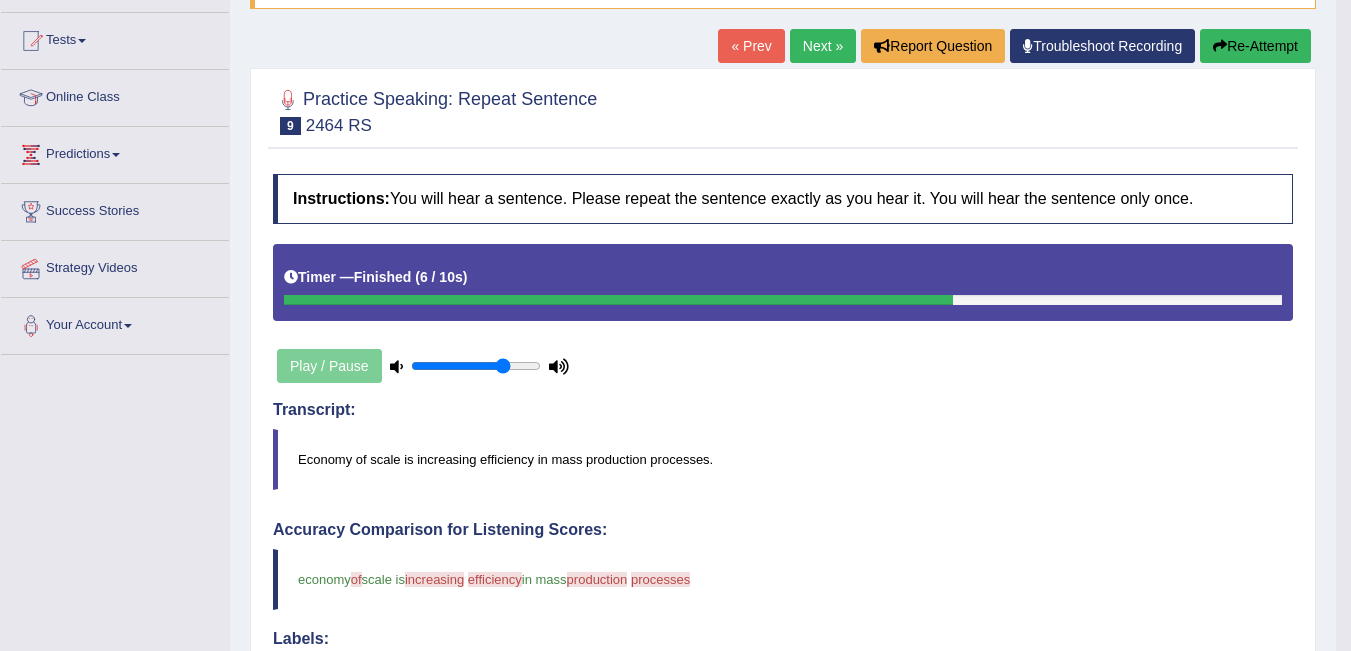 click on "Next »" at bounding box center [823, 46] 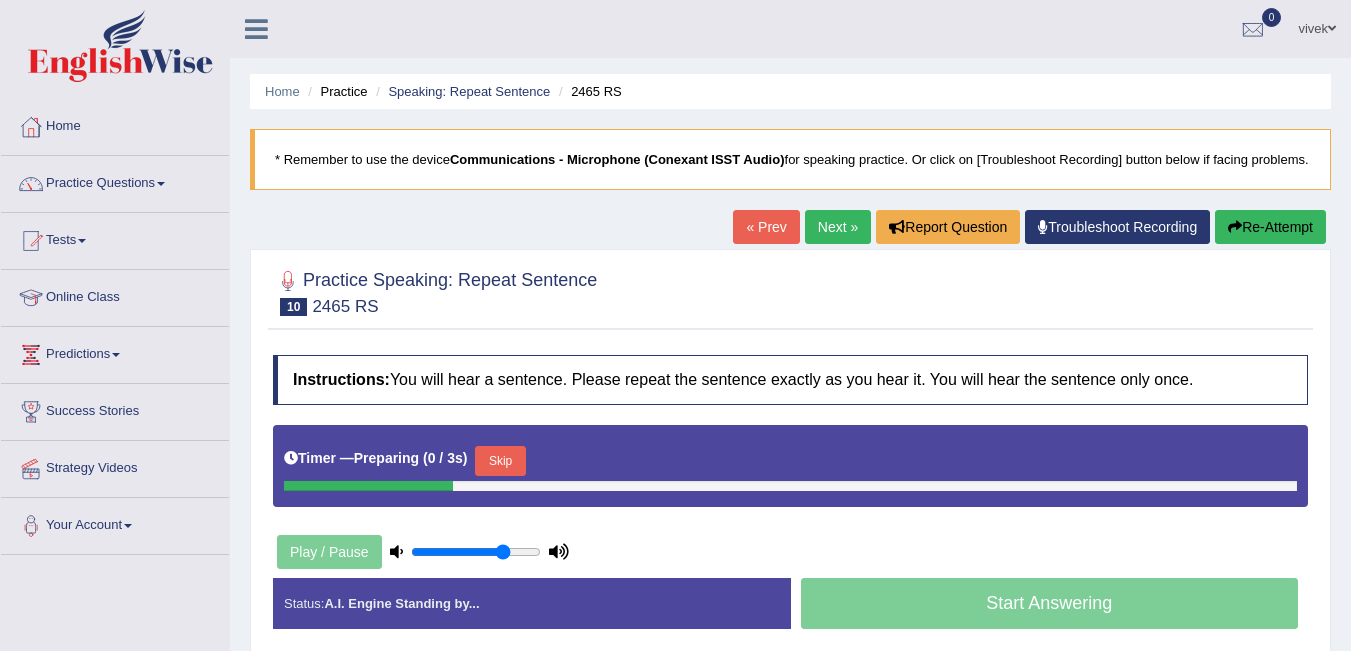 scroll, scrollTop: 0, scrollLeft: 0, axis: both 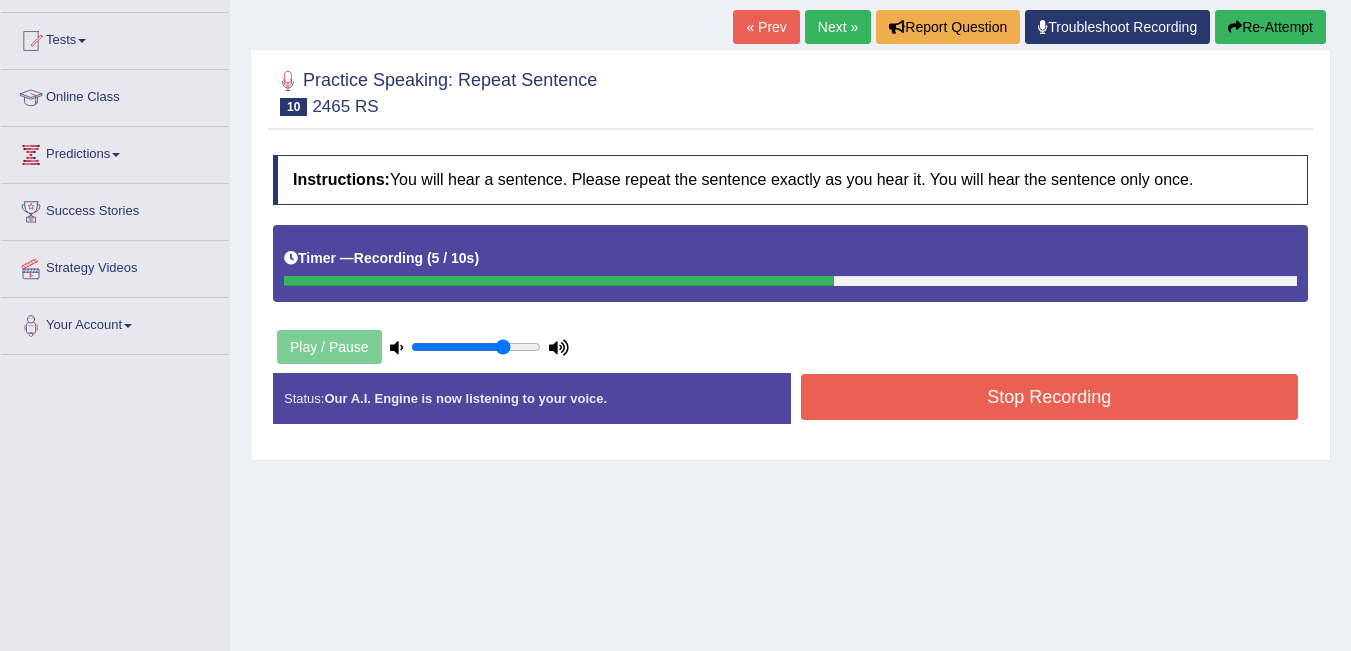 click on "Stop Recording" at bounding box center [1050, 397] 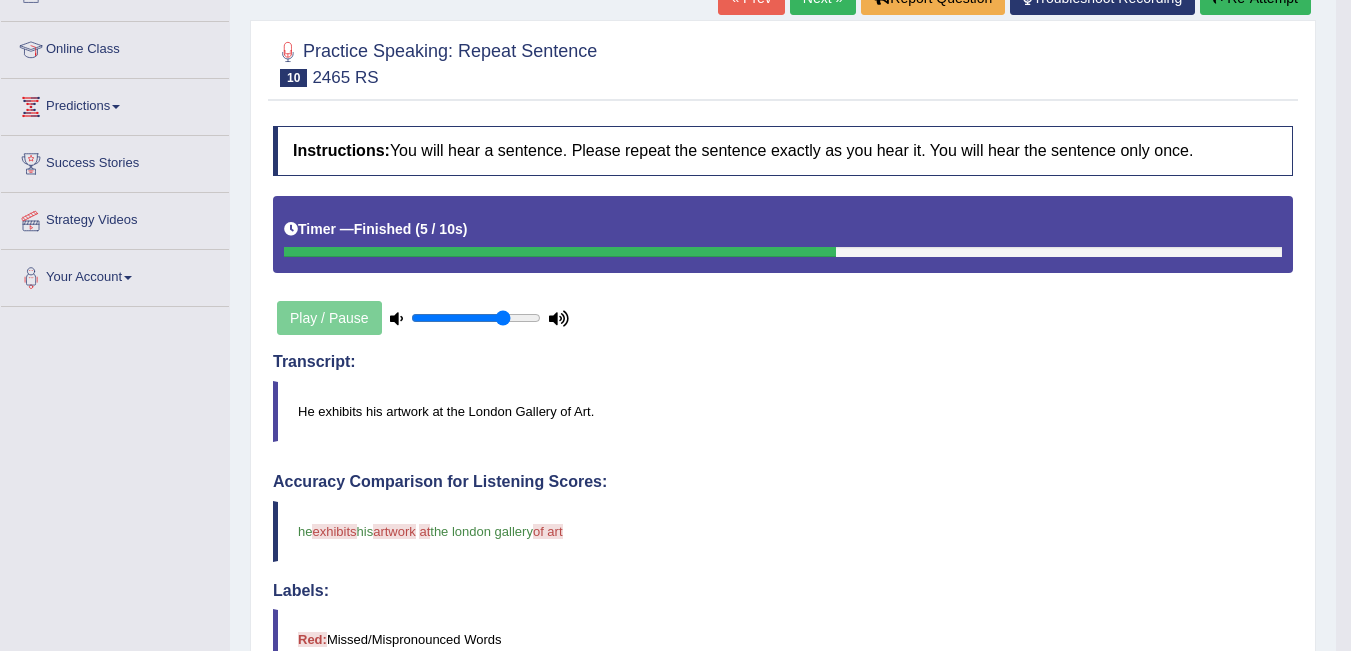 scroll, scrollTop: 200, scrollLeft: 0, axis: vertical 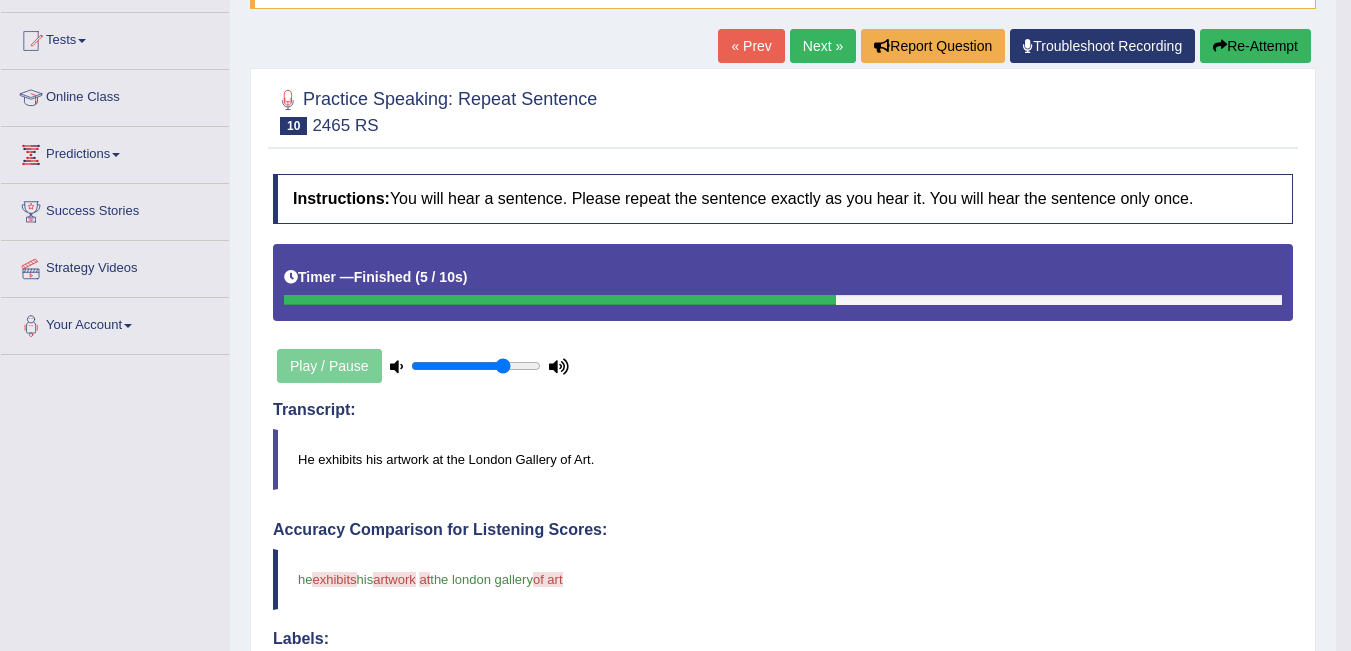 click on "Re-Attempt" at bounding box center (1255, 46) 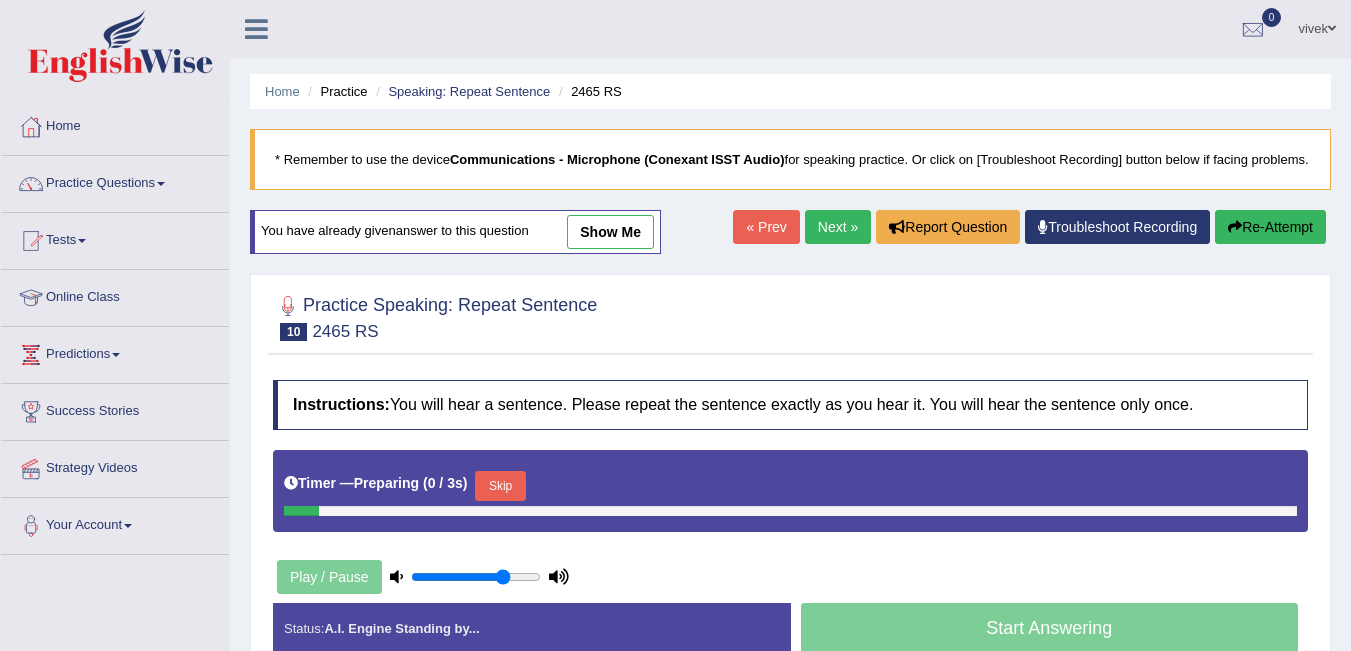scroll, scrollTop: 200, scrollLeft: 0, axis: vertical 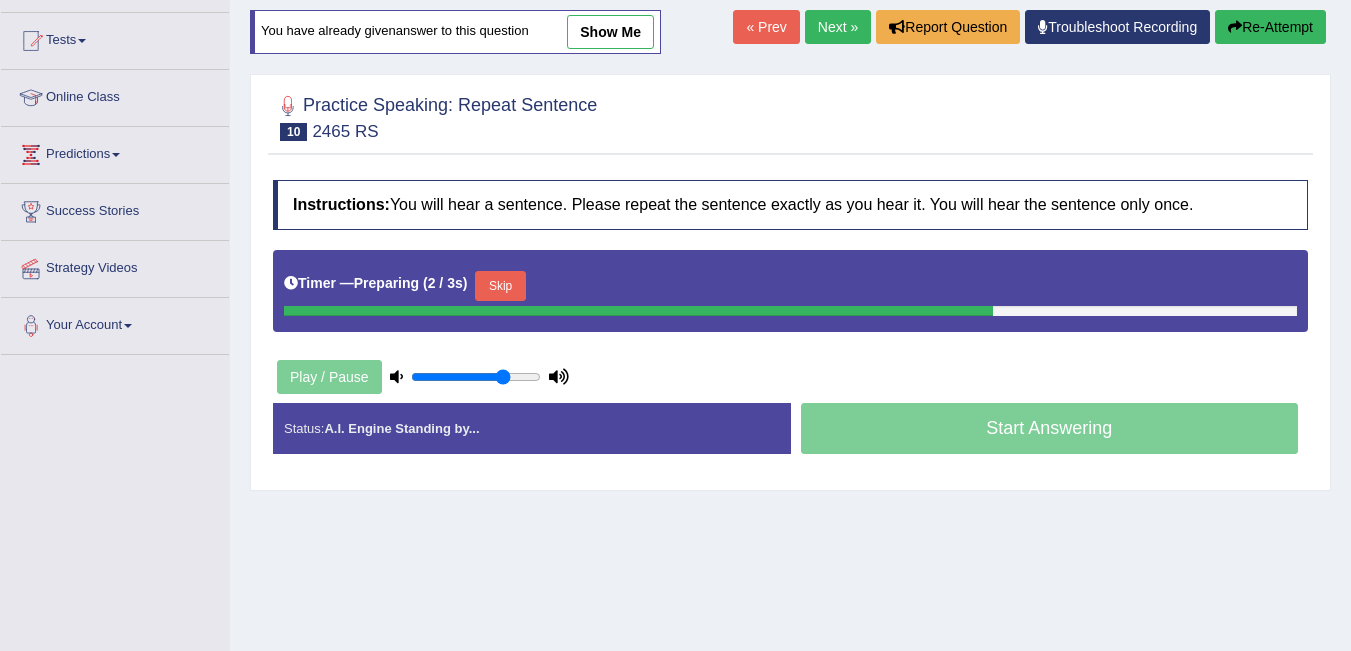 click on "Skip" at bounding box center (500, 286) 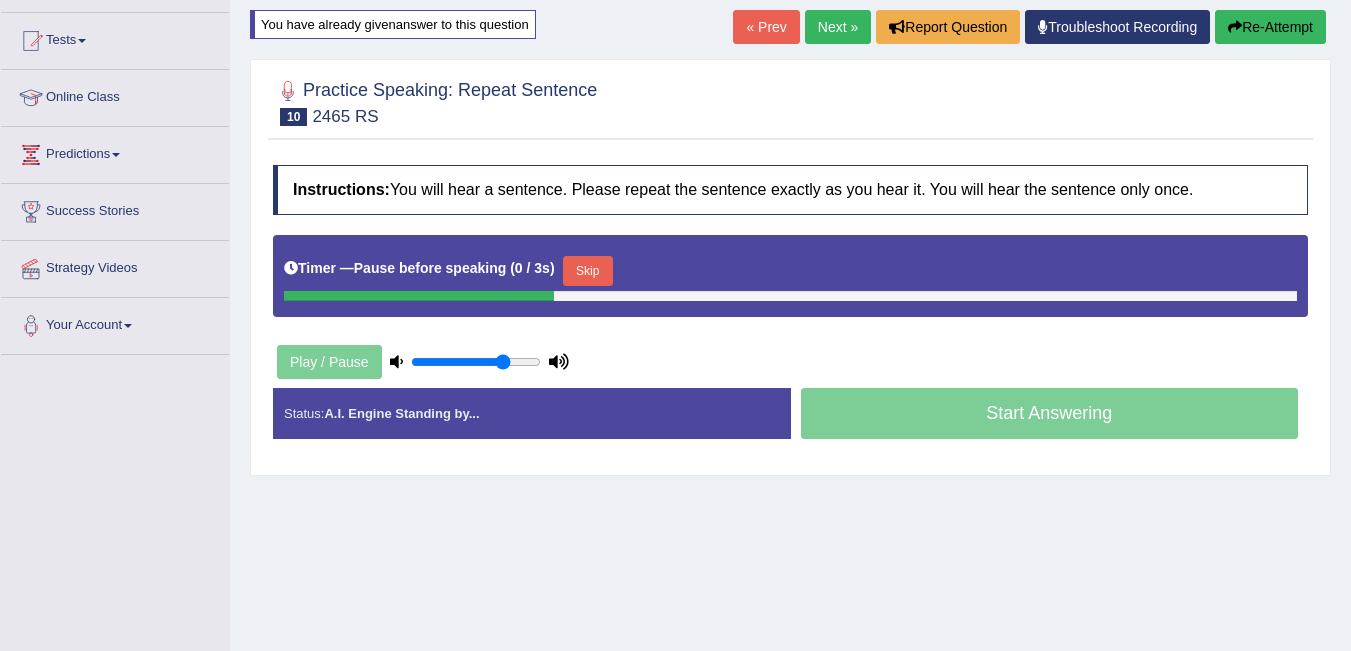 click on "Skip" at bounding box center [588, 271] 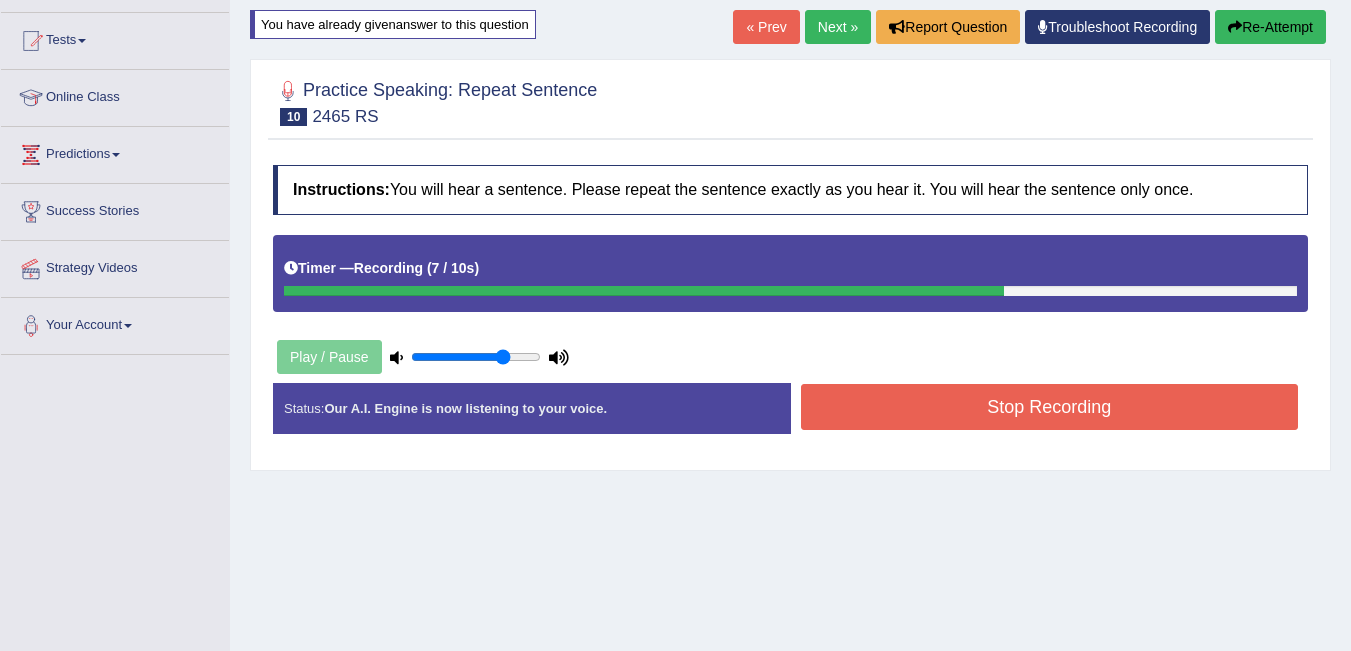click on "Stop Recording" at bounding box center (1050, 407) 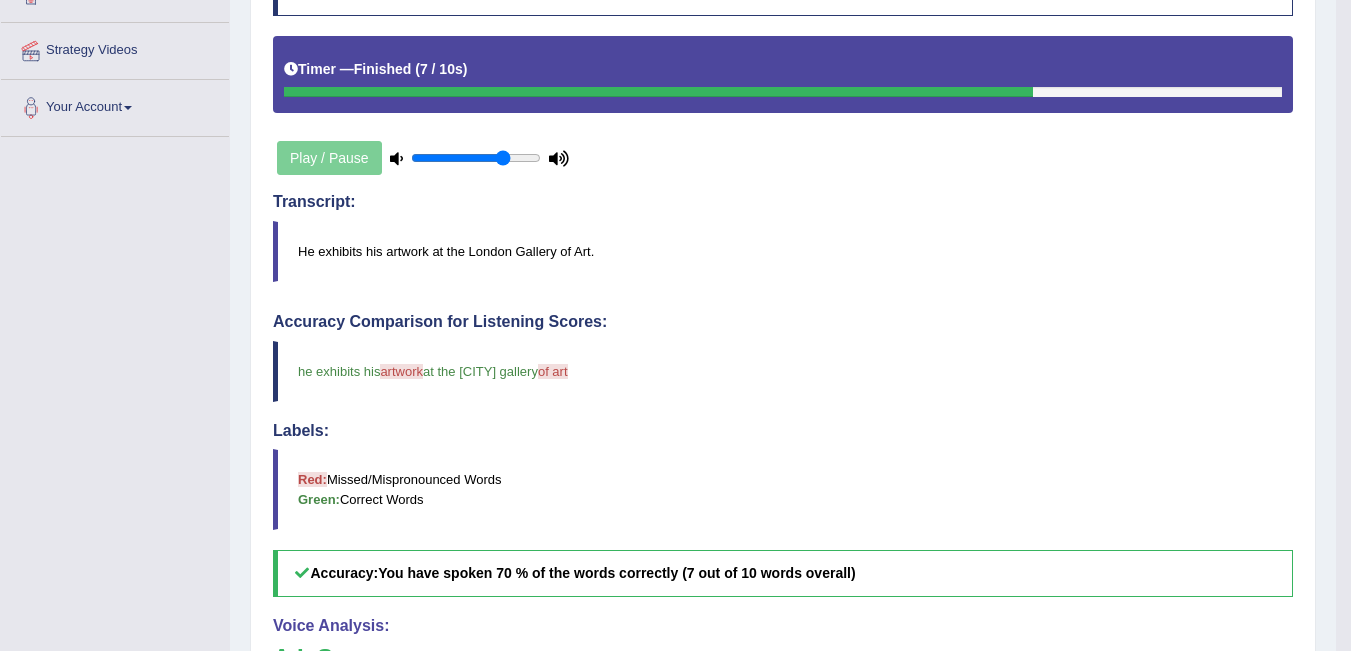 scroll, scrollTop: 0, scrollLeft: 0, axis: both 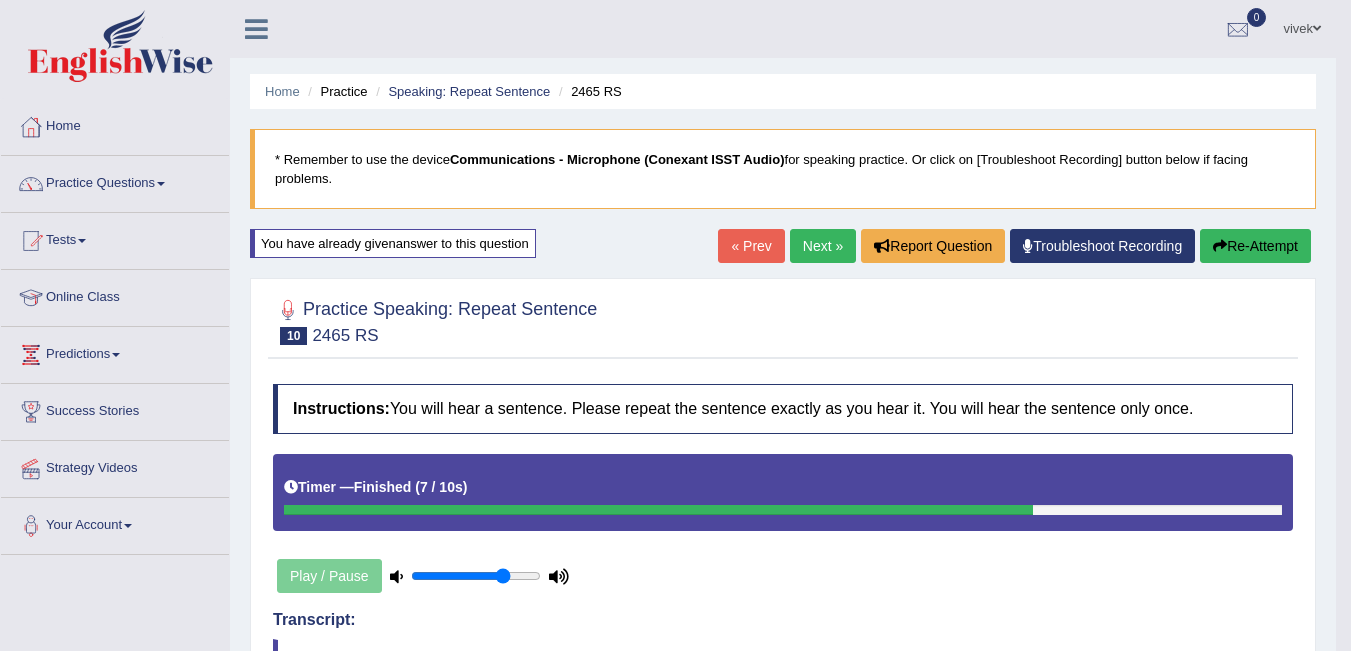 click on "Next »" at bounding box center (823, 246) 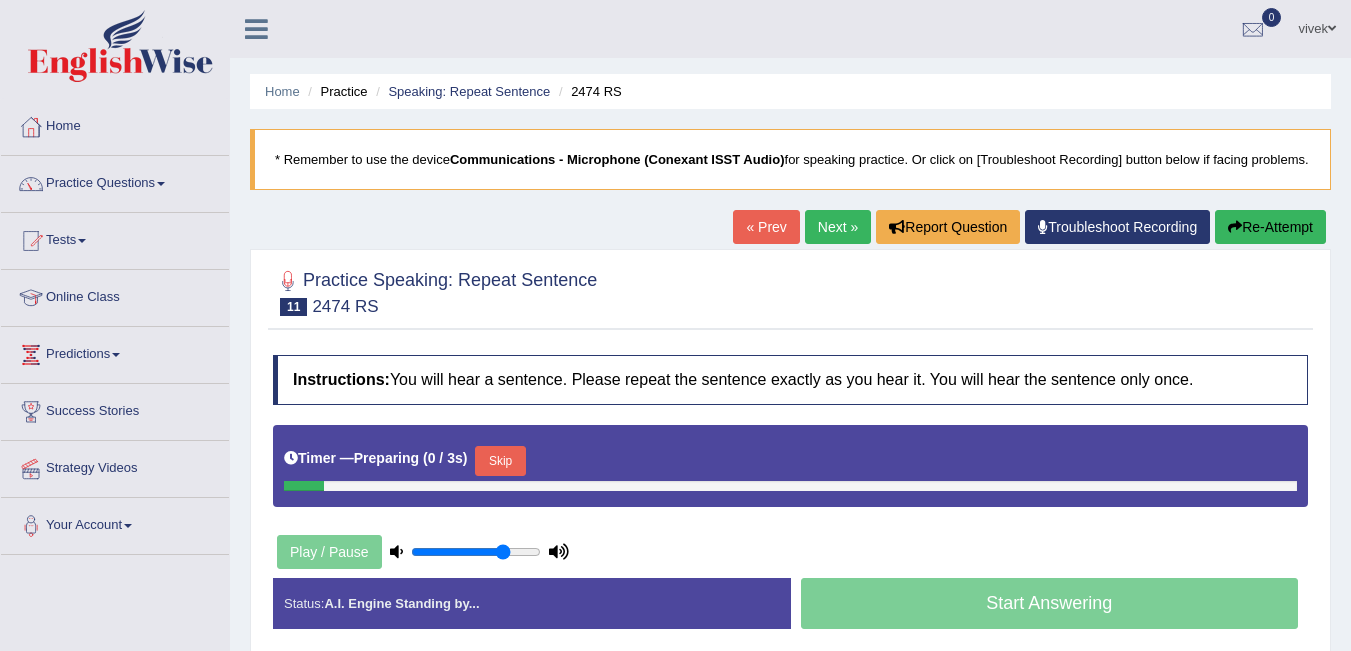 scroll, scrollTop: 0, scrollLeft: 0, axis: both 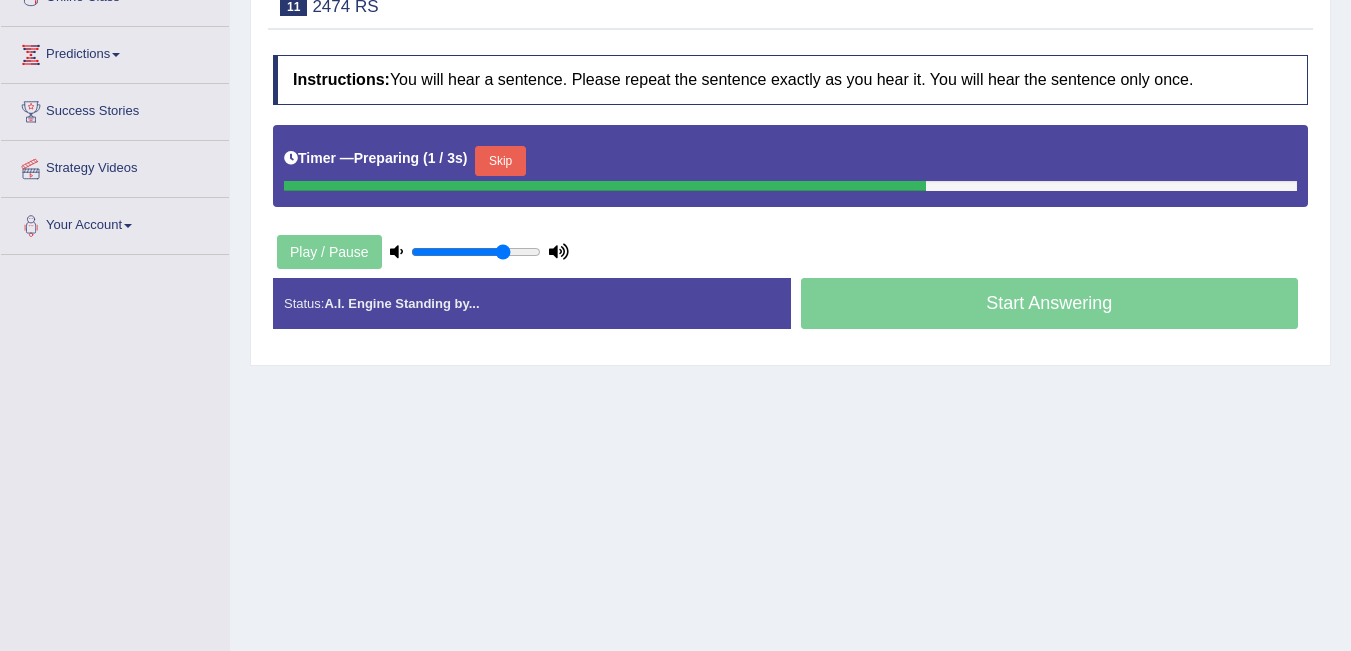 click on "Skip" at bounding box center [500, 161] 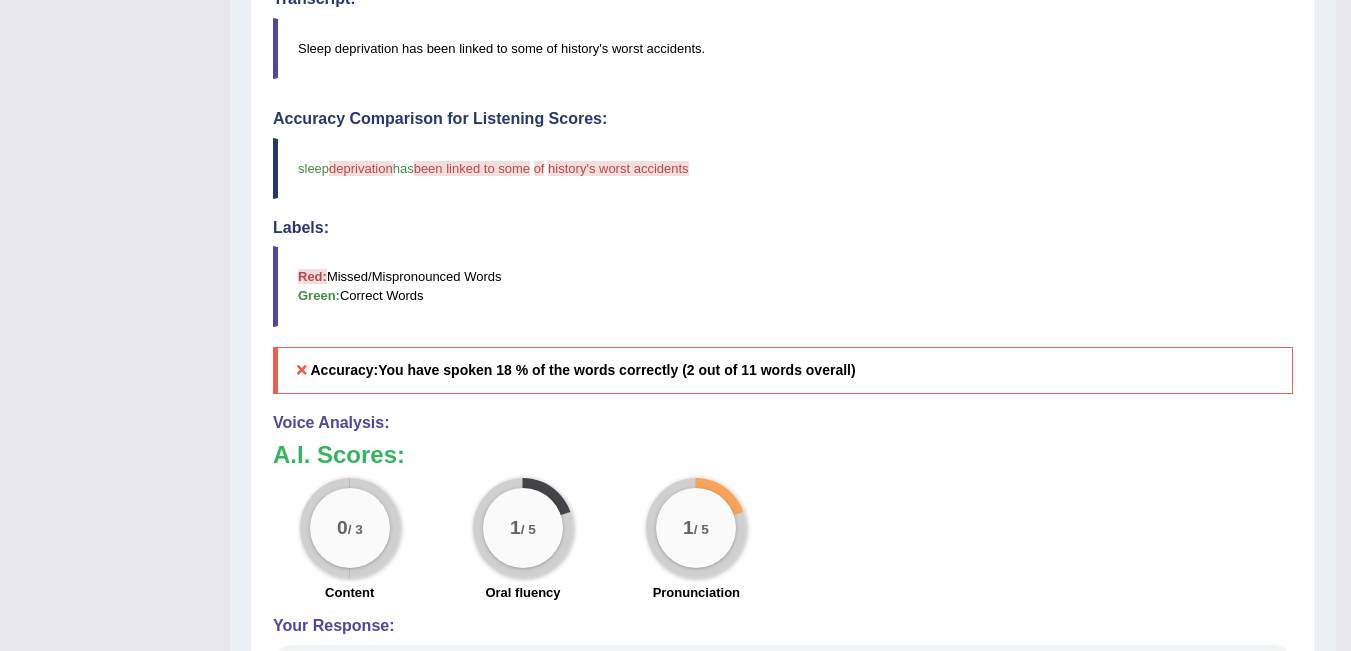 scroll, scrollTop: 800, scrollLeft: 0, axis: vertical 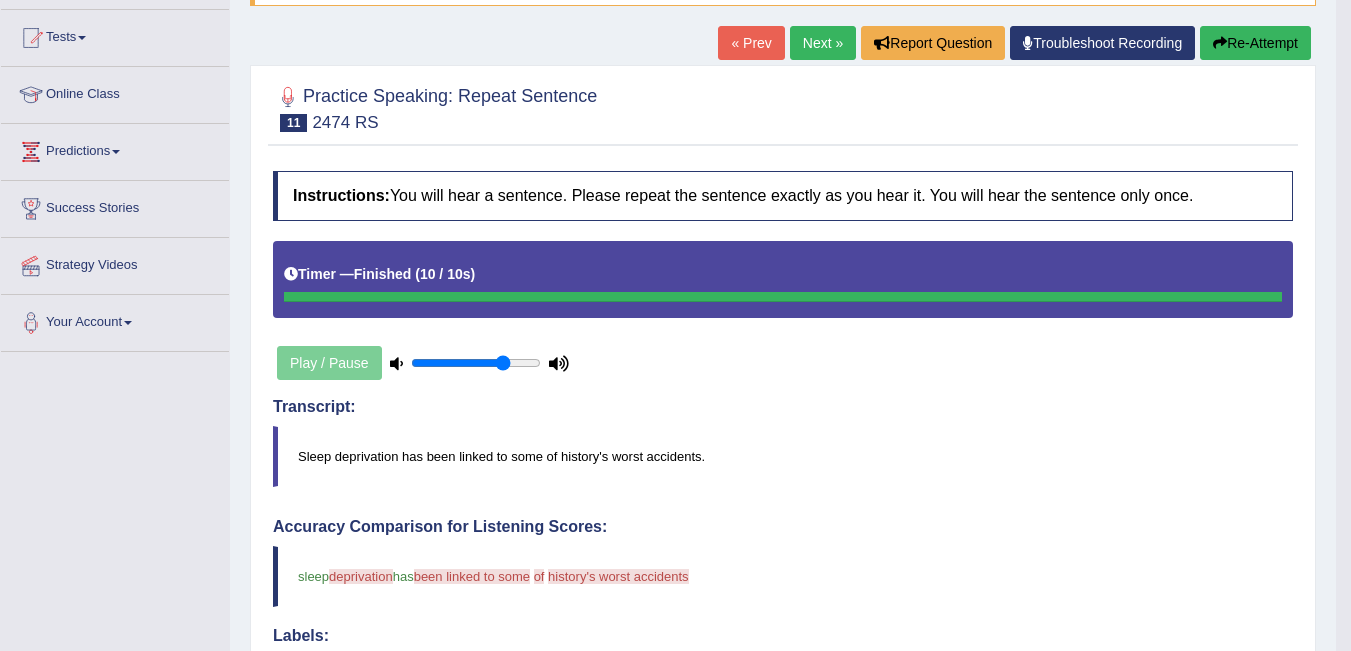 click on "Next »" at bounding box center [823, 43] 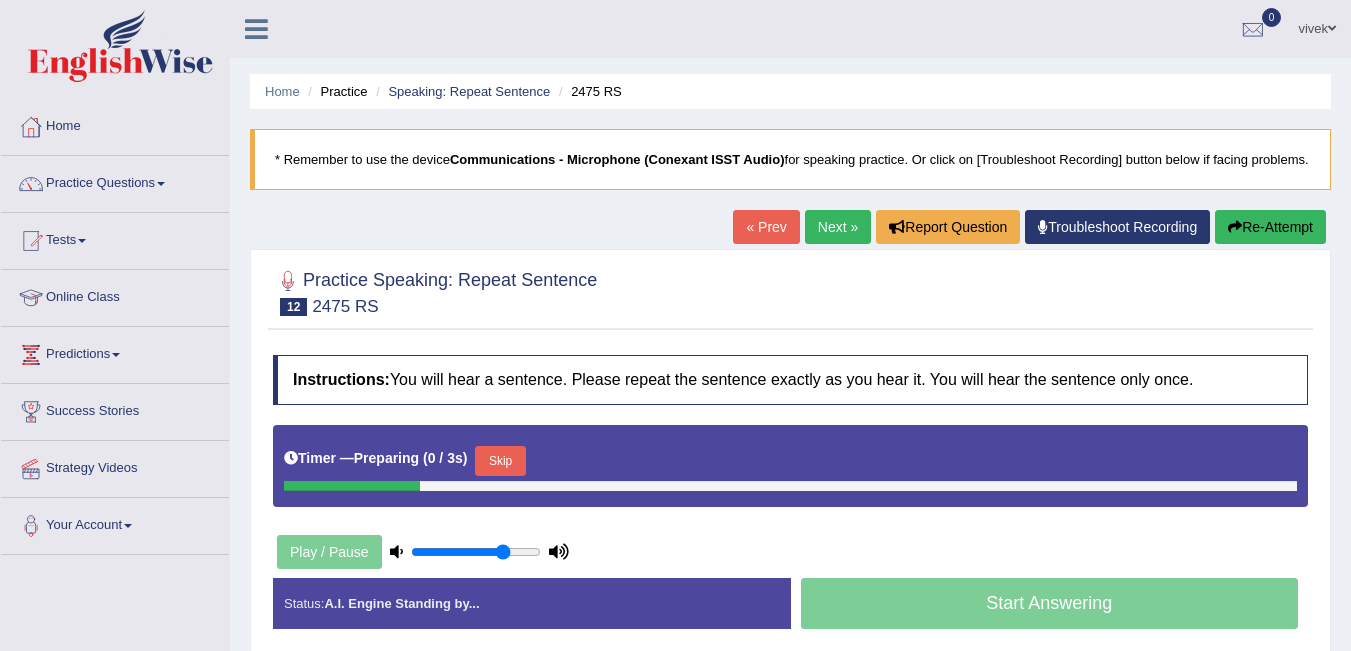 scroll, scrollTop: 178, scrollLeft: 0, axis: vertical 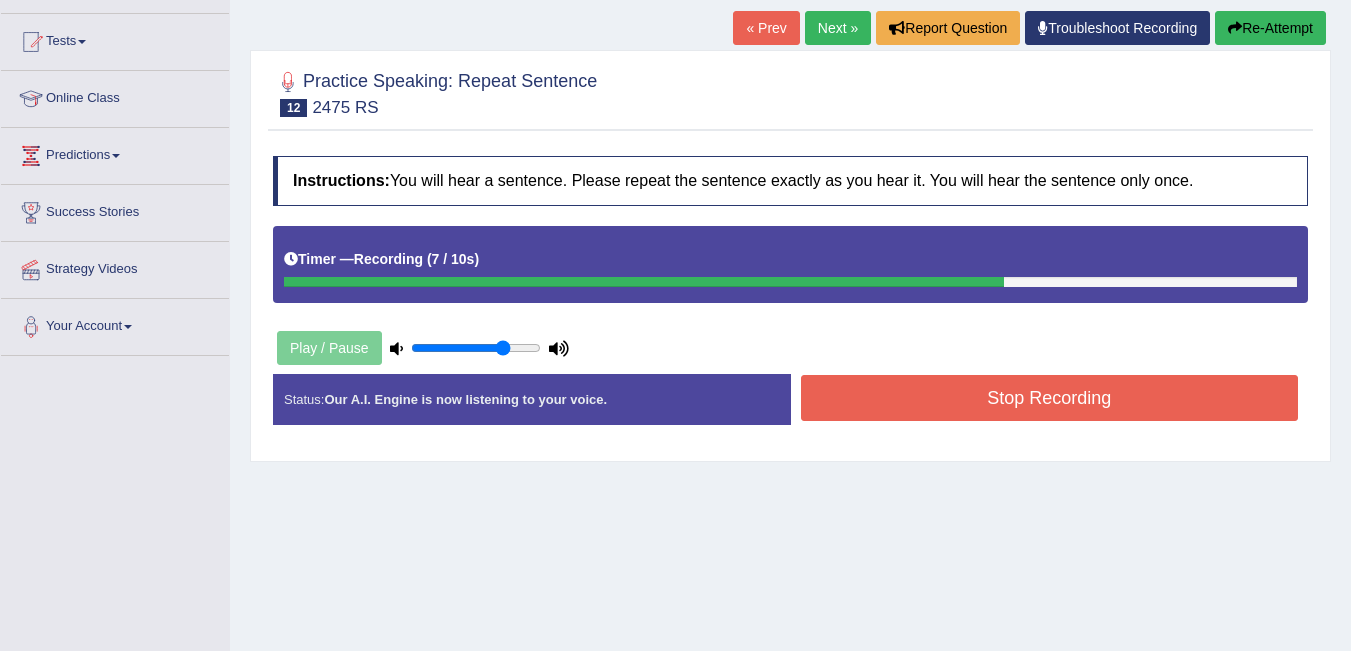 click on "Stop Recording" at bounding box center [1050, 398] 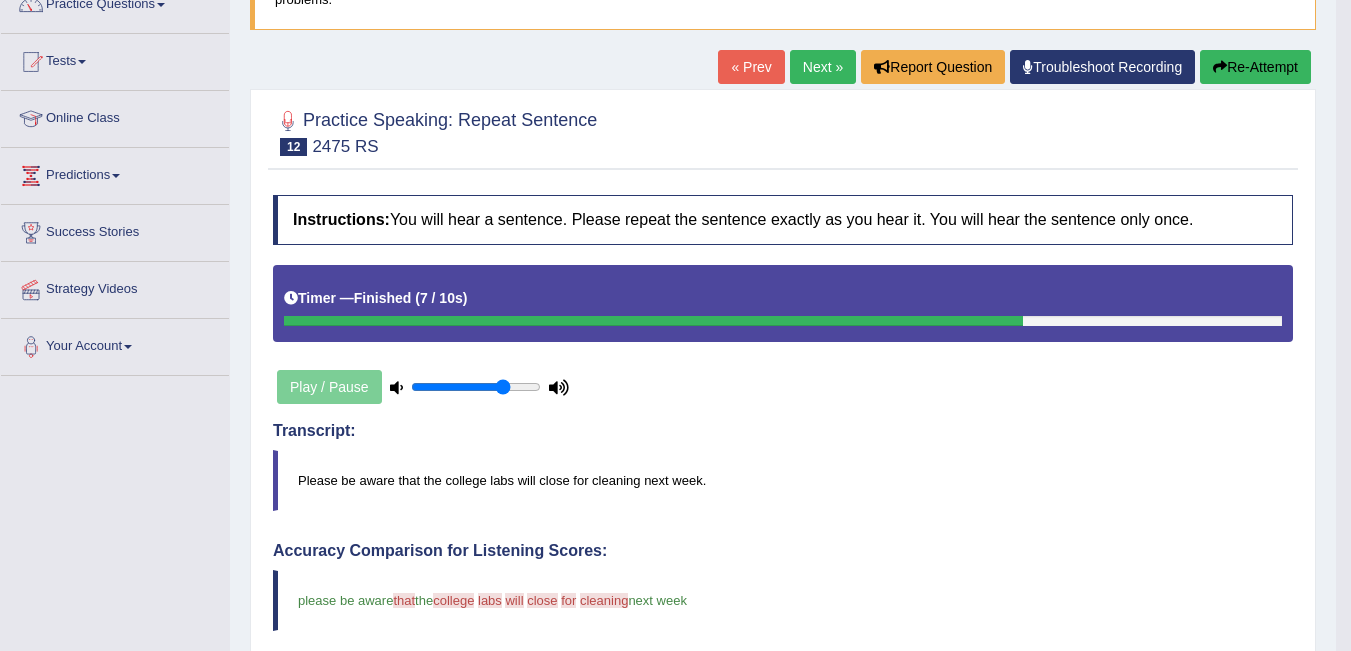 scroll, scrollTop: 0, scrollLeft: 0, axis: both 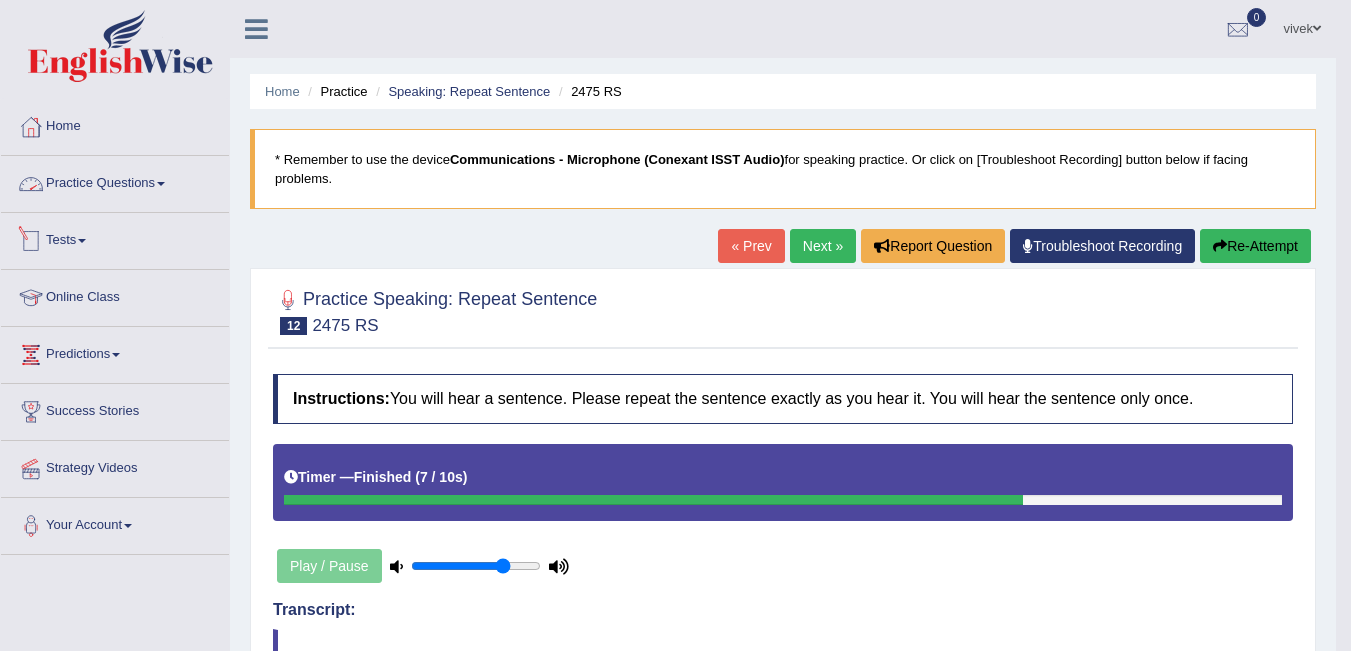 click on "Practice Questions" at bounding box center (115, 181) 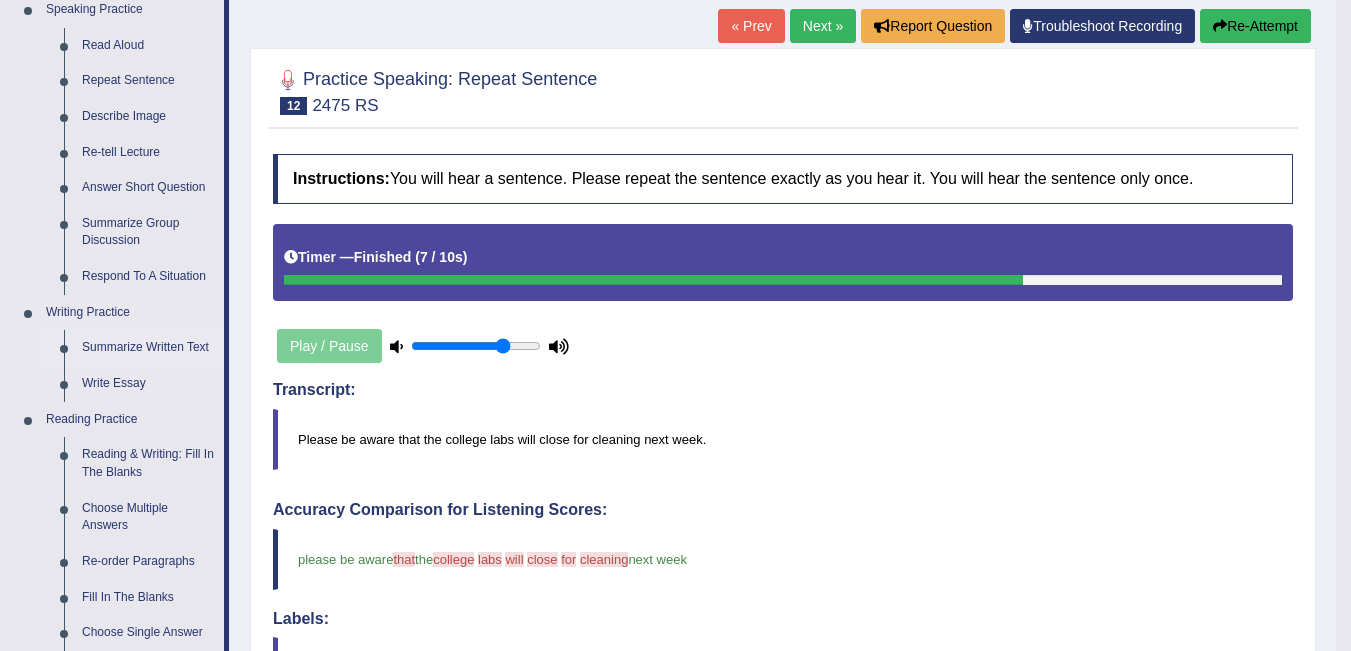 scroll, scrollTop: 200, scrollLeft: 0, axis: vertical 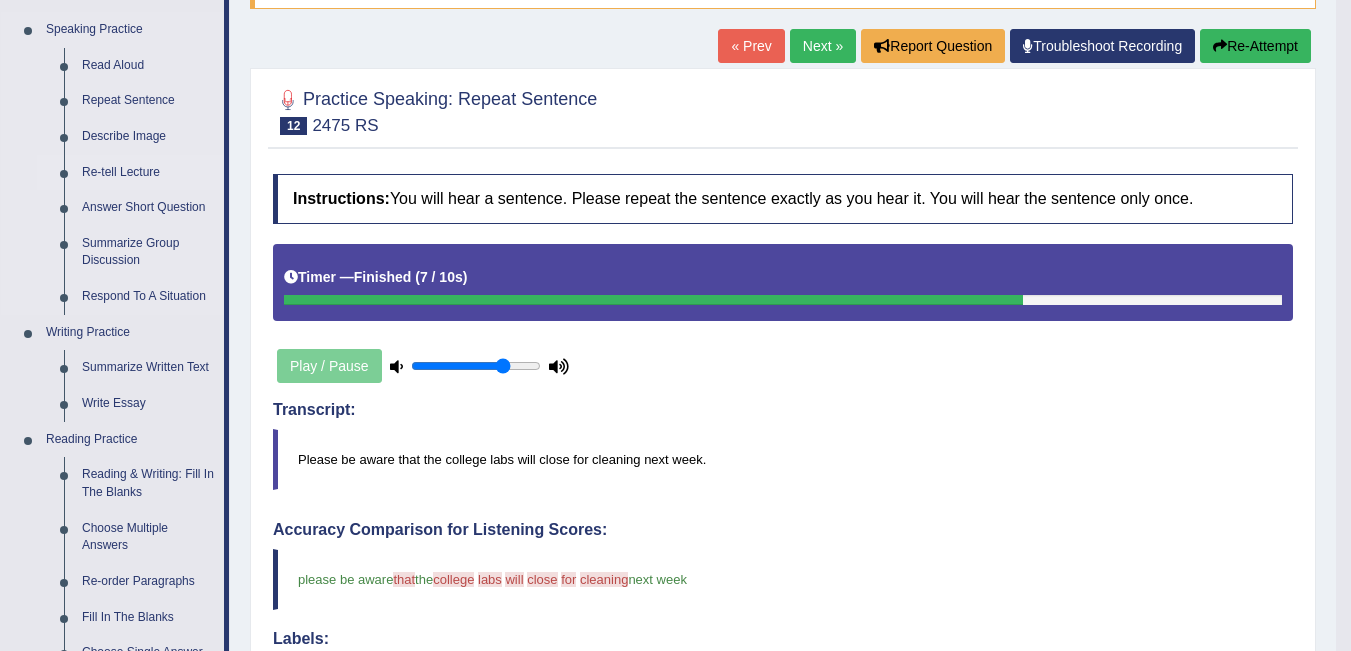 click on "Re-tell Lecture" at bounding box center (148, 173) 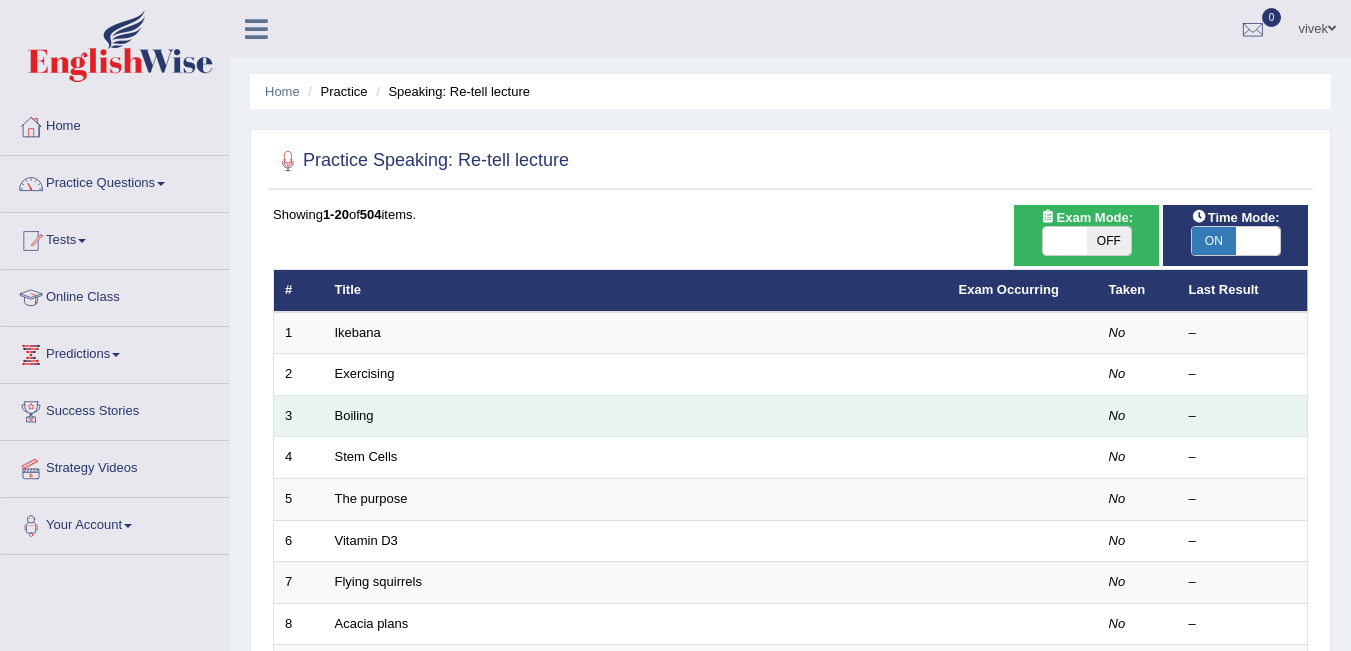scroll, scrollTop: 0, scrollLeft: 0, axis: both 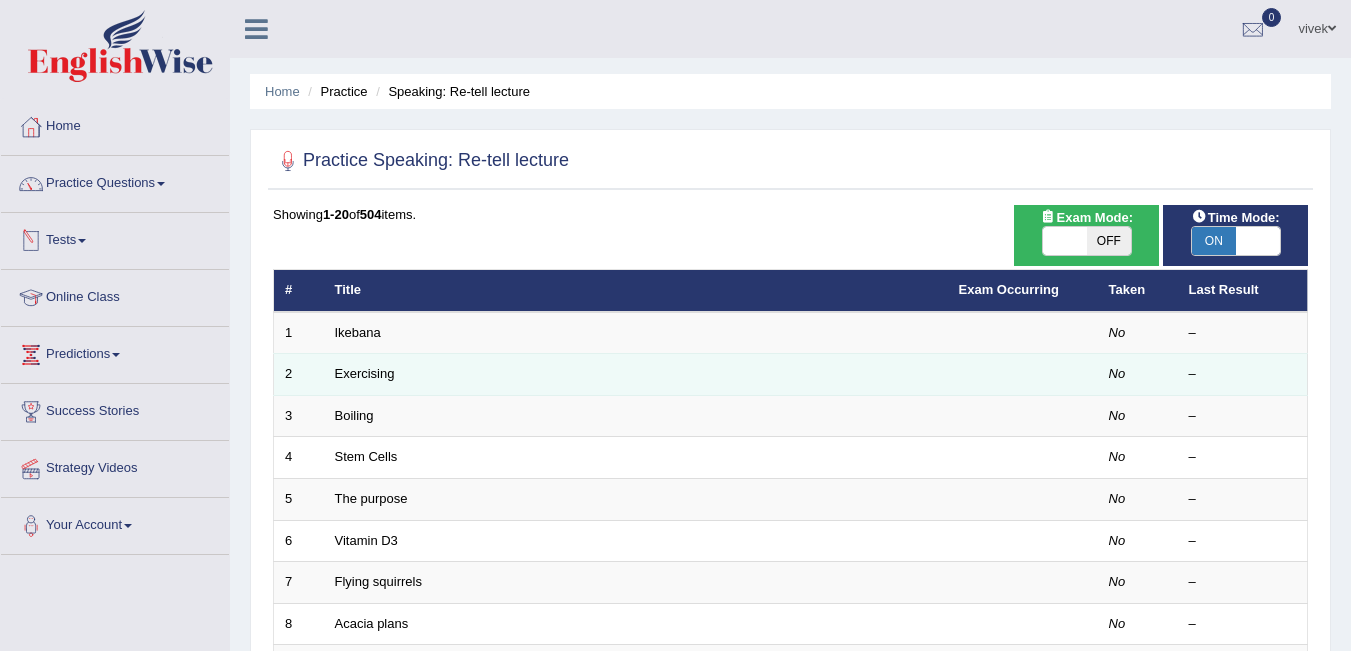 click on "Exercising" at bounding box center (636, 375) 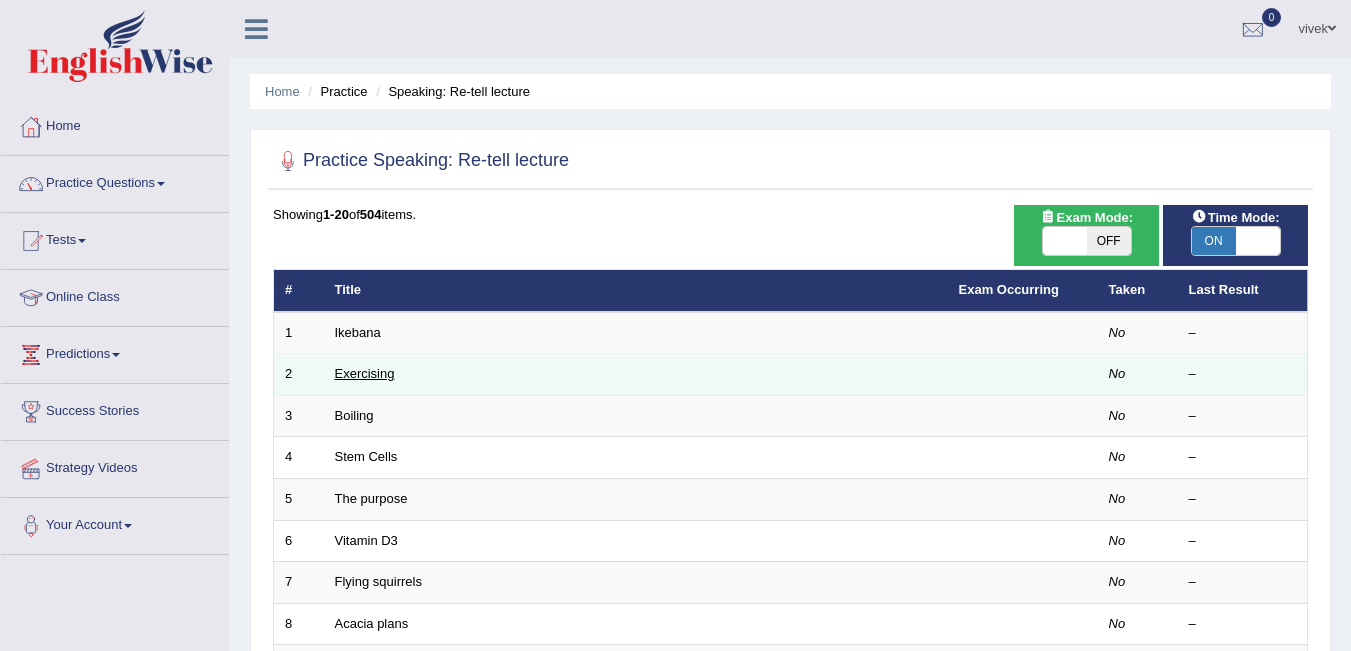 click on "Exercising" at bounding box center [365, 373] 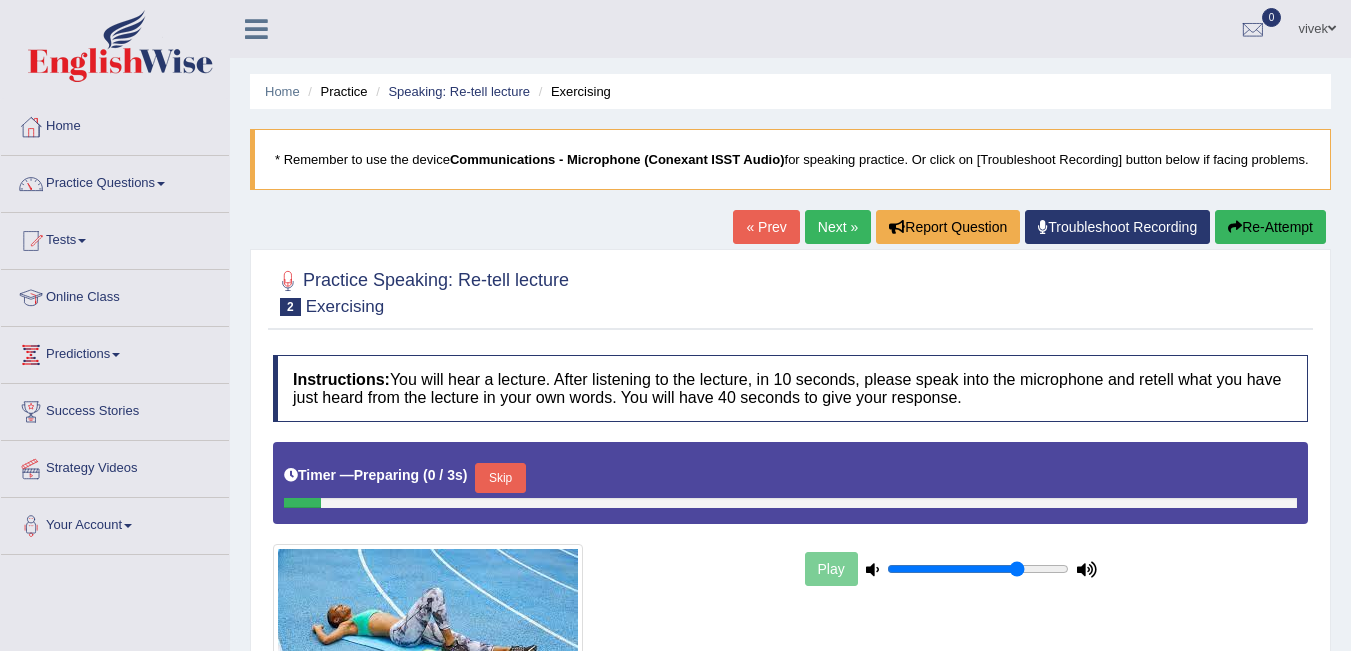 scroll, scrollTop: 122, scrollLeft: 0, axis: vertical 